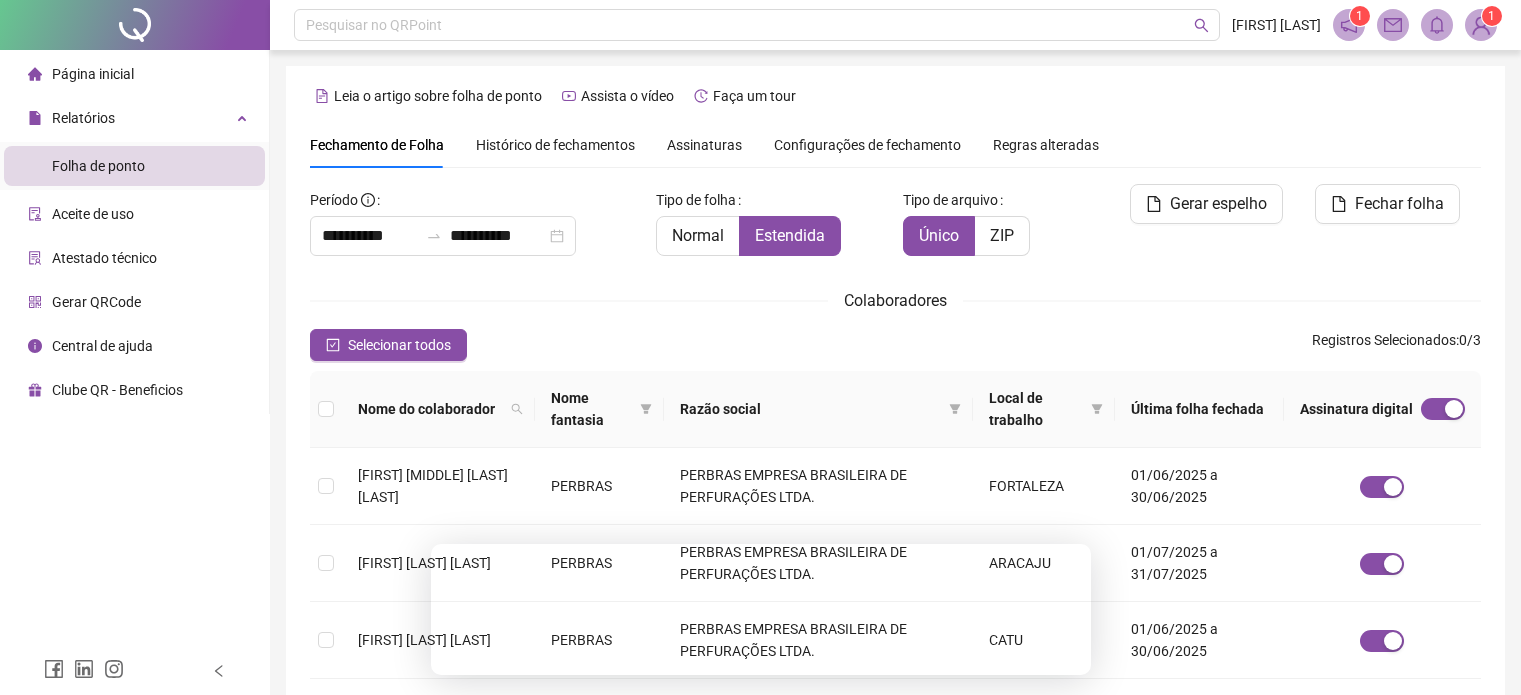 scroll, scrollTop: 61, scrollLeft: 0, axis: vertical 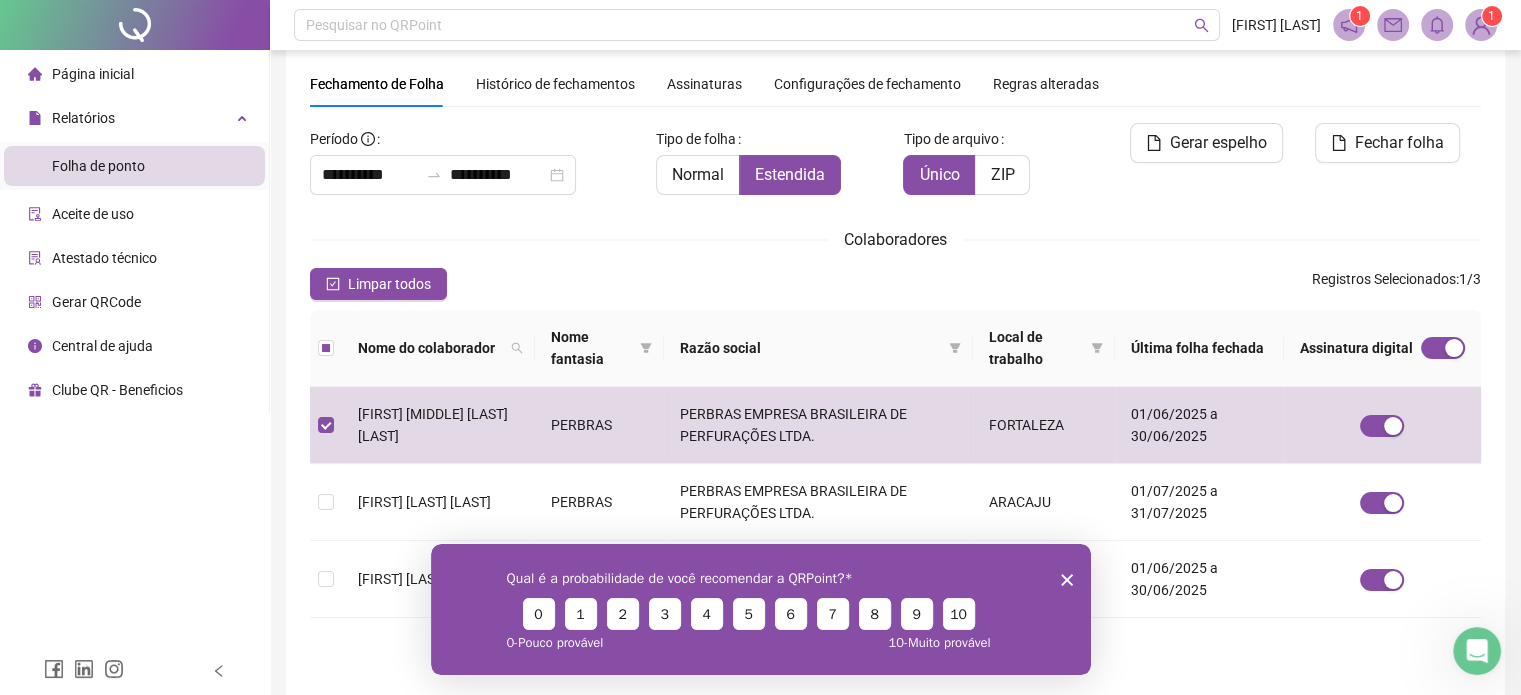 click 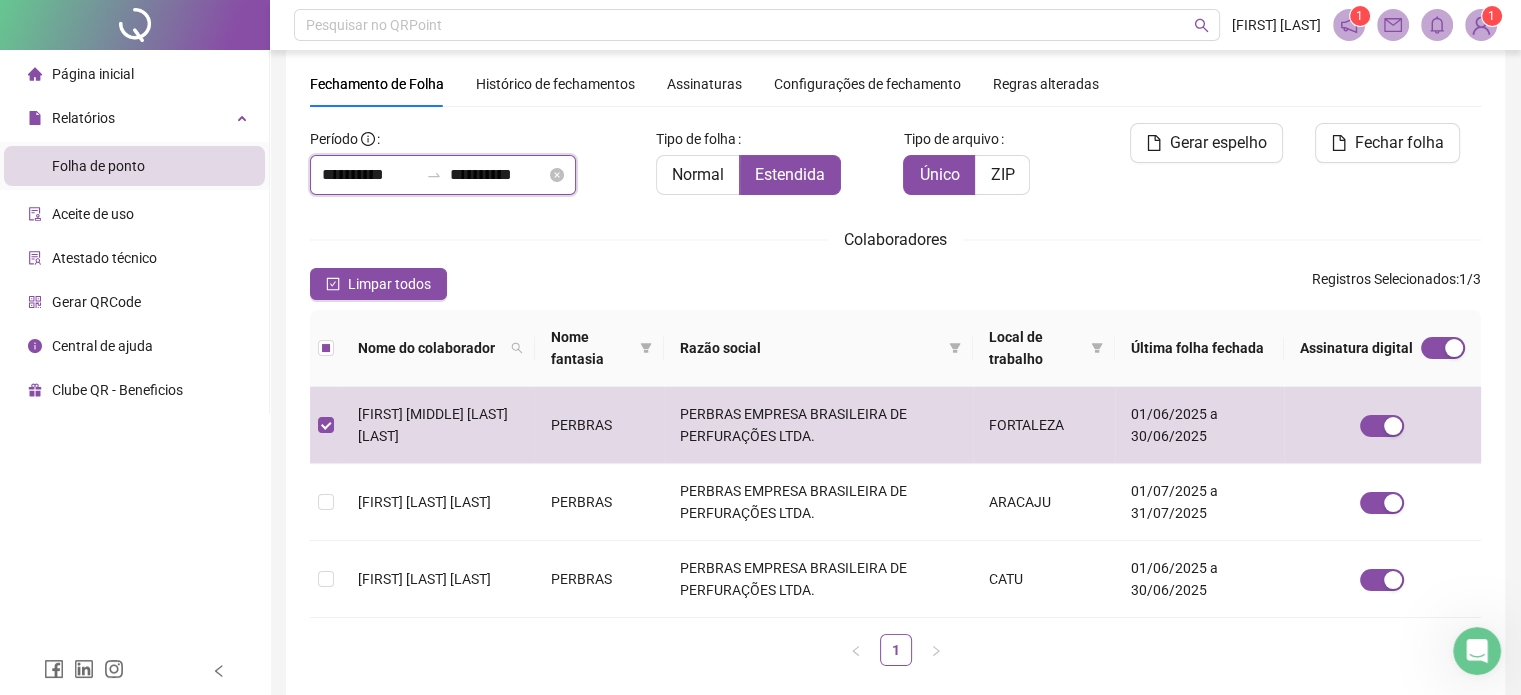 click on "**********" at bounding box center (370, 175) 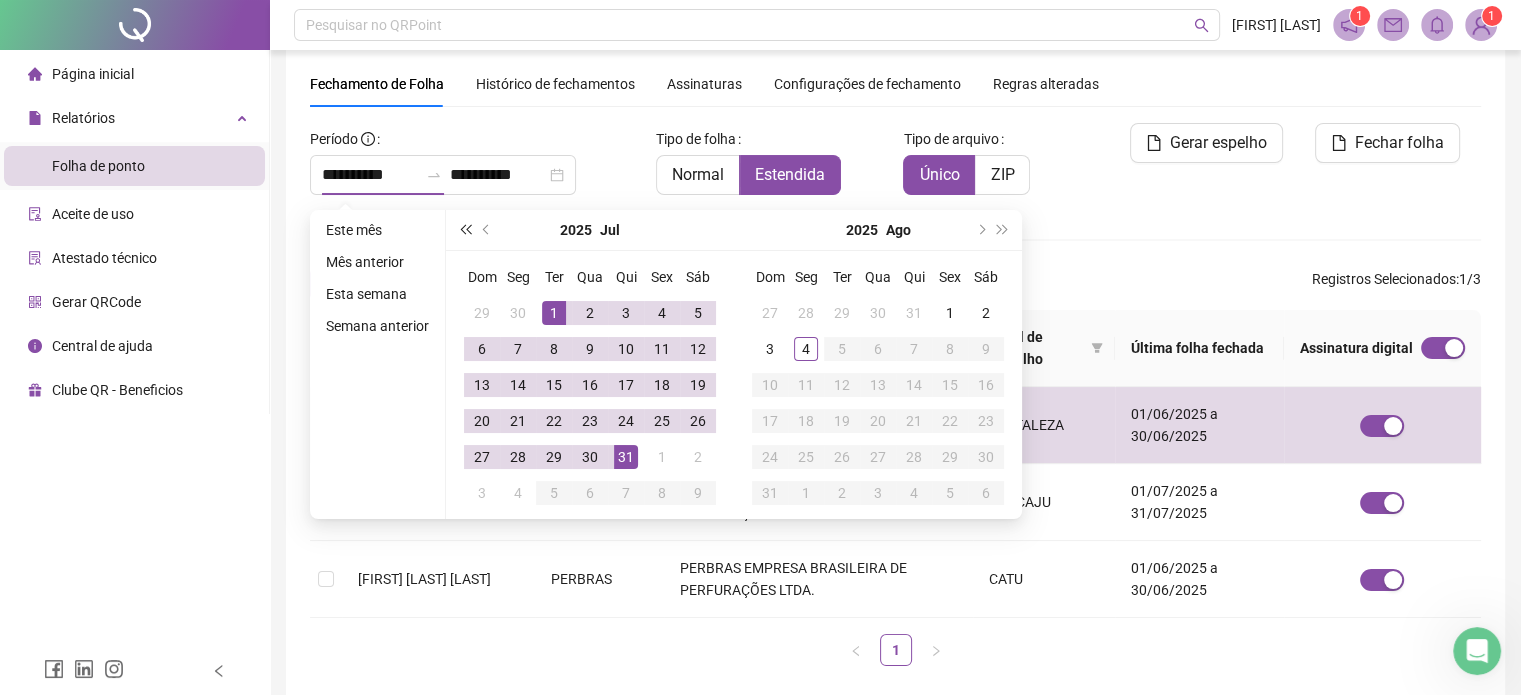 click at bounding box center (465, 230) 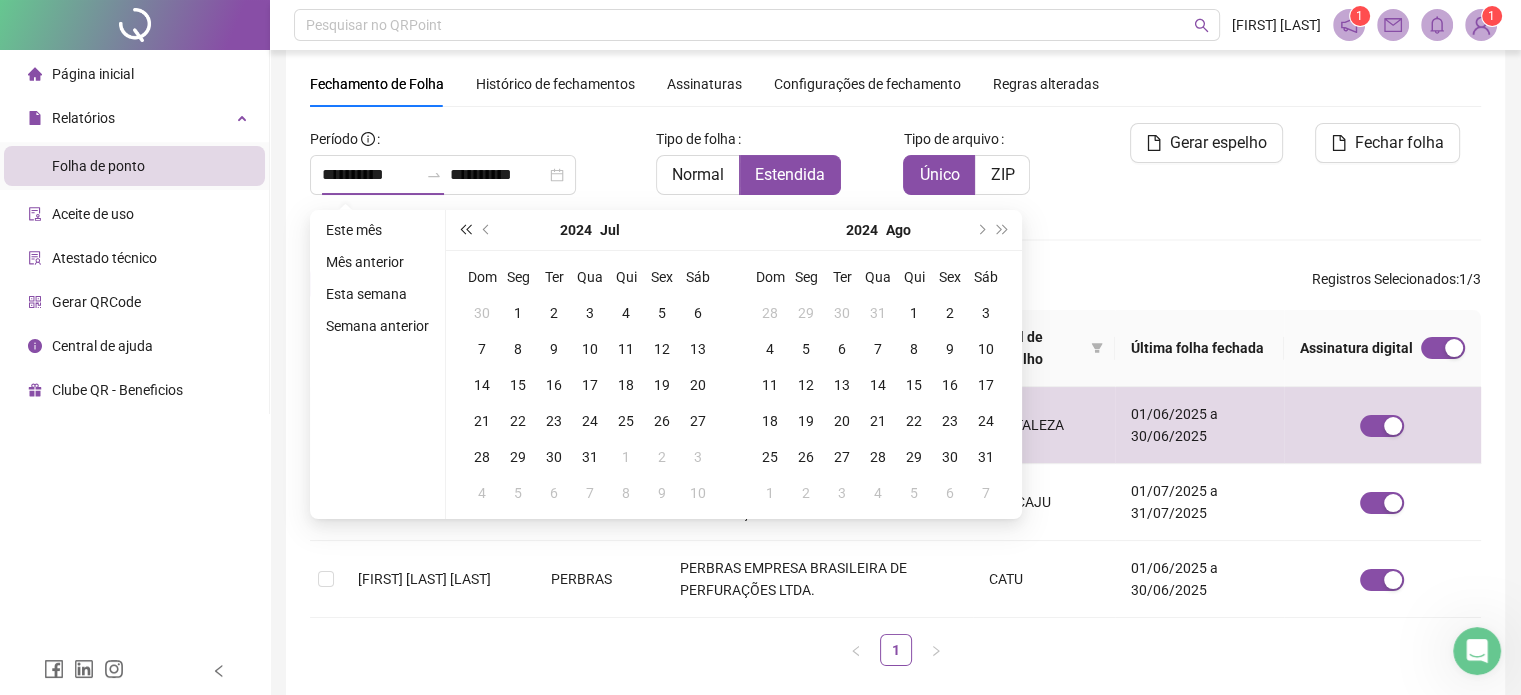 click at bounding box center [465, 230] 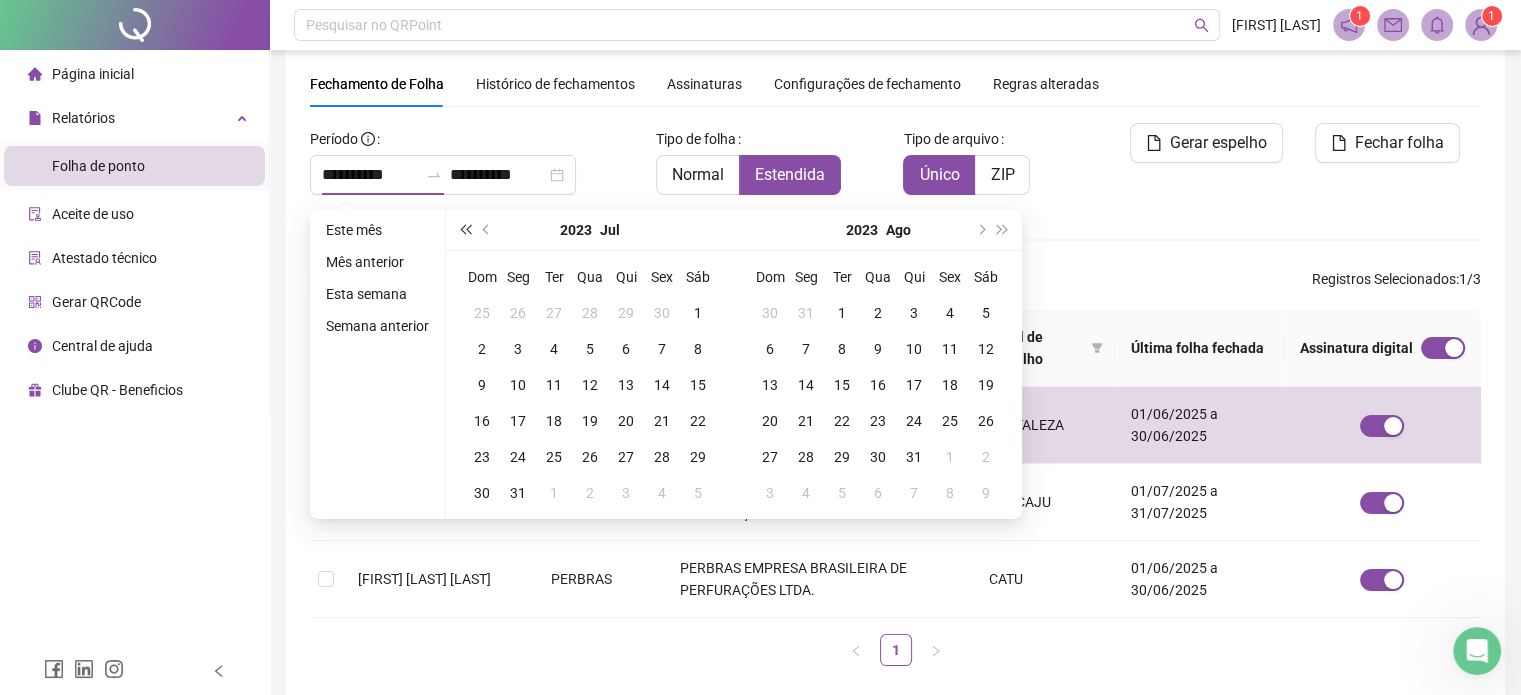 click at bounding box center [465, 230] 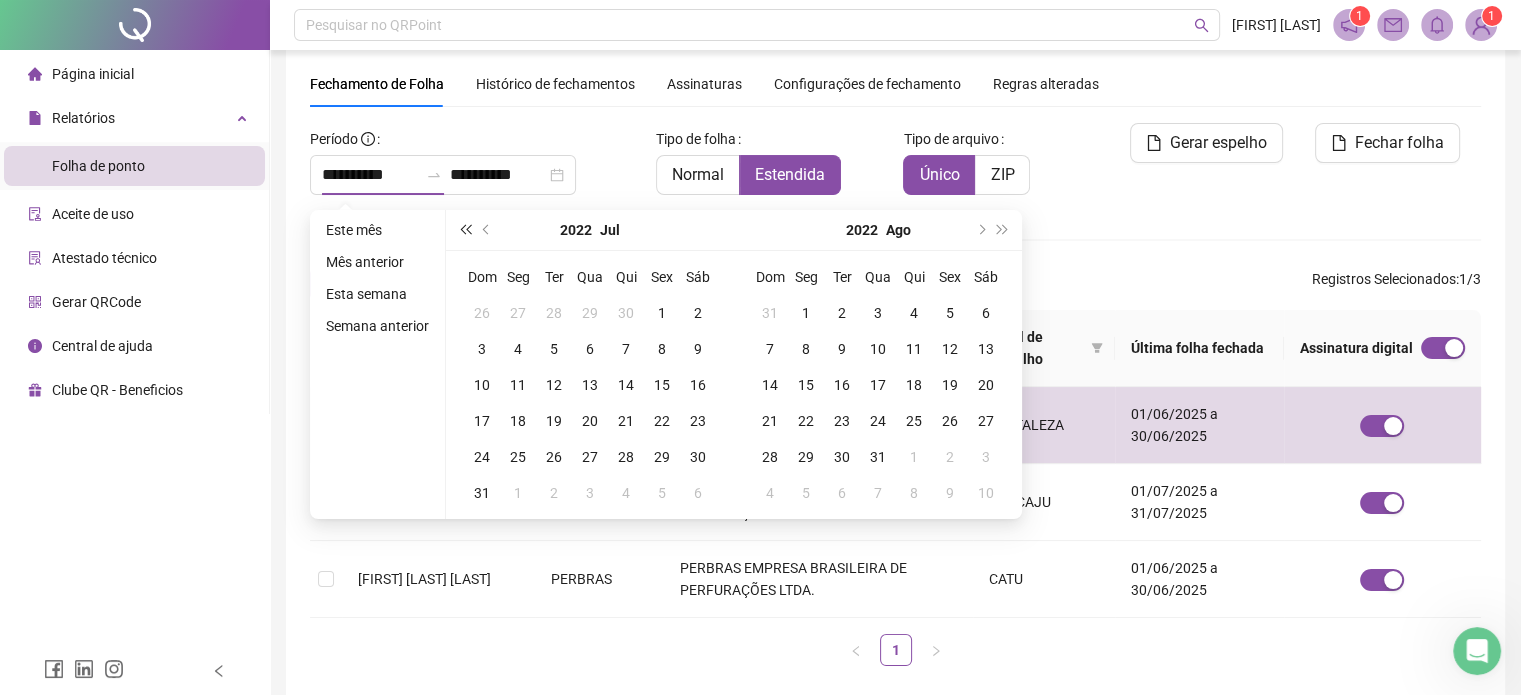 click at bounding box center (465, 230) 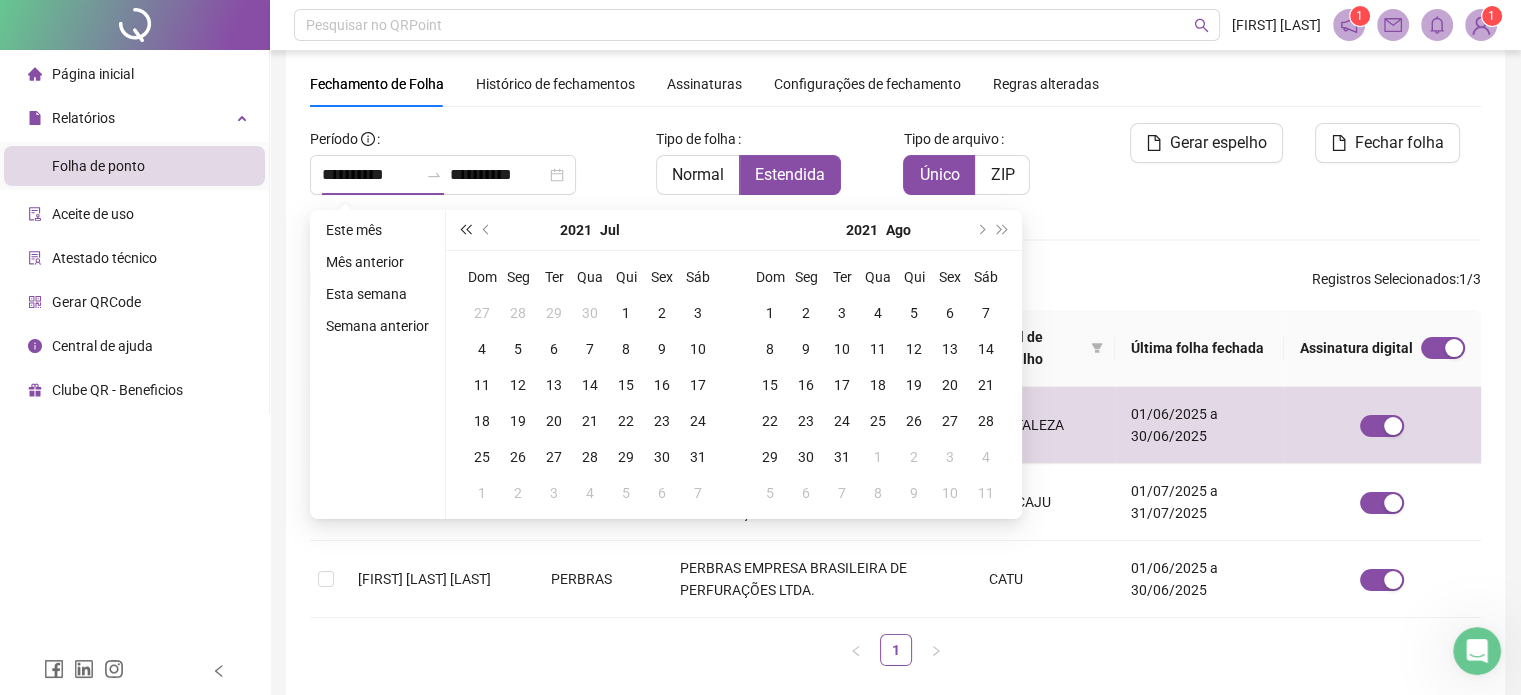 click at bounding box center [465, 230] 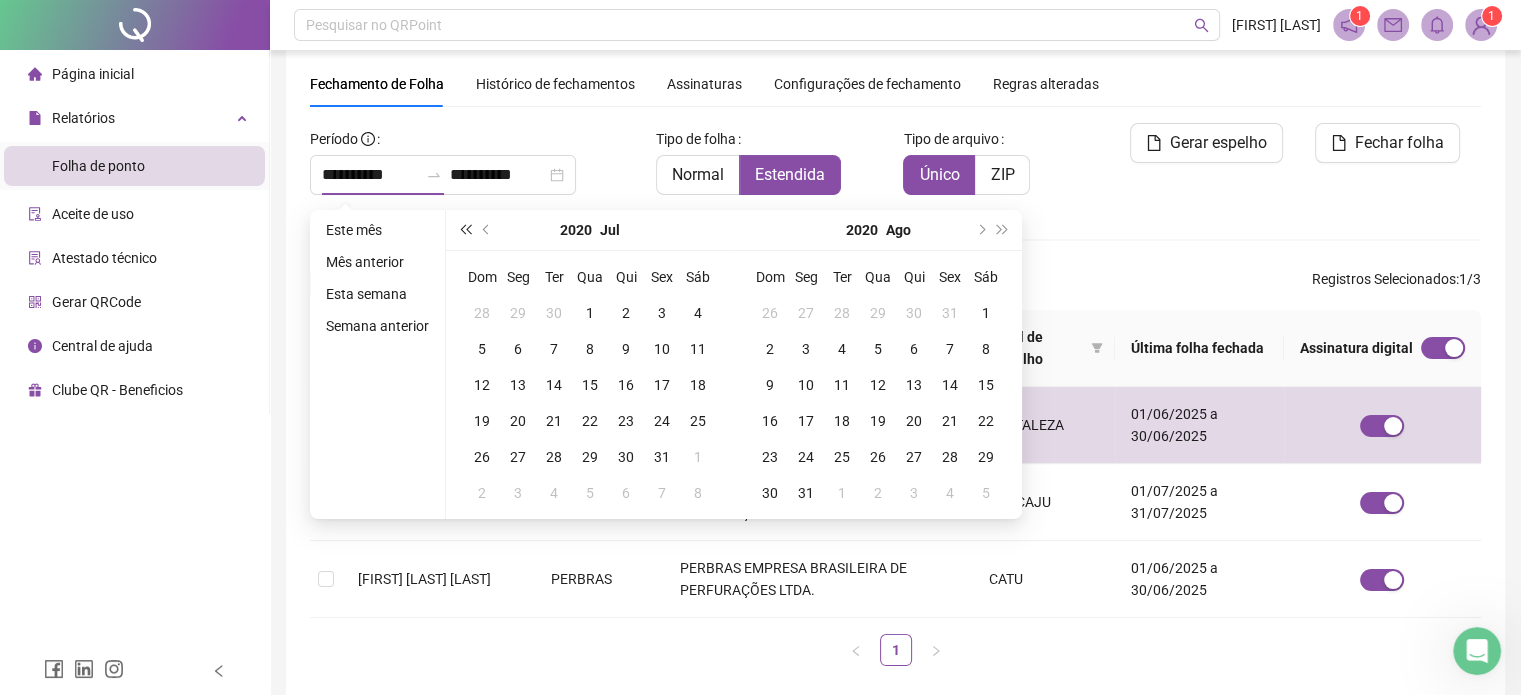 click at bounding box center (465, 230) 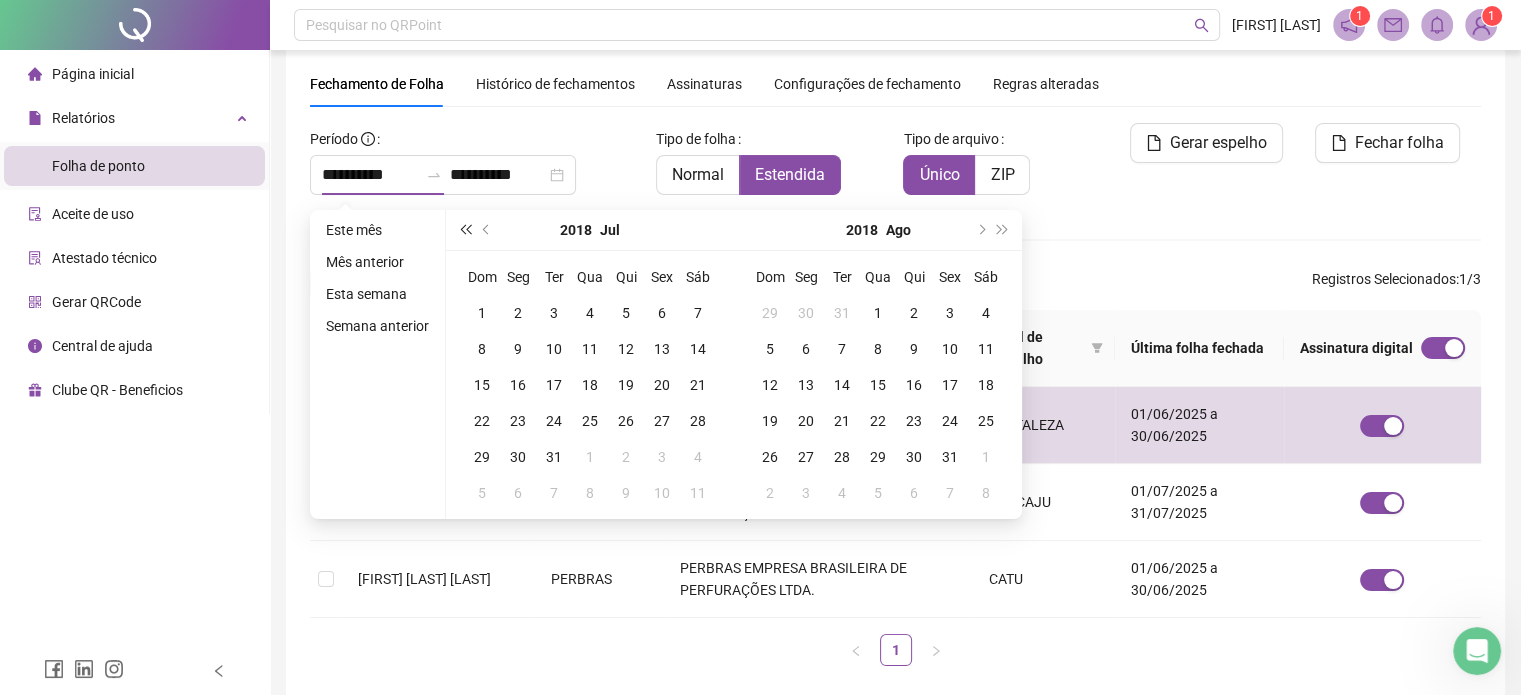click at bounding box center [465, 230] 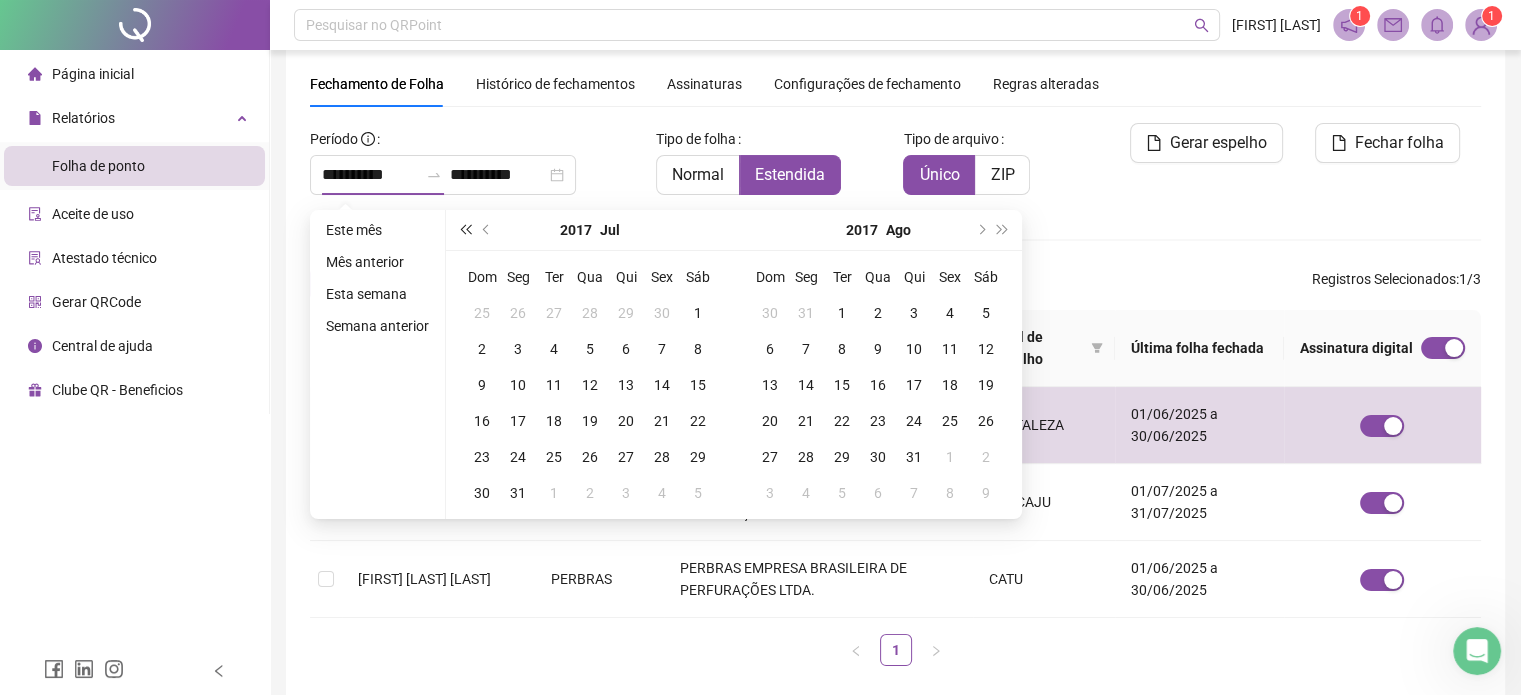click at bounding box center [465, 230] 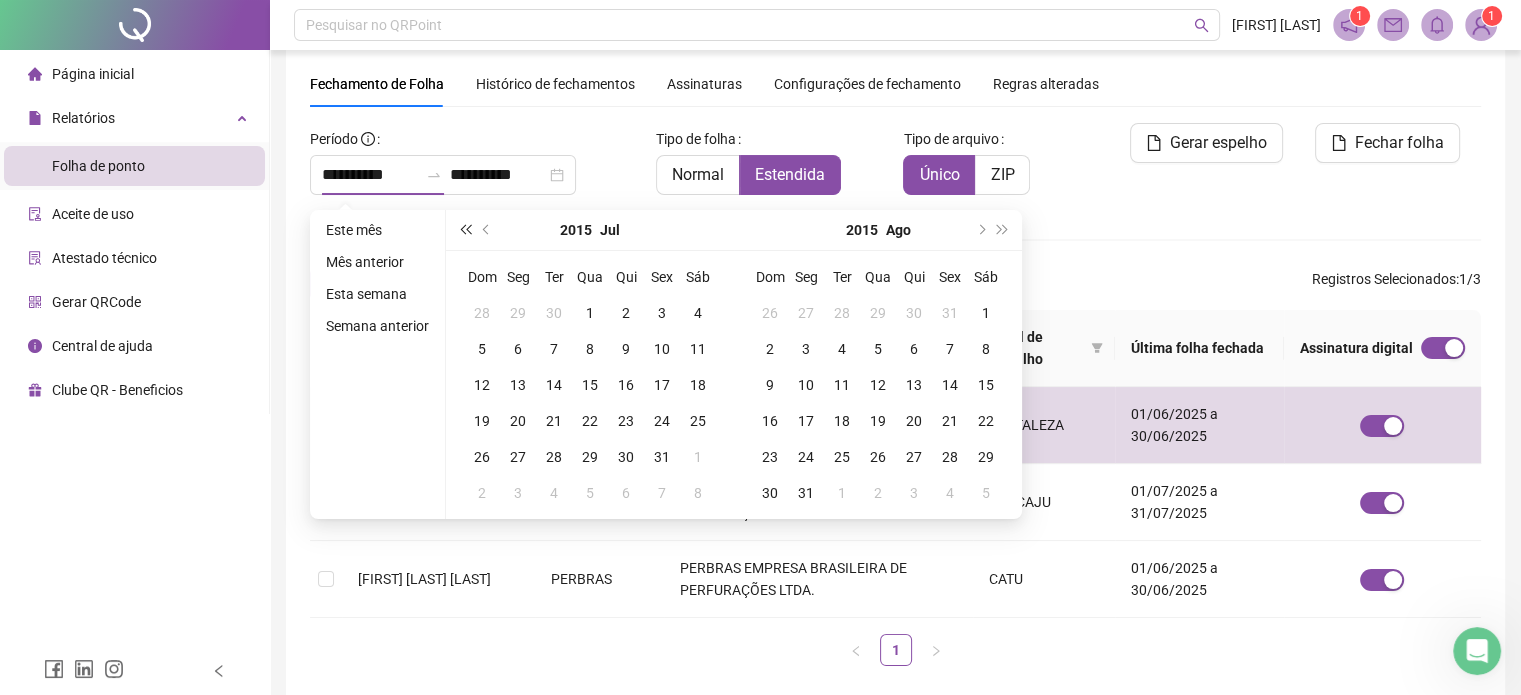 click at bounding box center [465, 230] 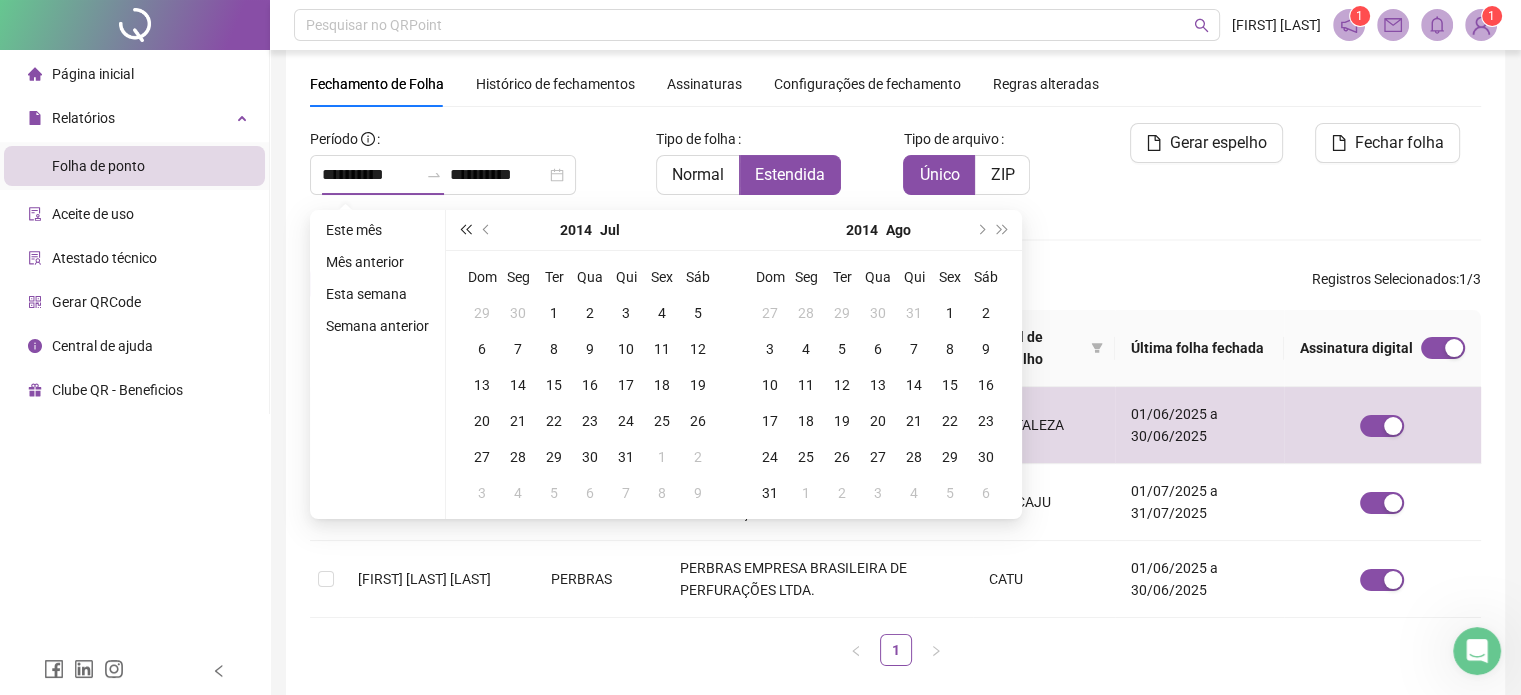 click at bounding box center [465, 230] 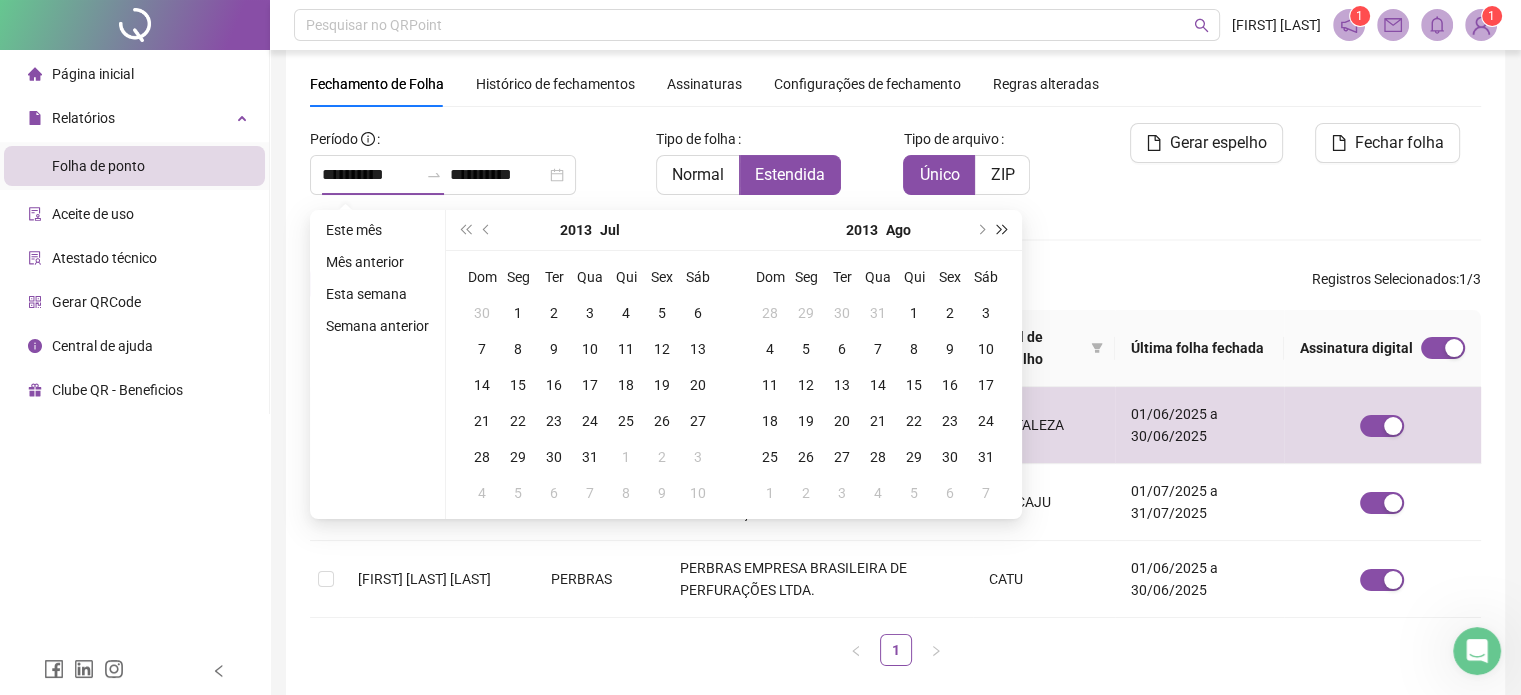 click at bounding box center (1003, 230) 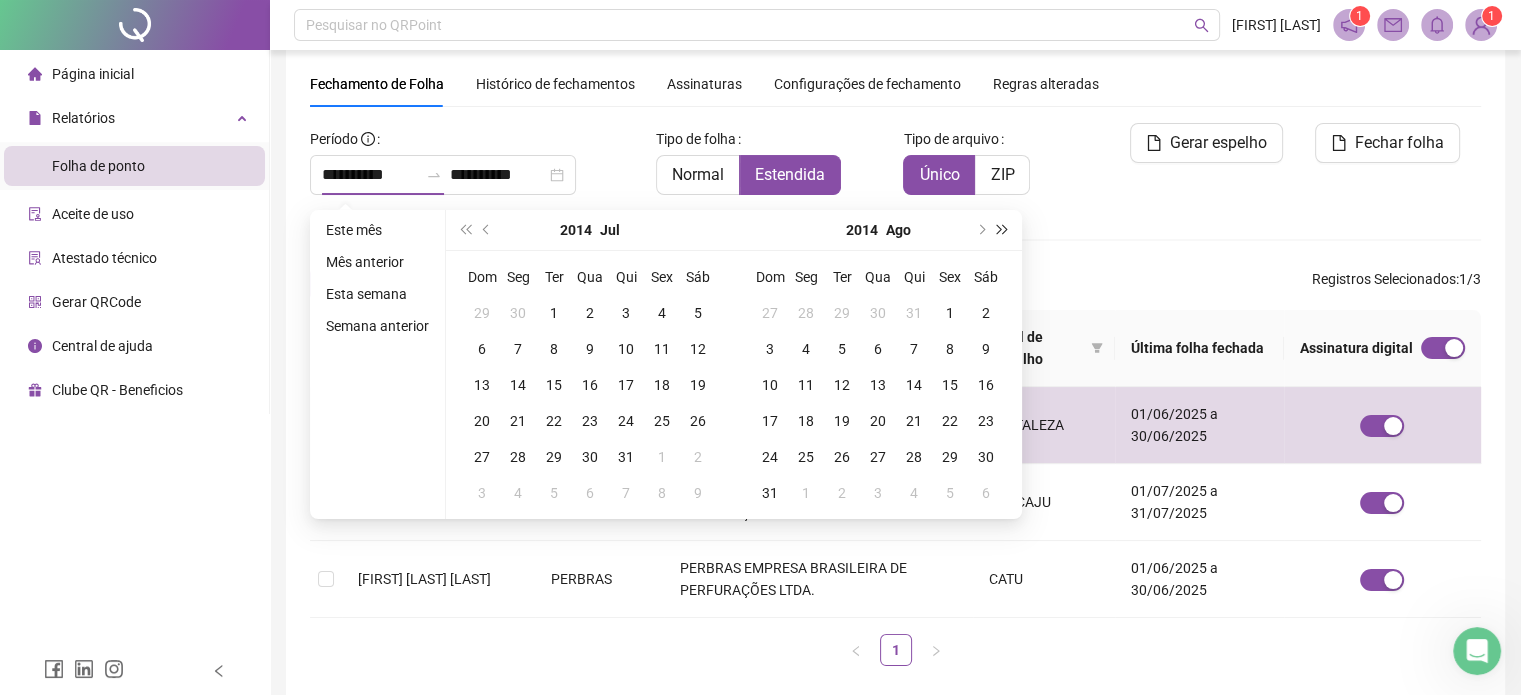 click at bounding box center (1003, 230) 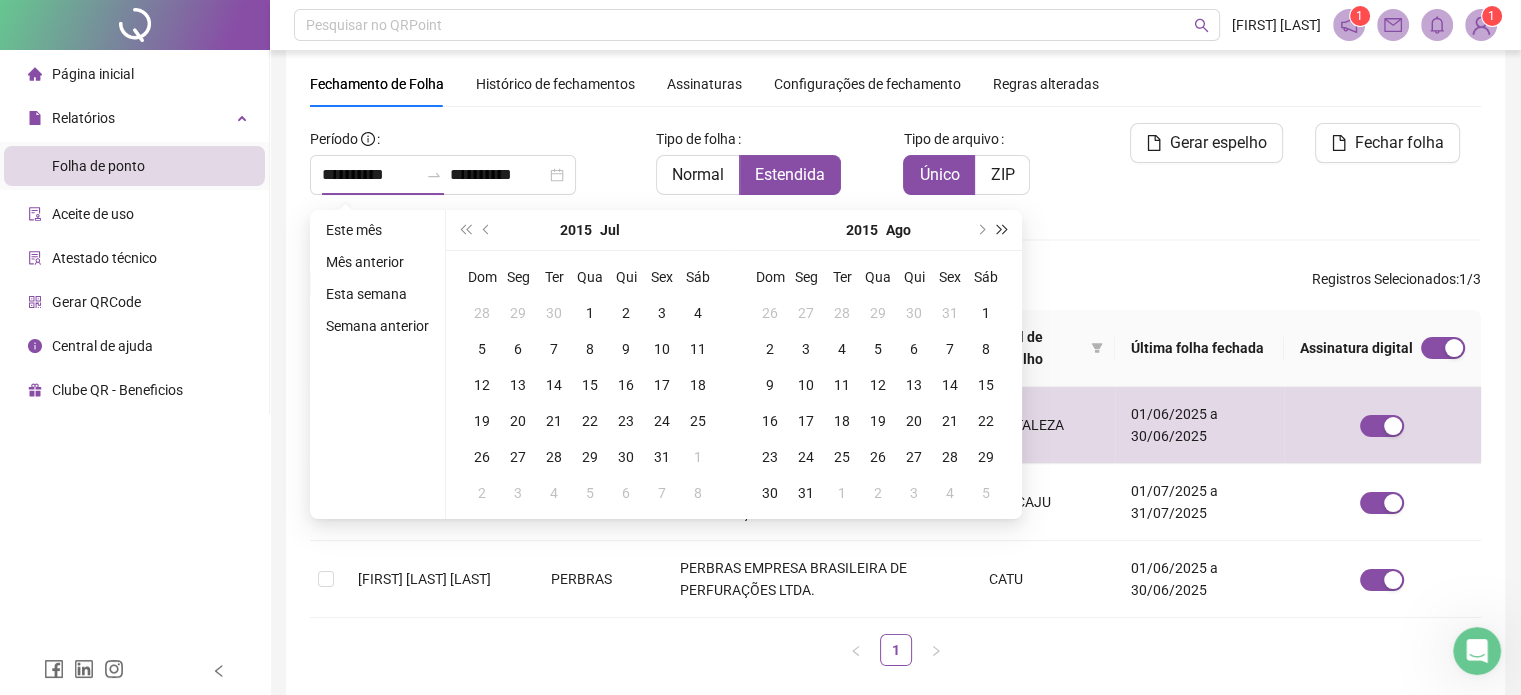click at bounding box center [1003, 230] 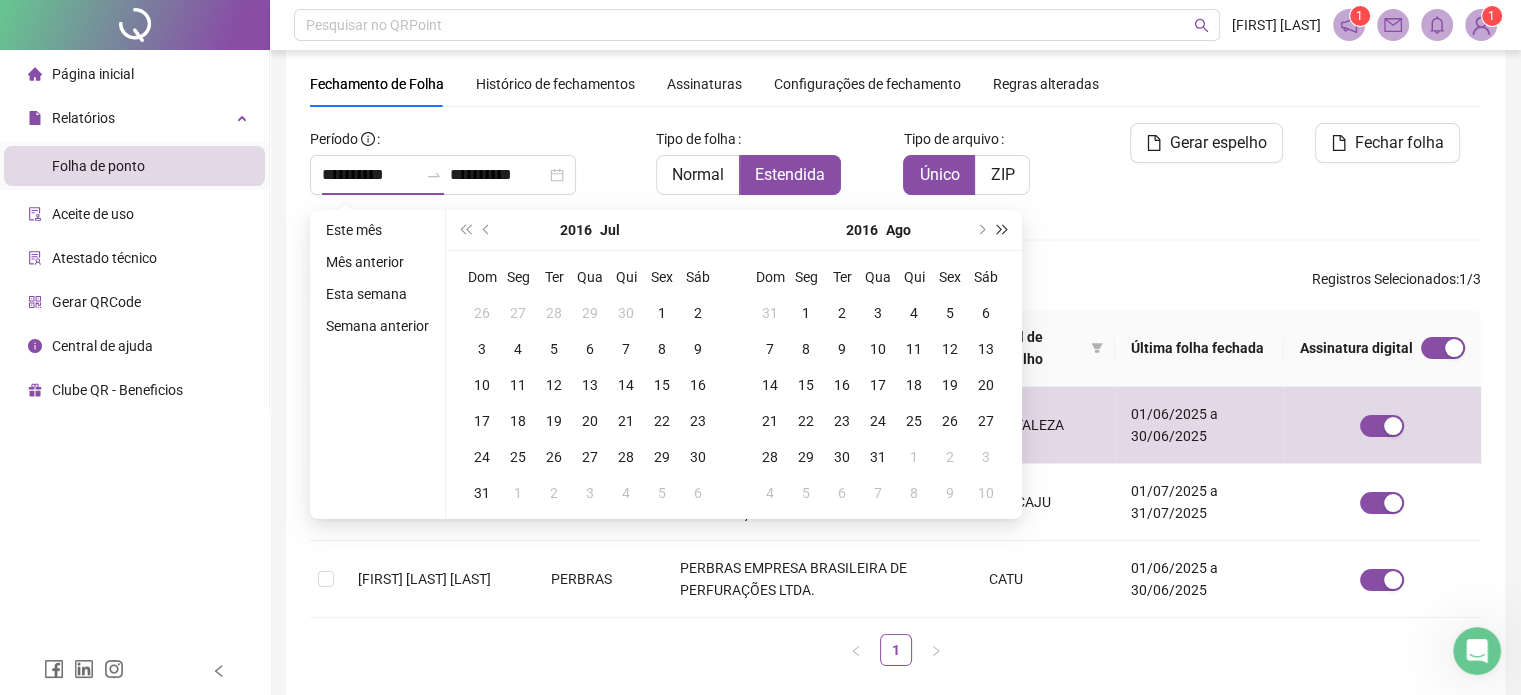 click at bounding box center (1003, 230) 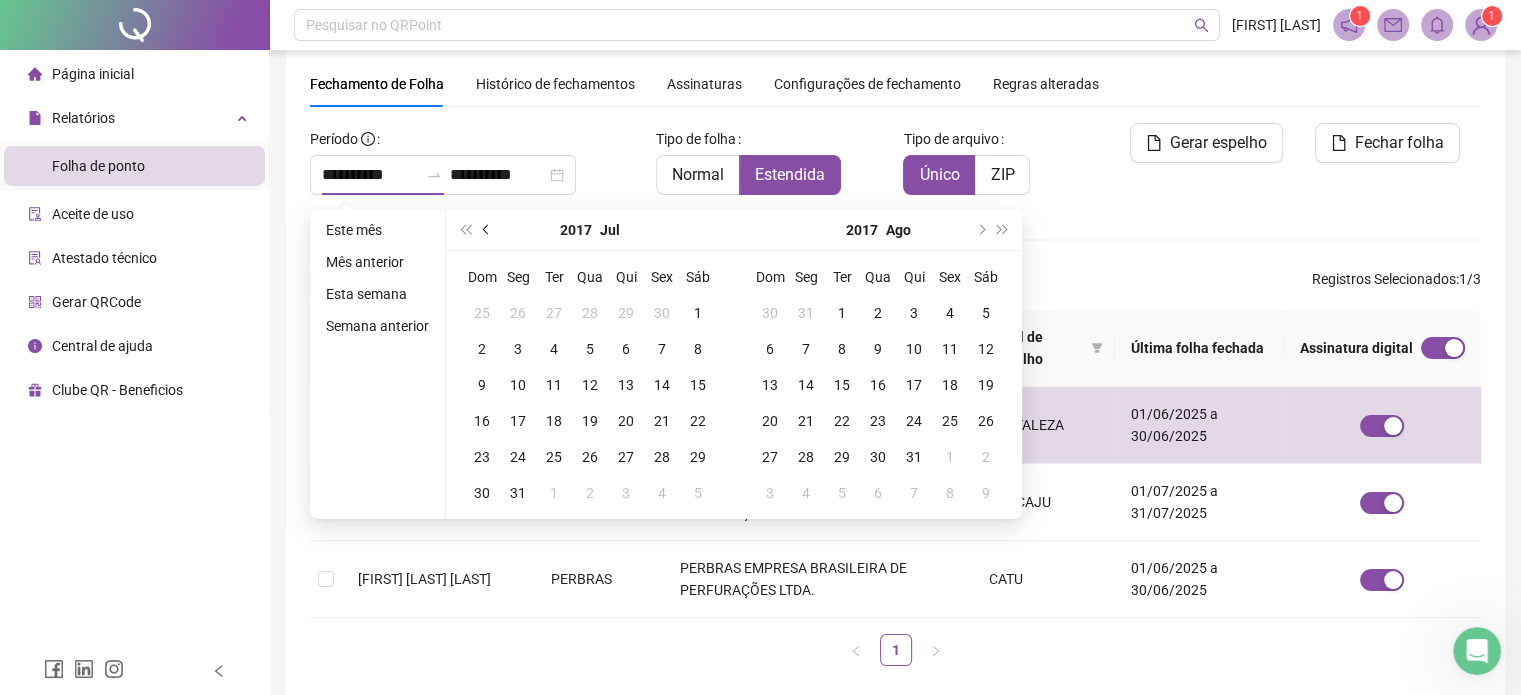 click at bounding box center [488, 230] 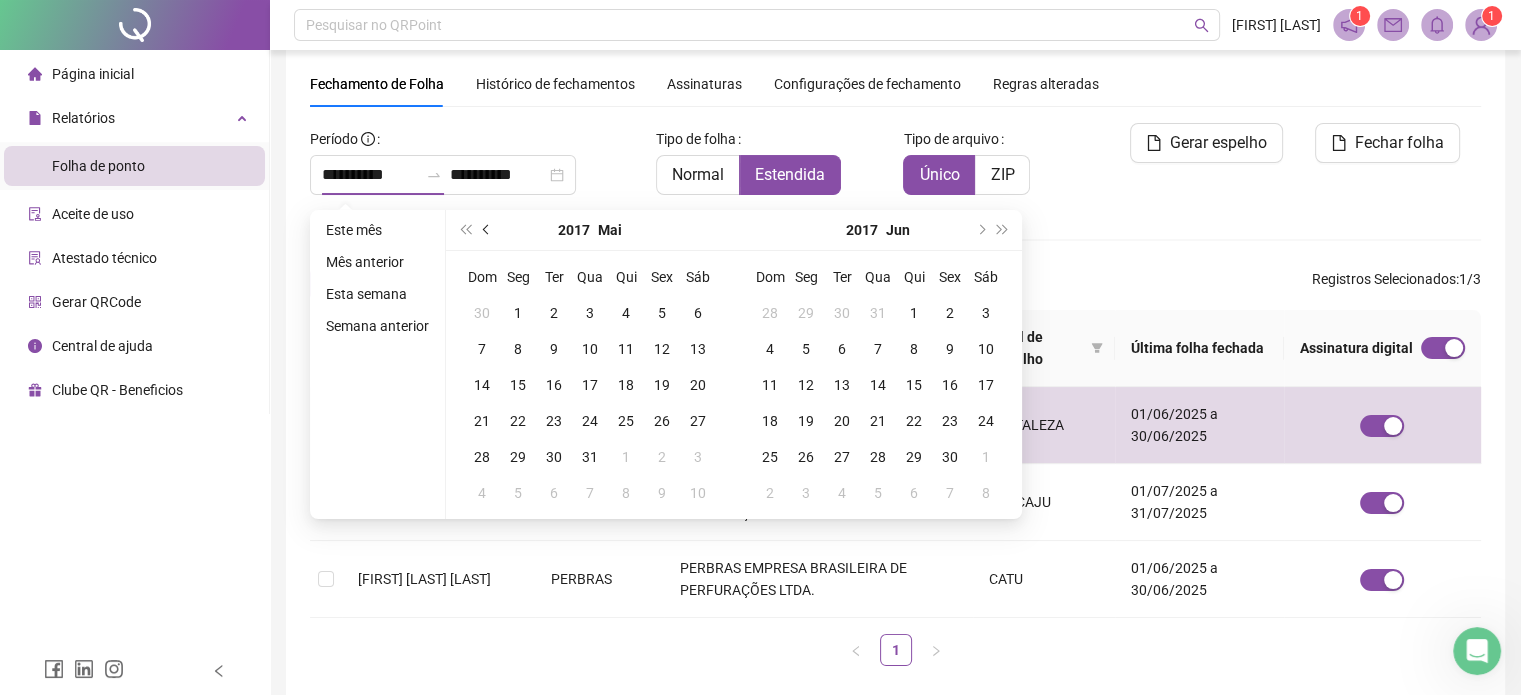 click at bounding box center [488, 230] 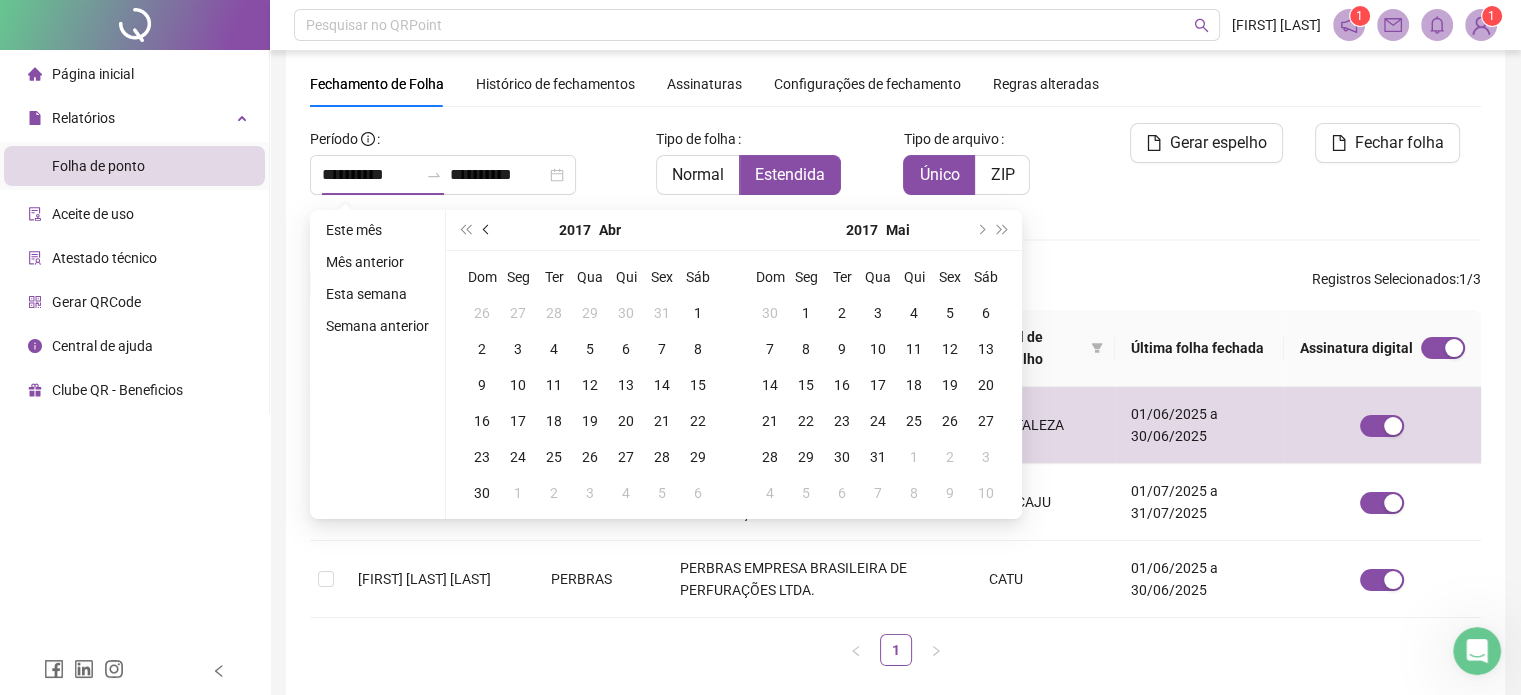 click at bounding box center [488, 230] 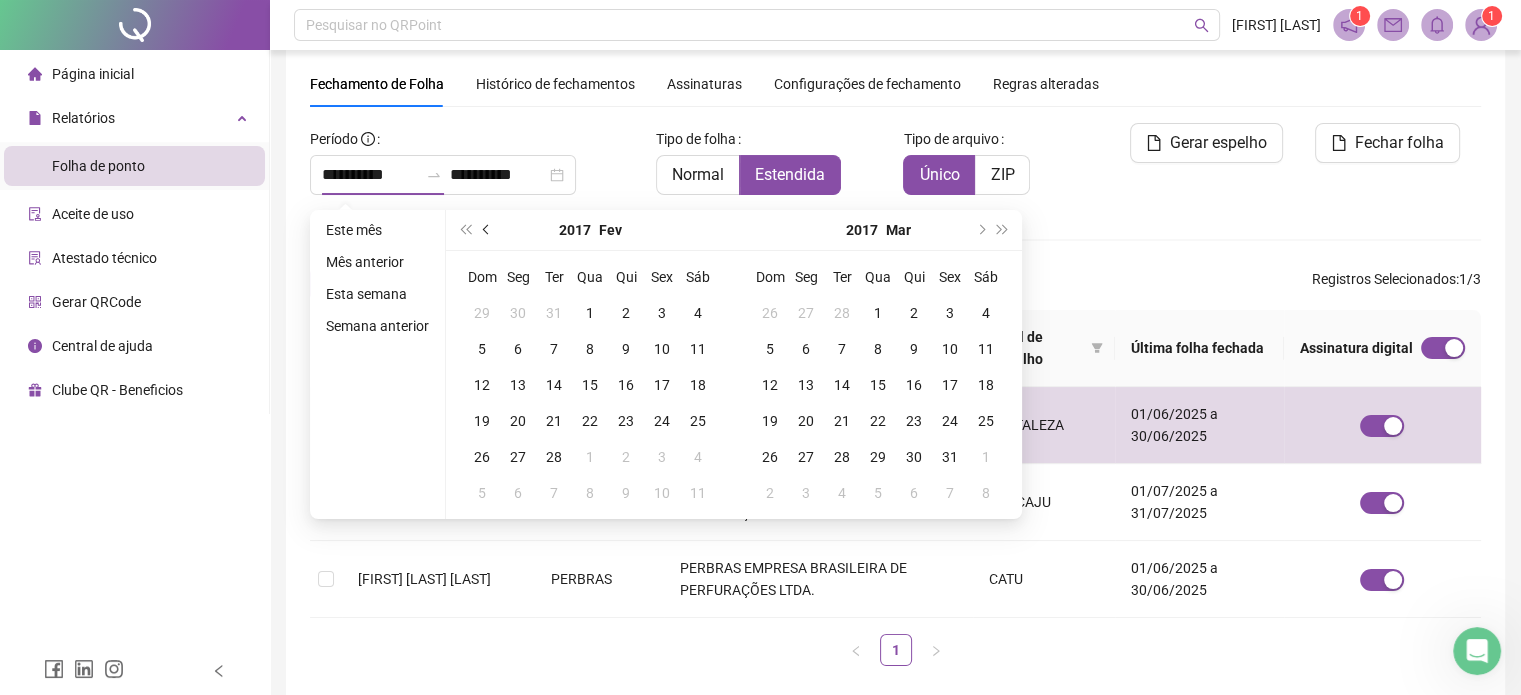 click at bounding box center (488, 230) 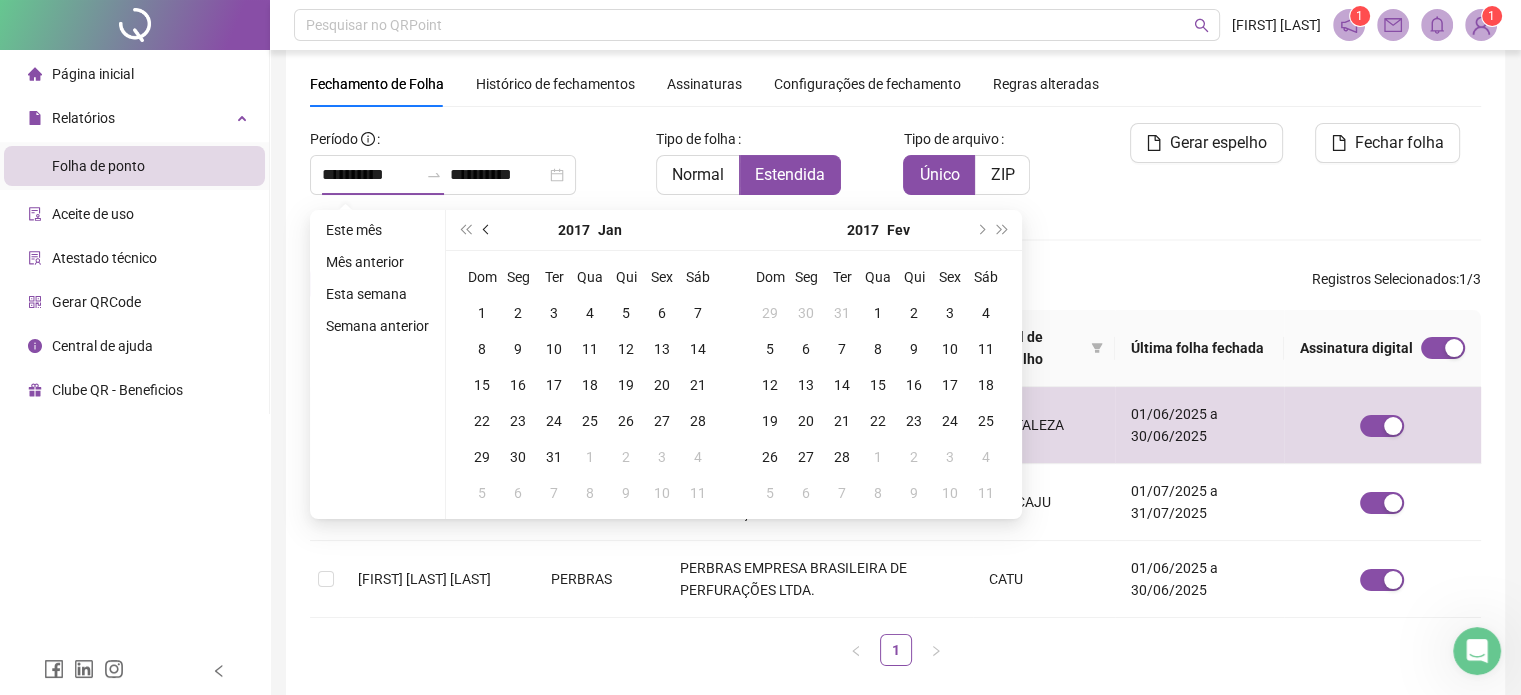 click at bounding box center (488, 230) 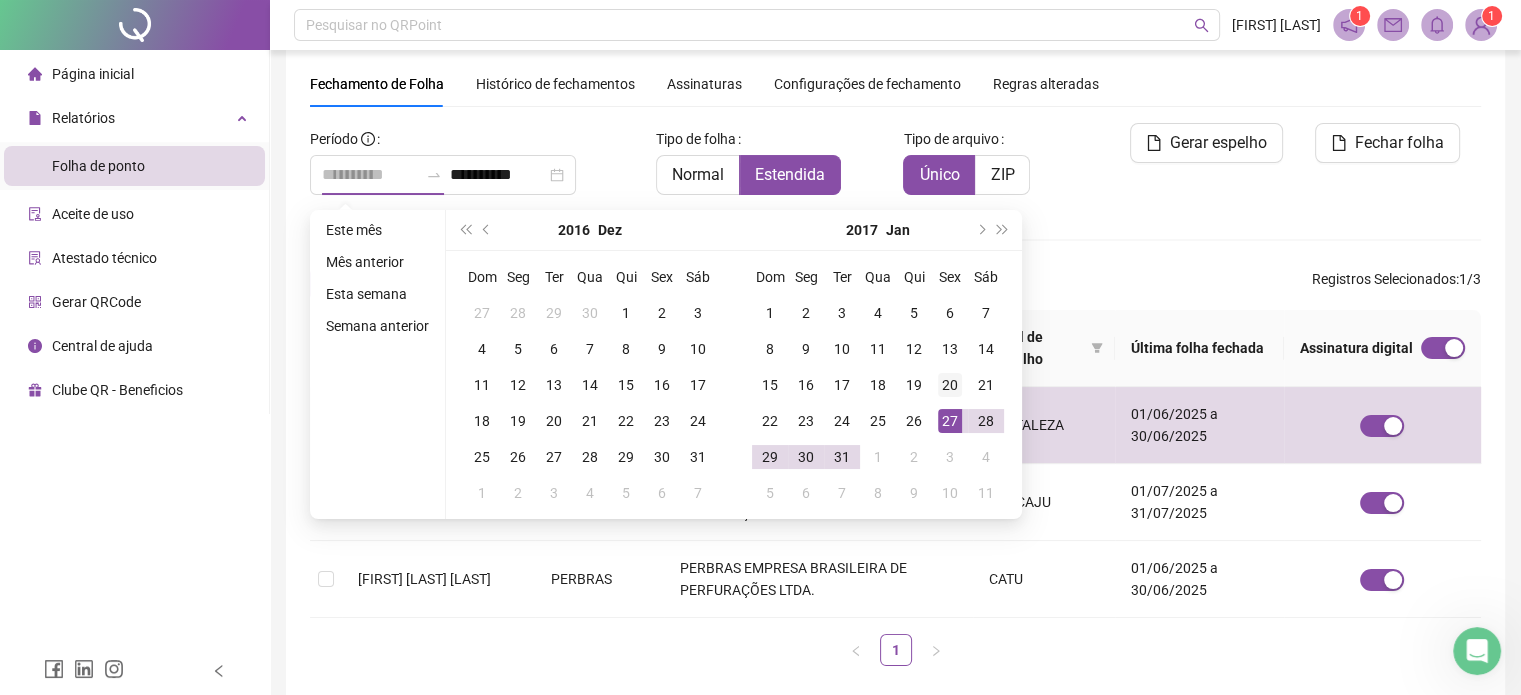 type on "**********" 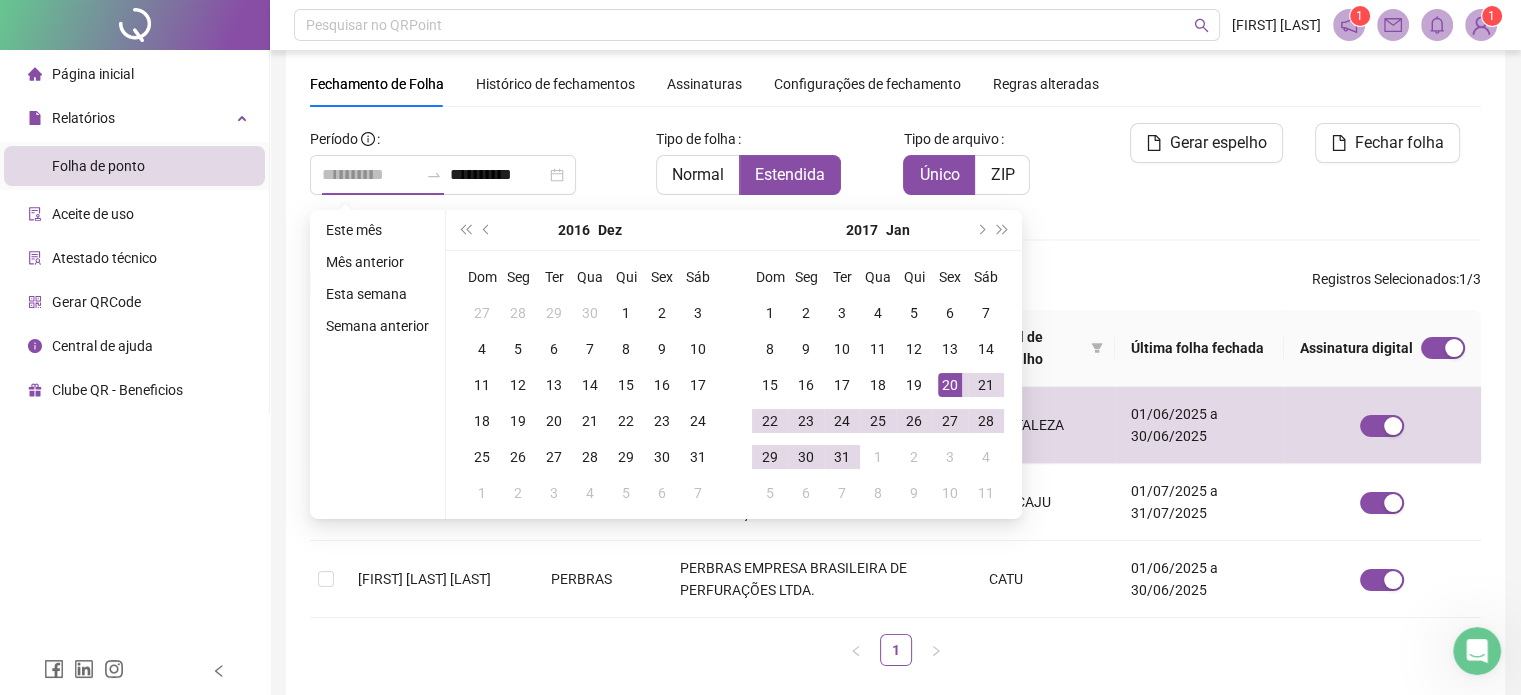 click on "20" at bounding box center [950, 385] 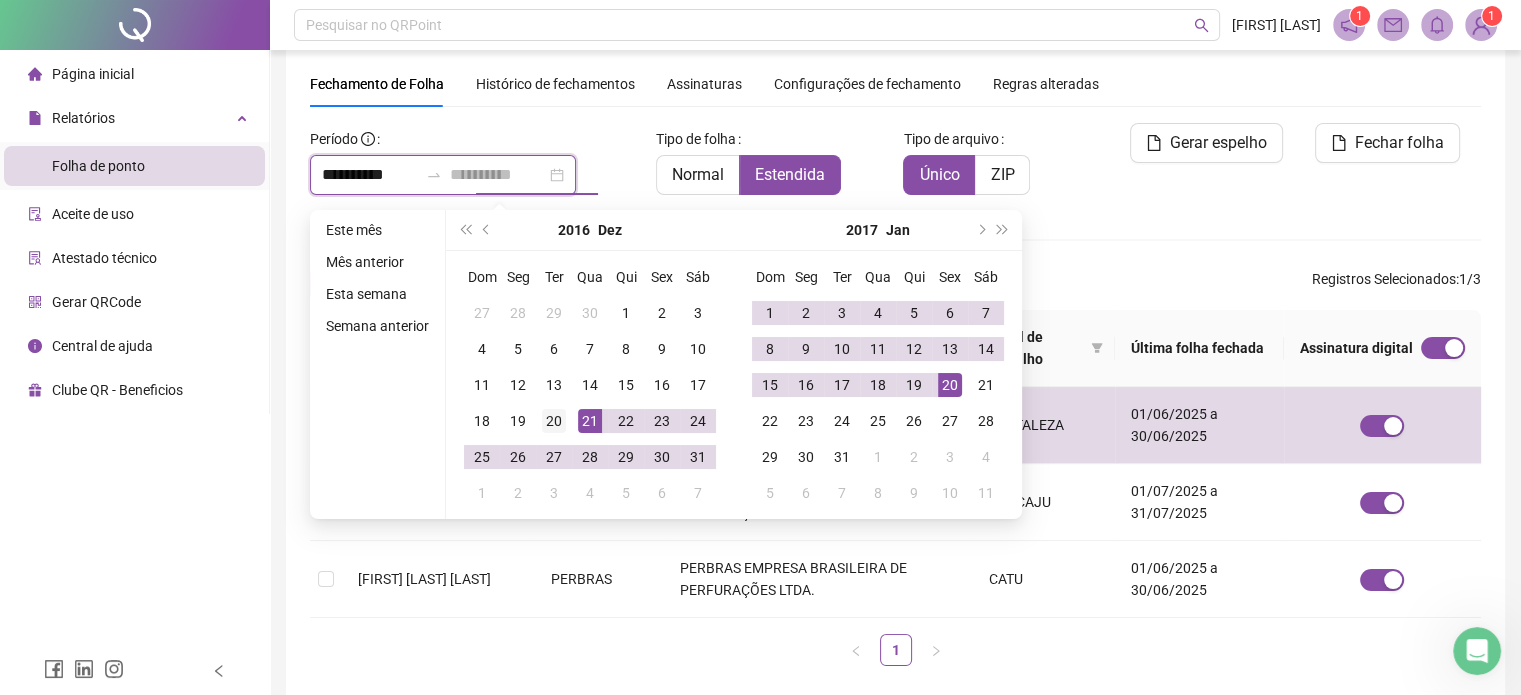 type on "**********" 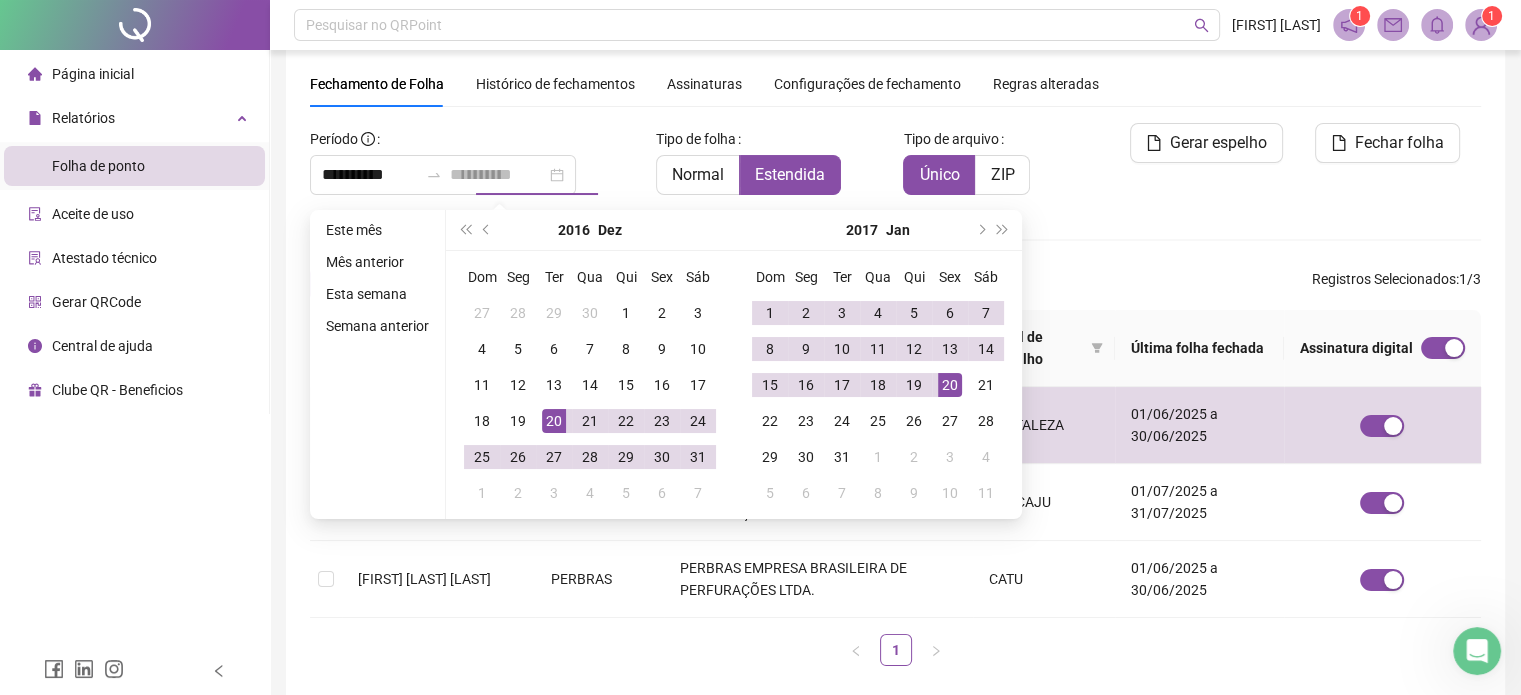 click on "20" at bounding box center (554, 421) 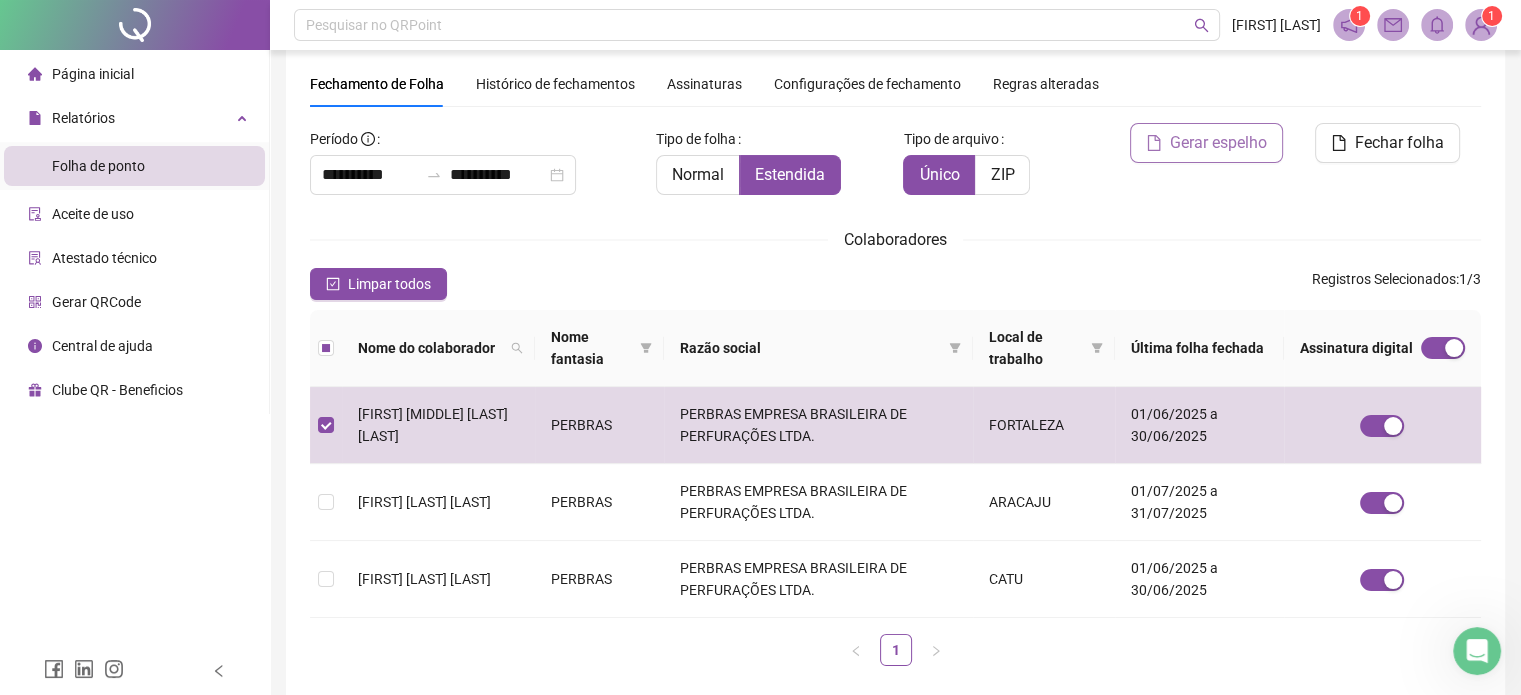 click on "Gerar espelho" at bounding box center (1218, 143) 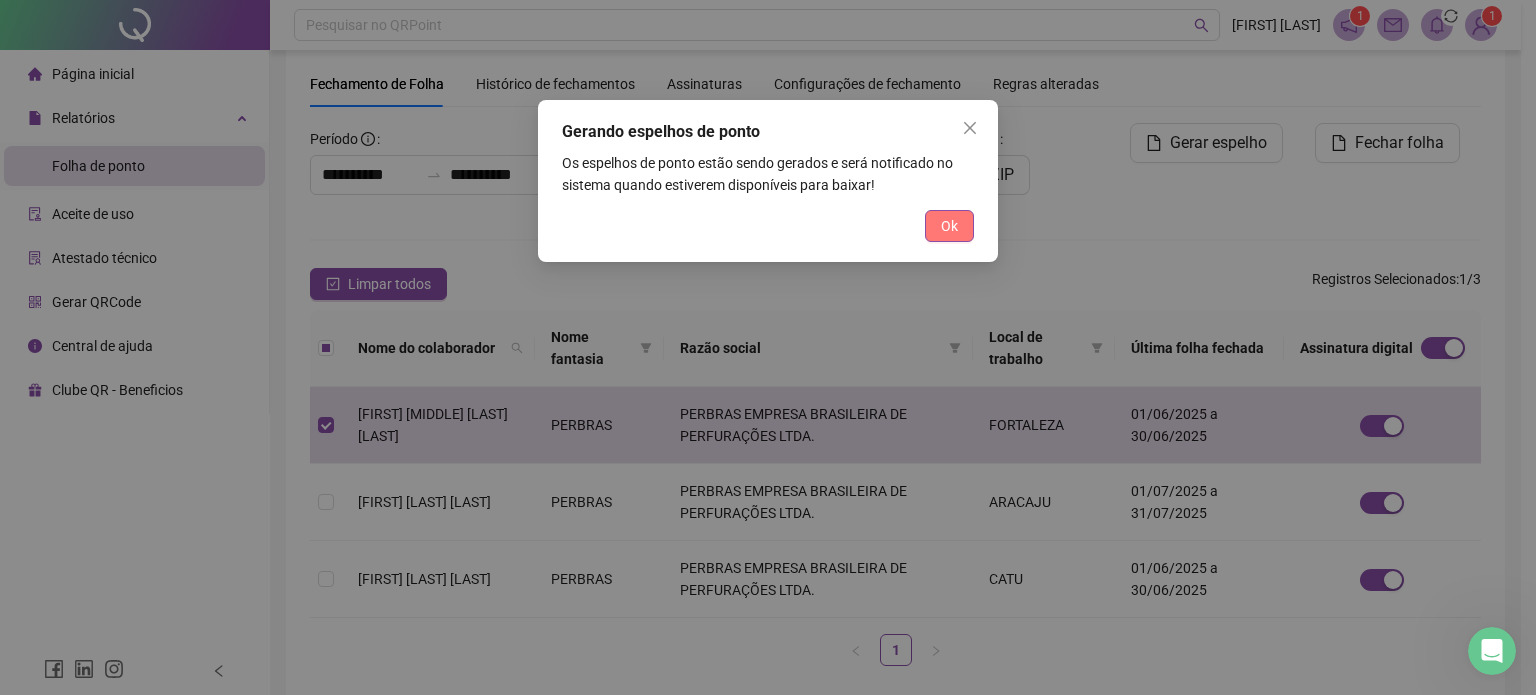 click on "Ok" at bounding box center [949, 226] 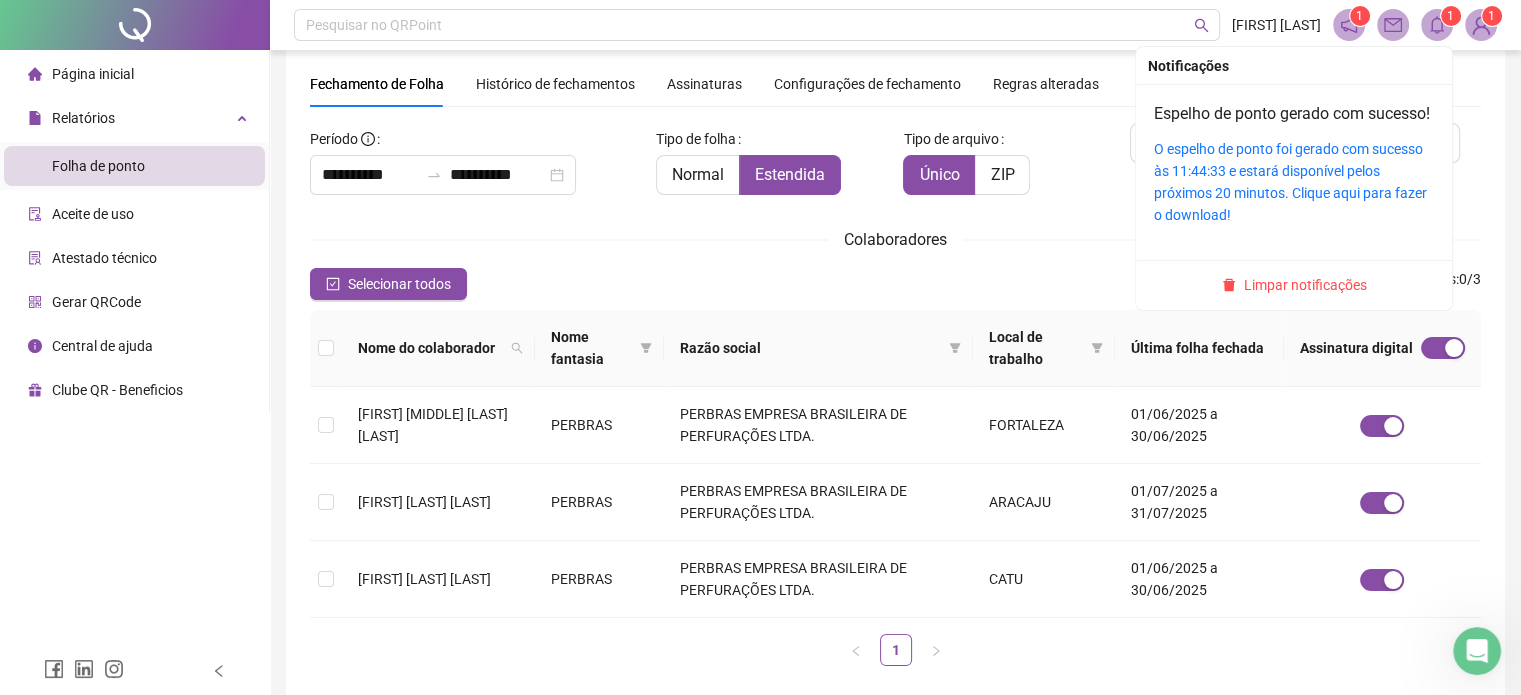 click 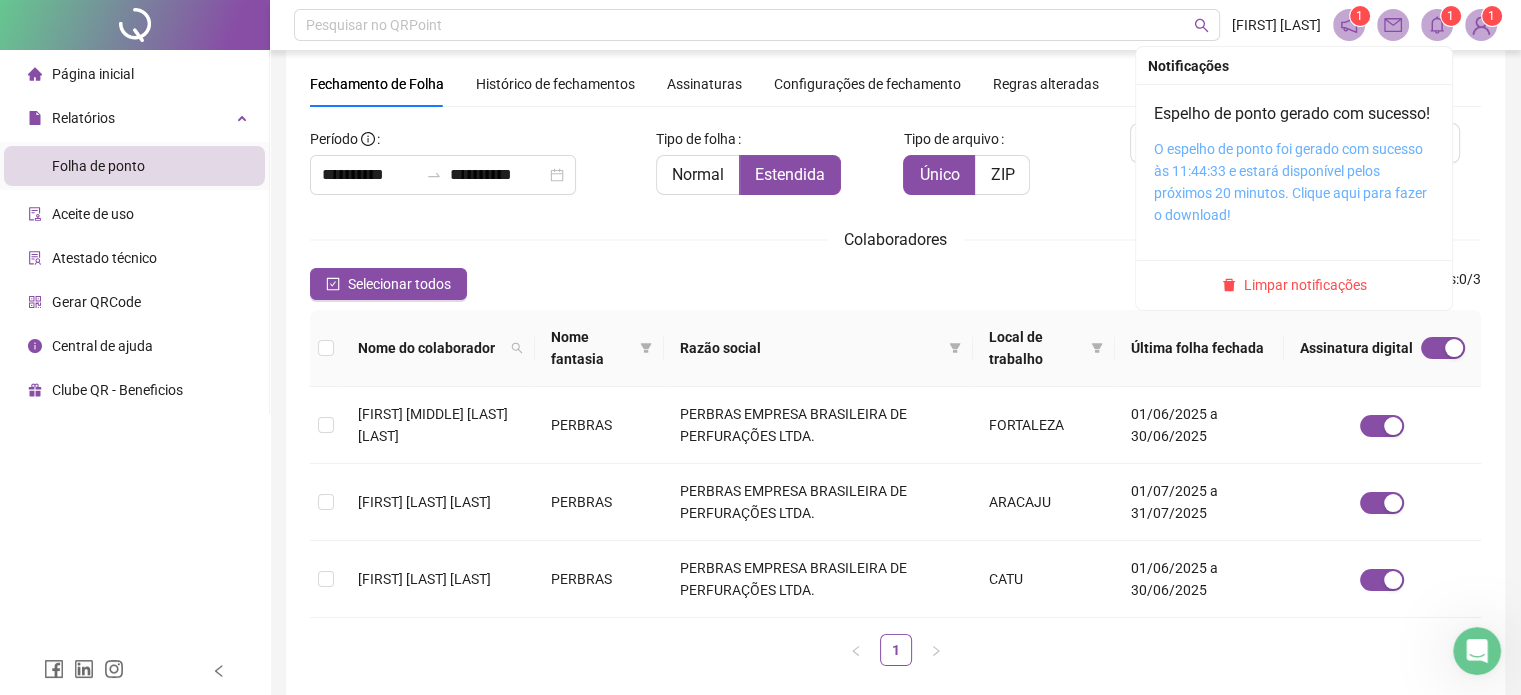 click on "O espelho de ponto foi gerado com sucesso às 11:44:33 e estará disponível pelos próximos 20 minutos.
Clique aqui para fazer o download!" at bounding box center [1290, 182] 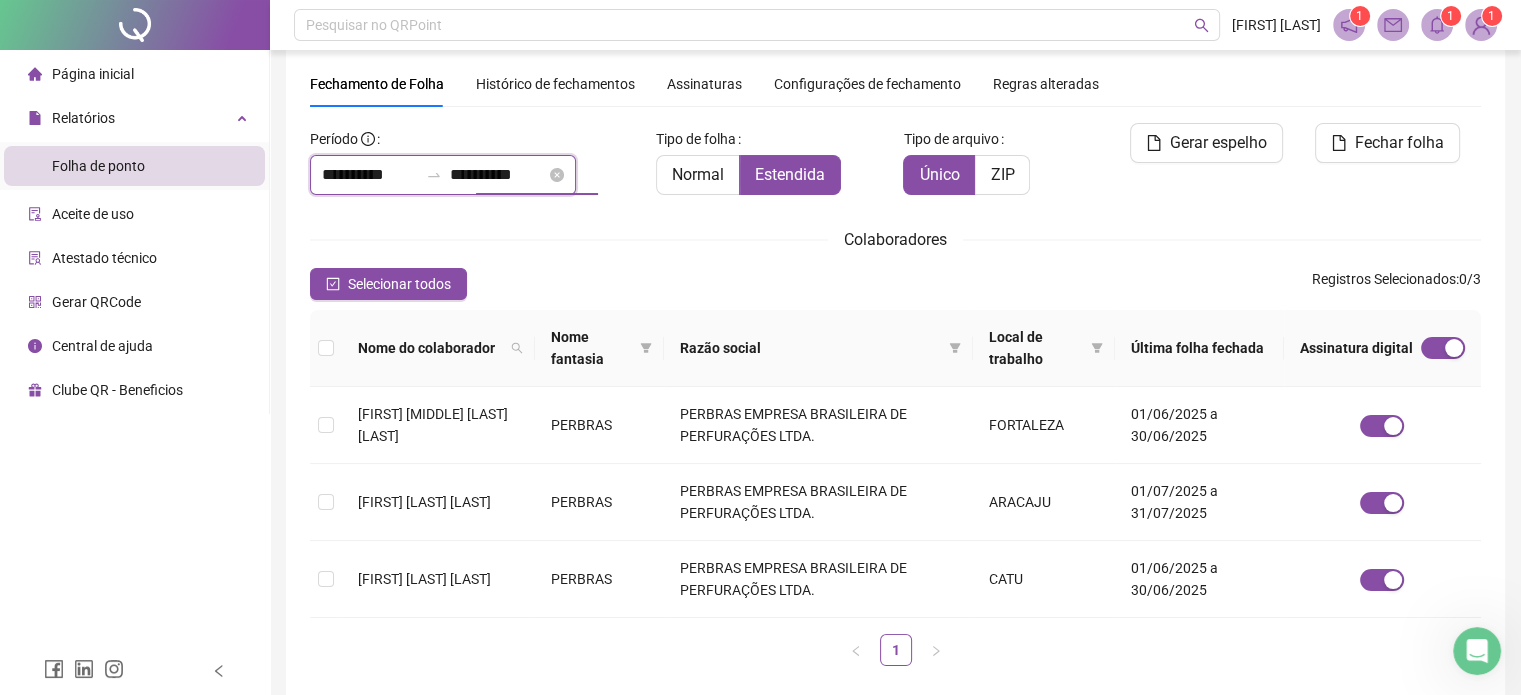 click on "**********" at bounding box center [498, 175] 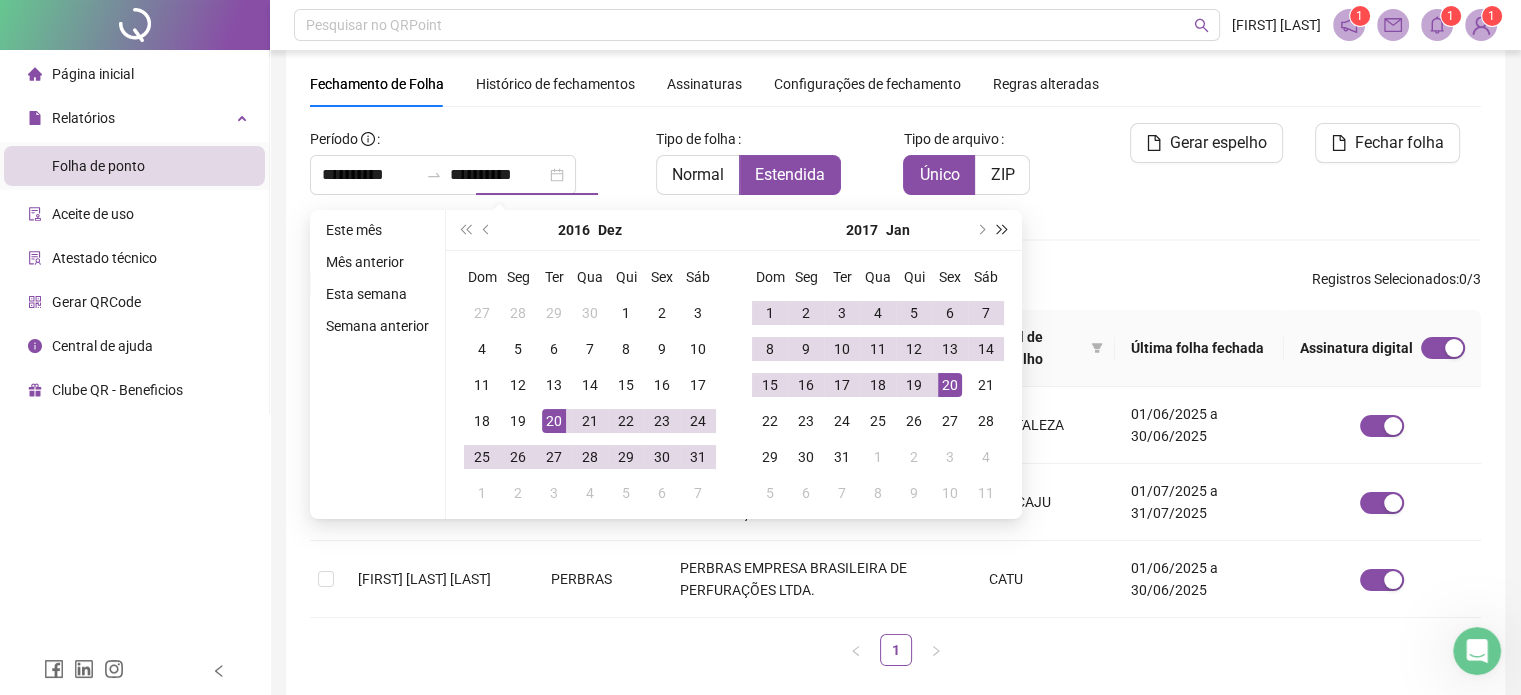 click at bounding box center (1003, 230) 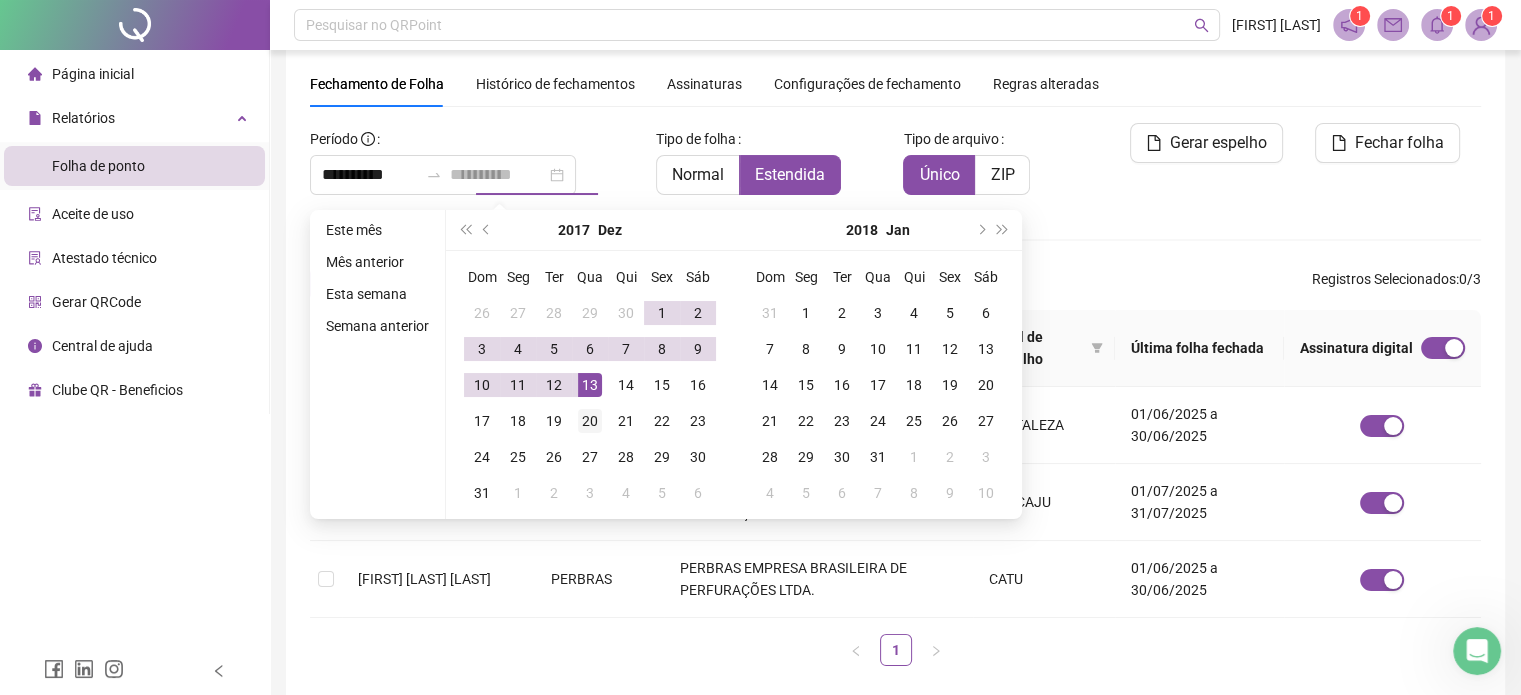 type on "**********" 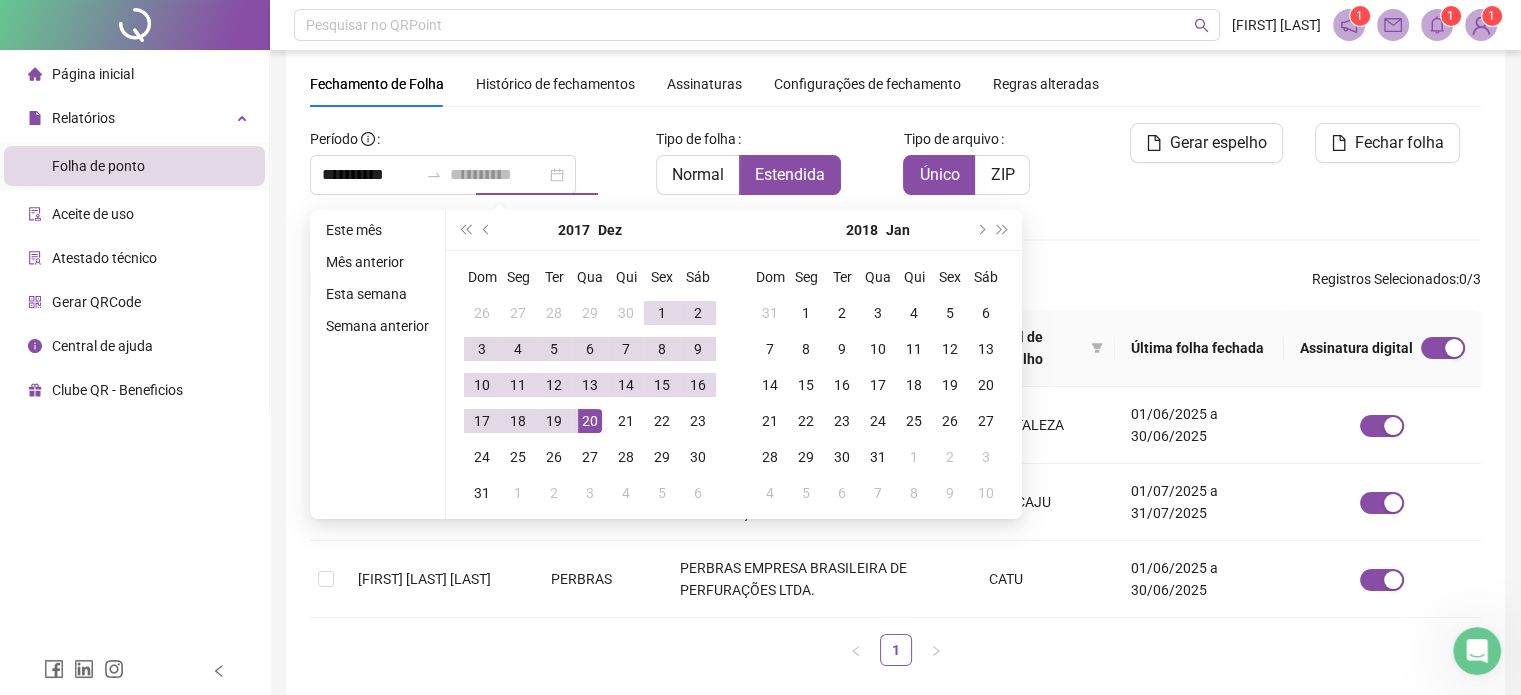 click on "20" at bounding box center [590, 421] 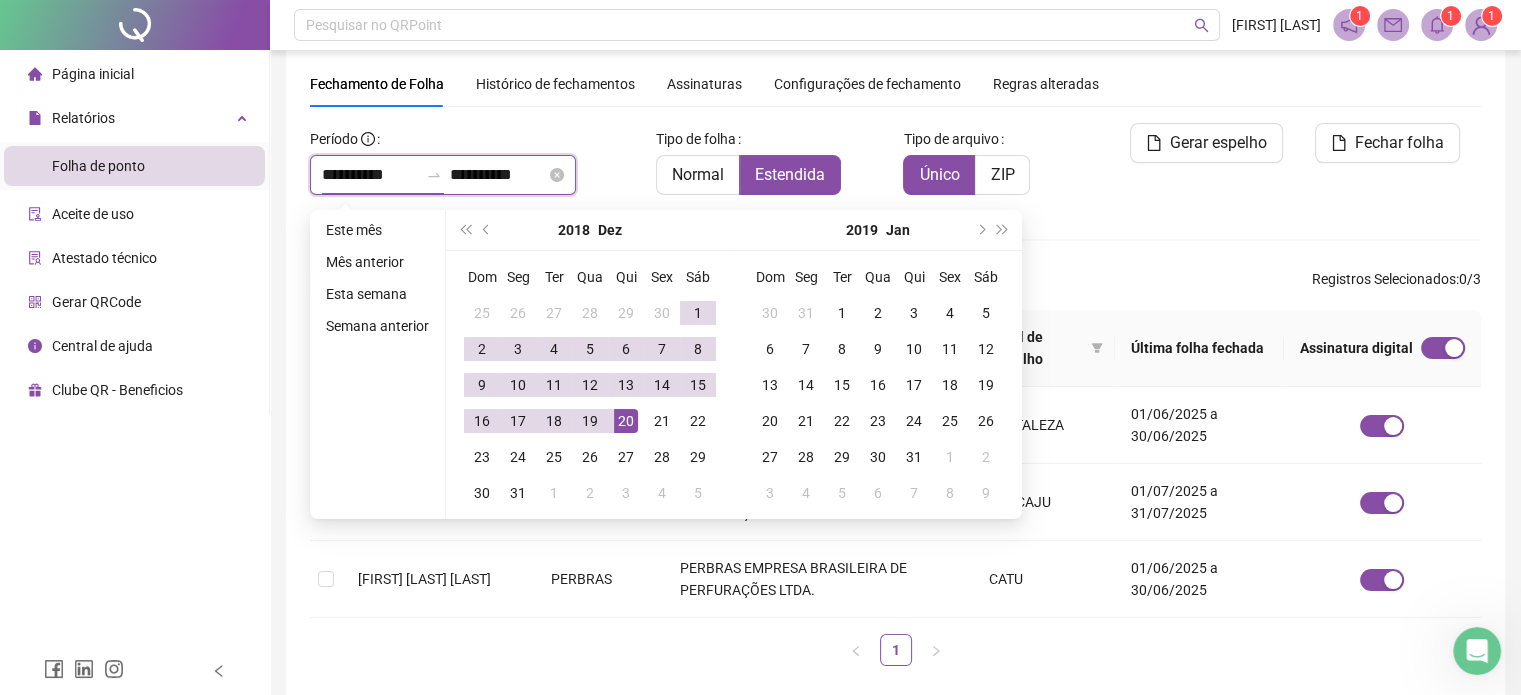 type on "**********" 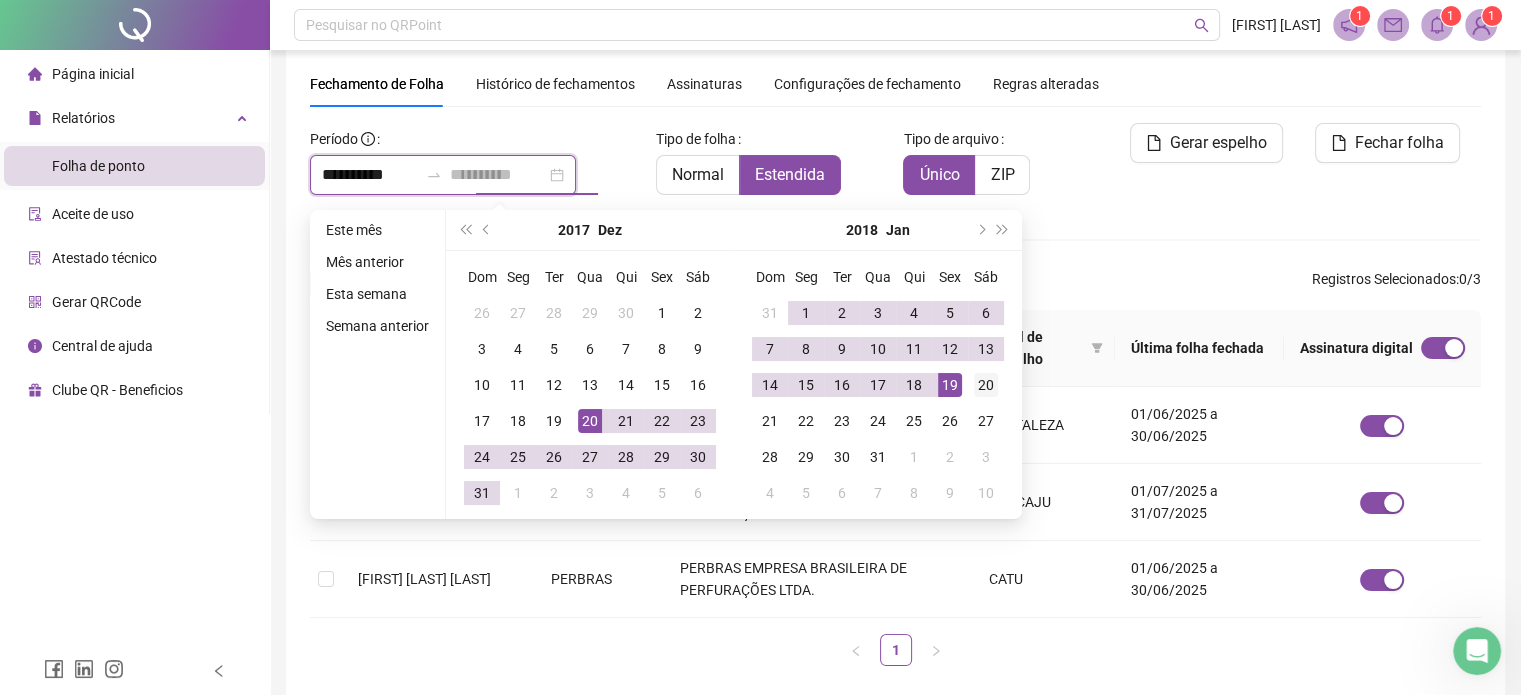 type on "**********" 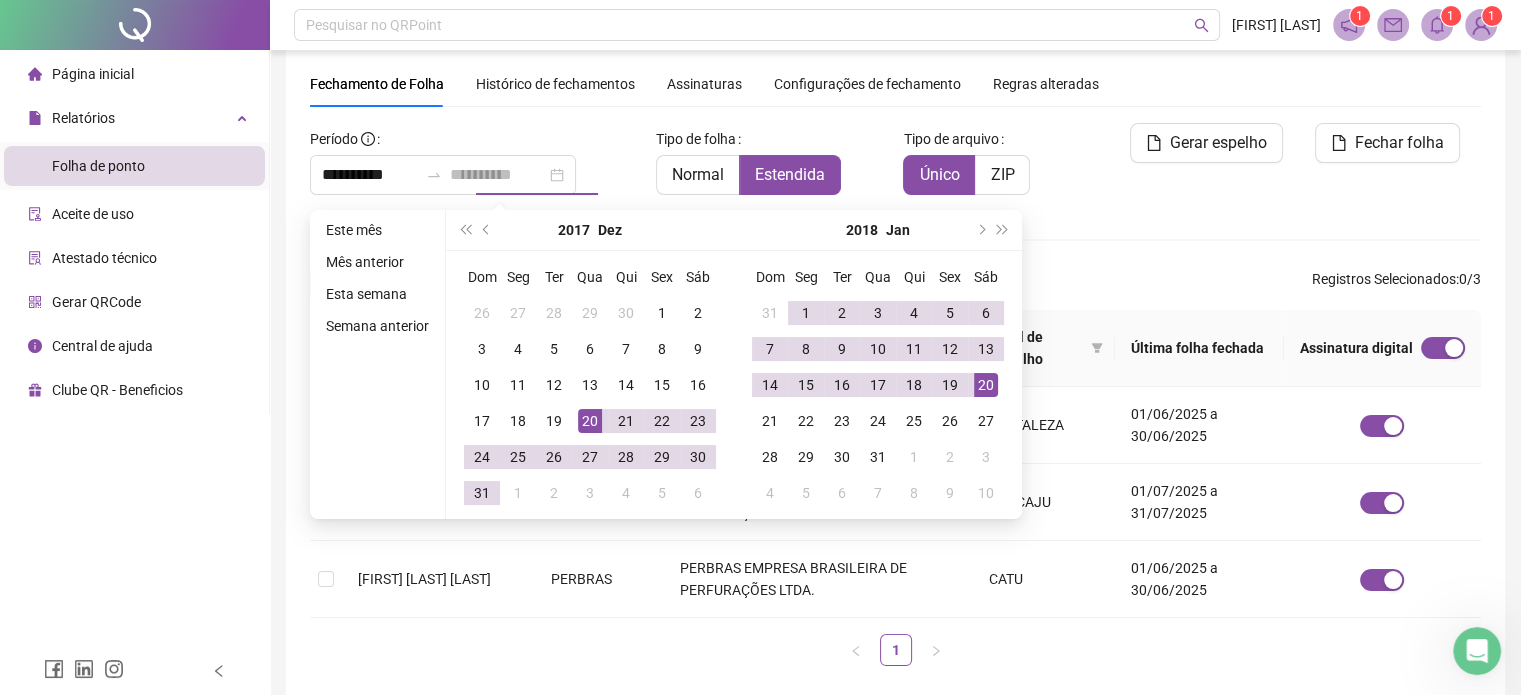 click on "20" at bounding box center [986, 385] 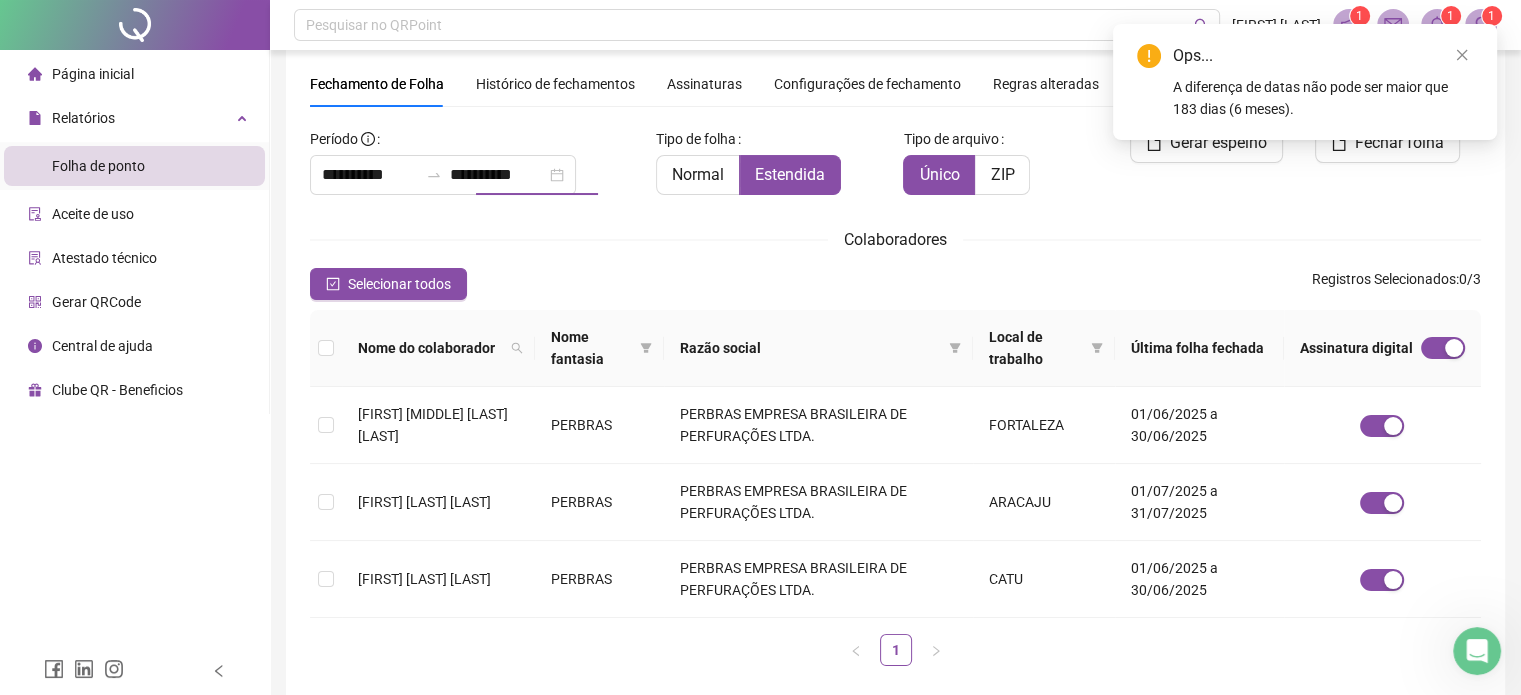 type on "**********" 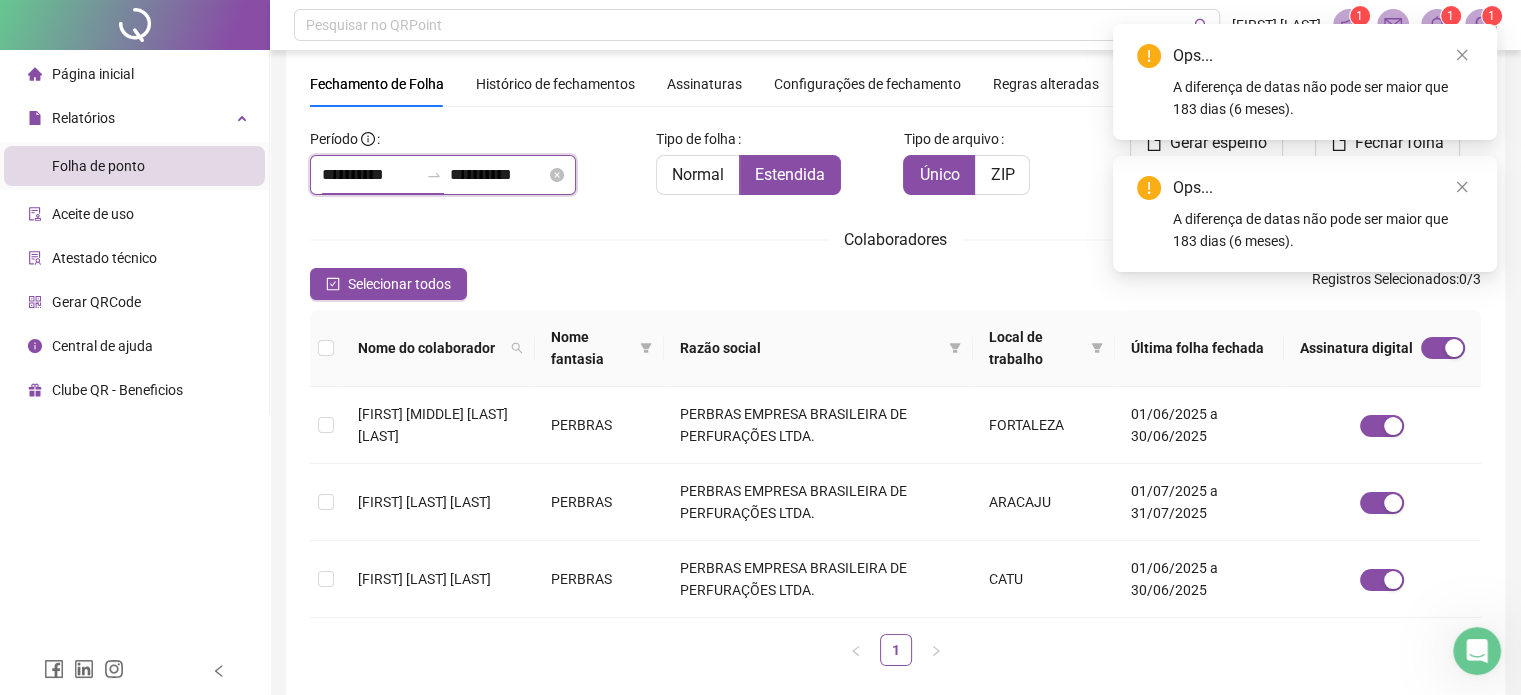 click on "**********" at bounding box center [370, 175] 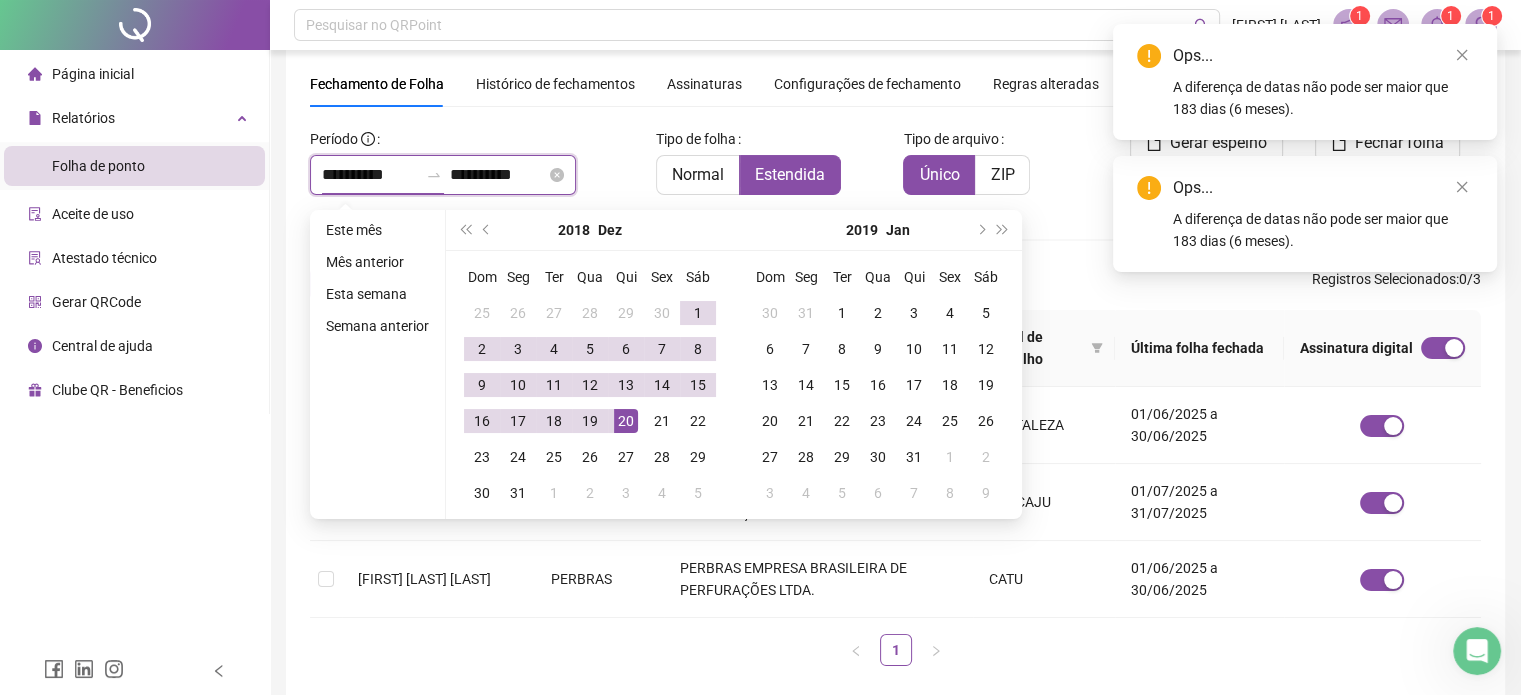 type on "**********" 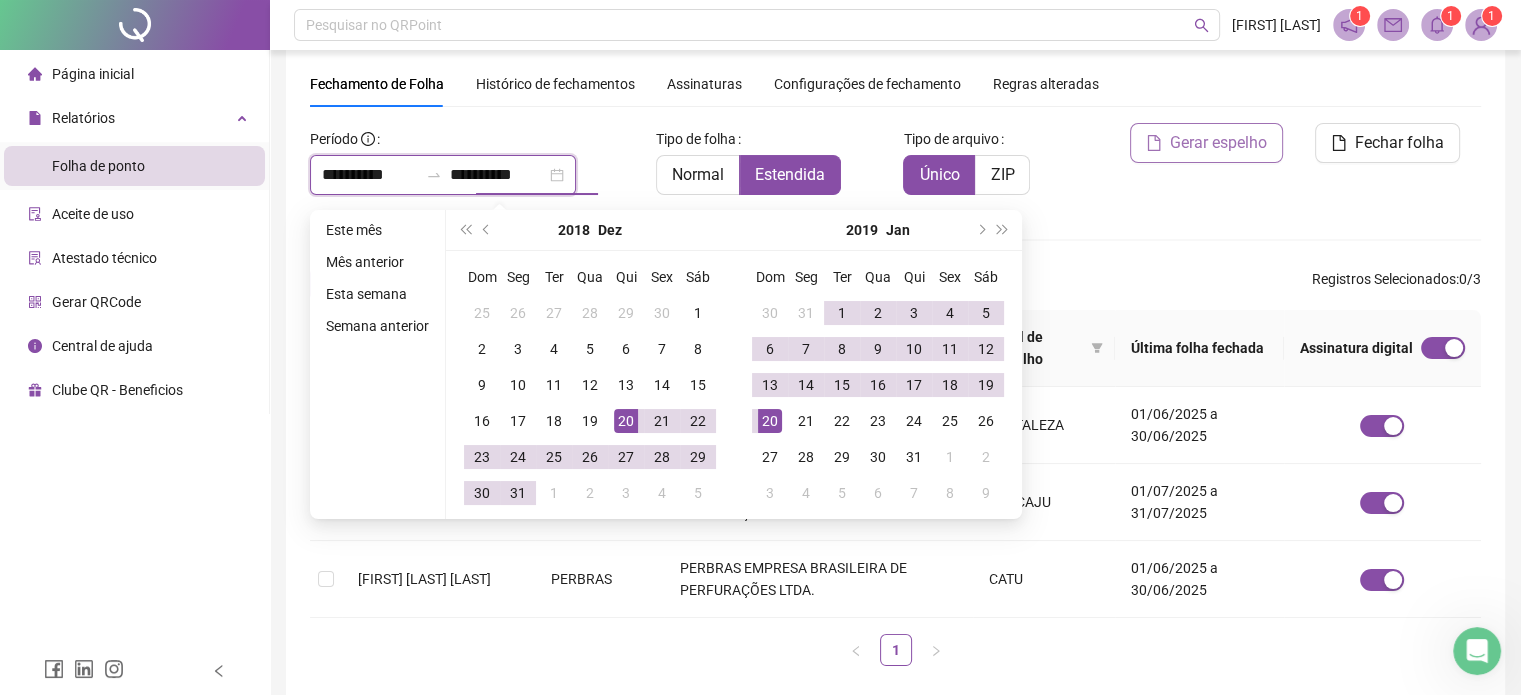 type on "**********" 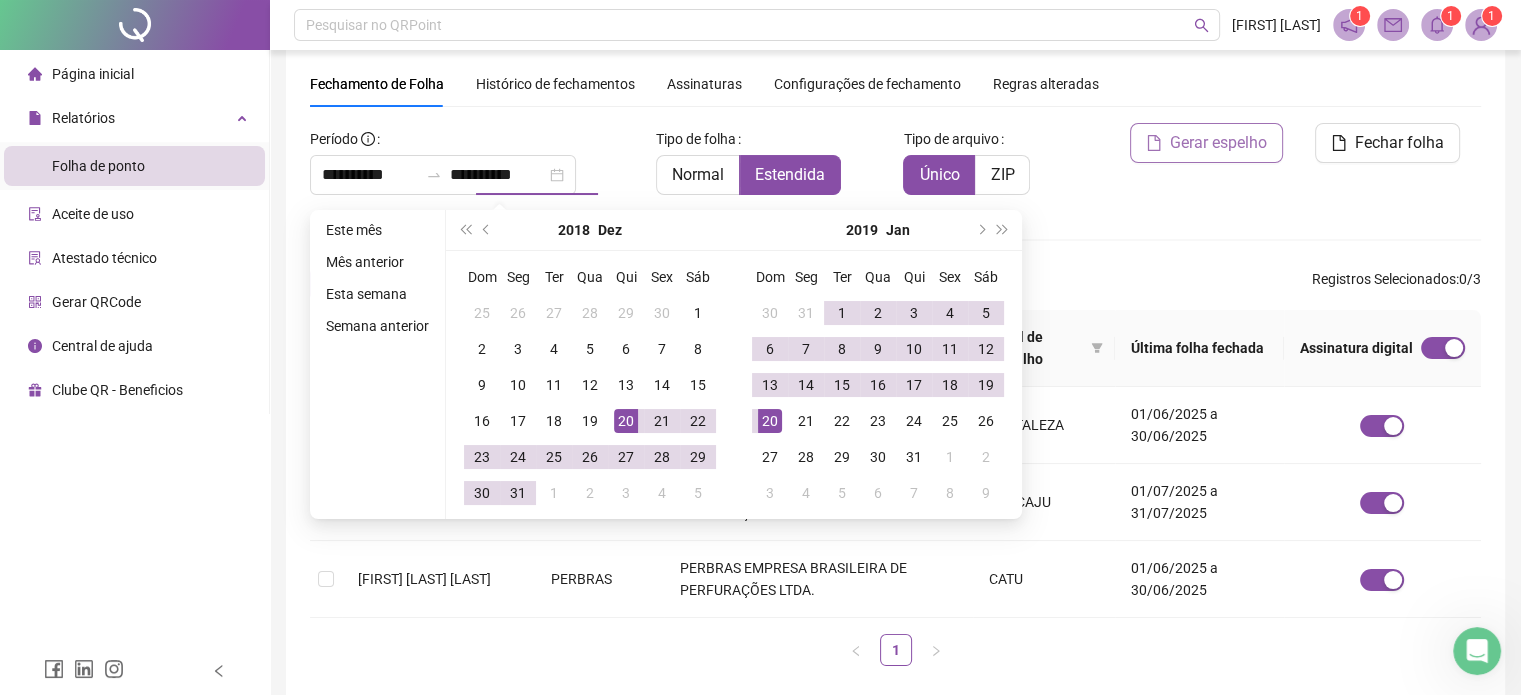 click on "Gerar espelho" at bounding box center (1218, 143) 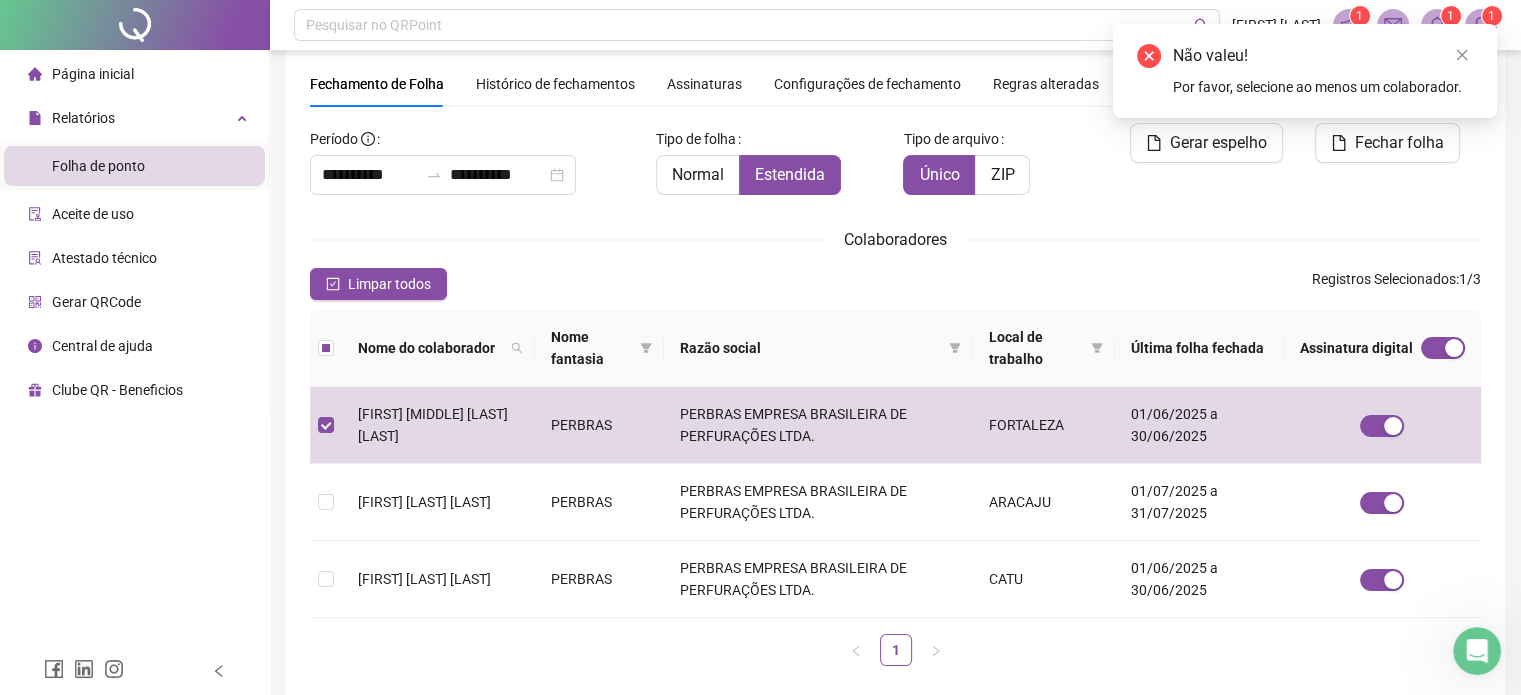 click on "Gerar espelho" at bounding box center (1206, 143) 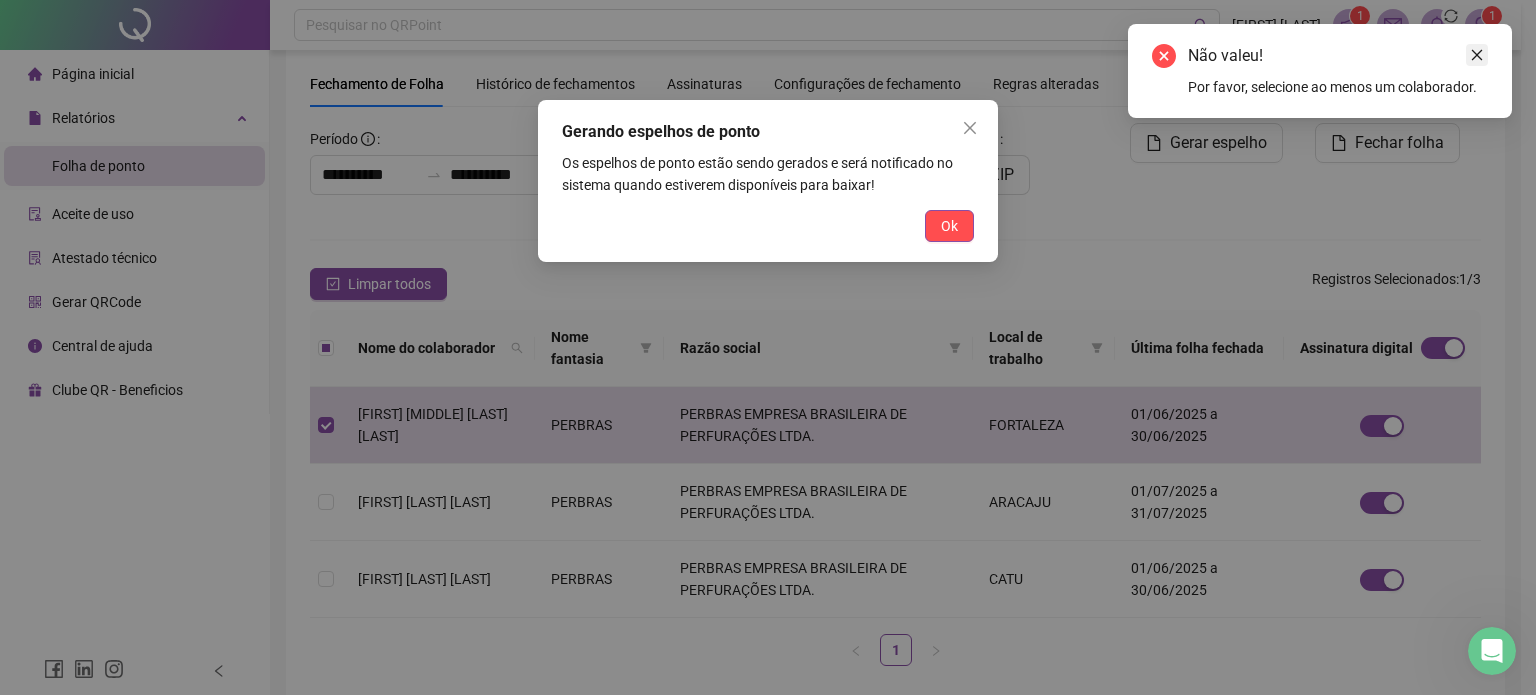 click 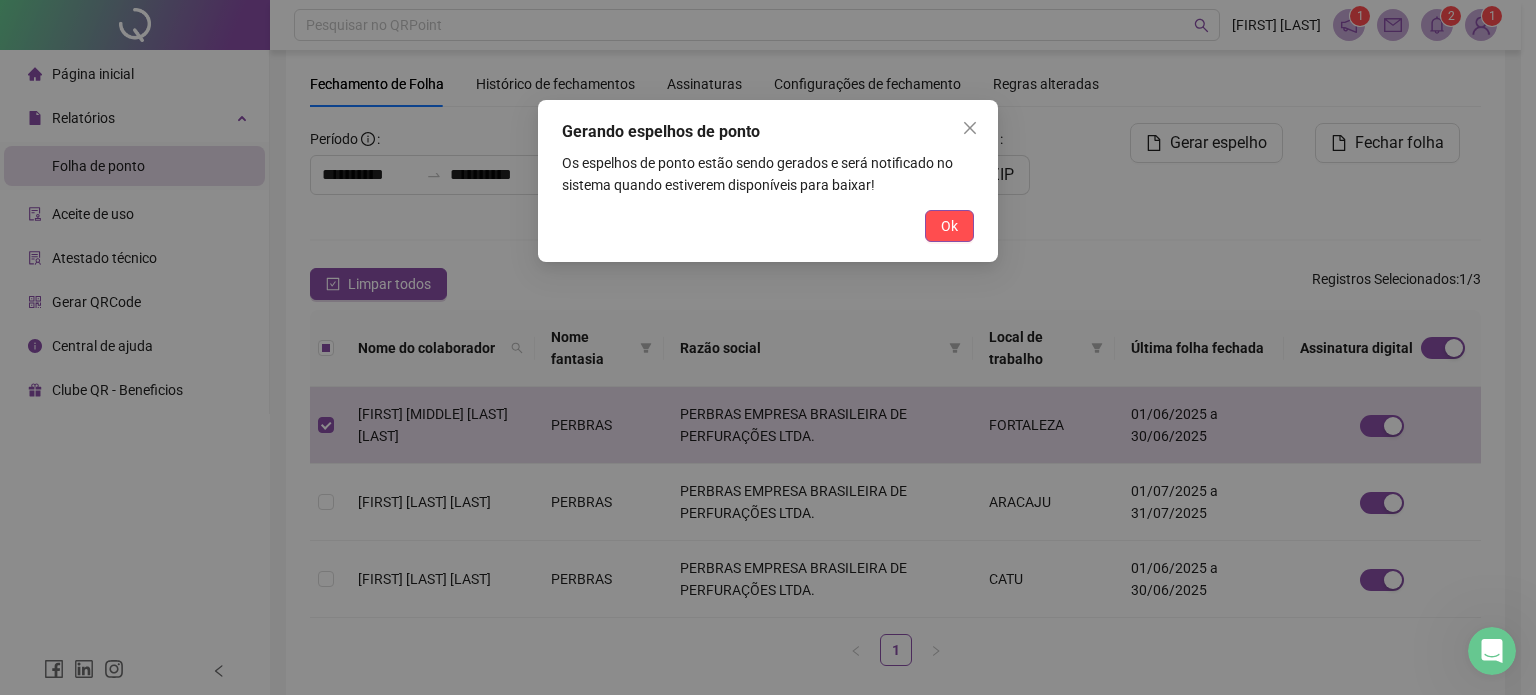 click on "Ok" at bounding box center (949, 226) 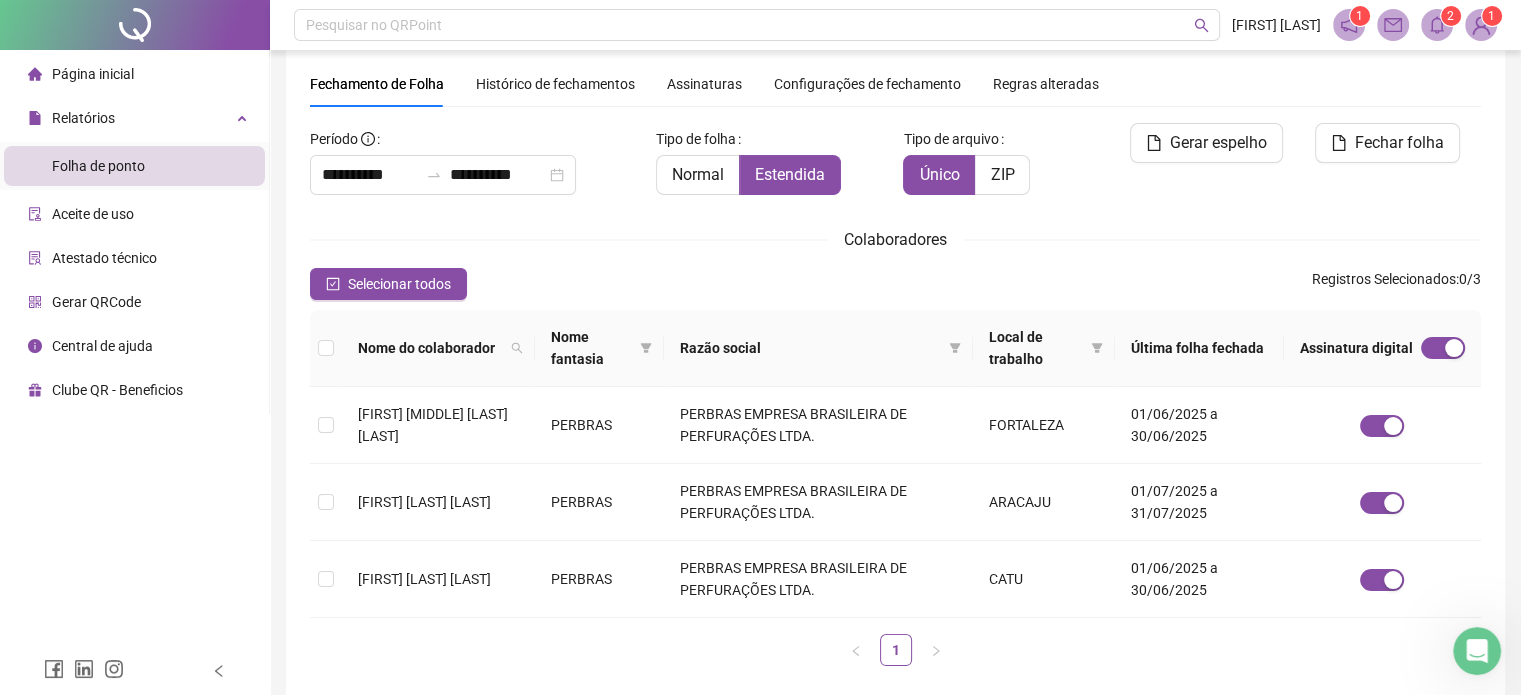 click 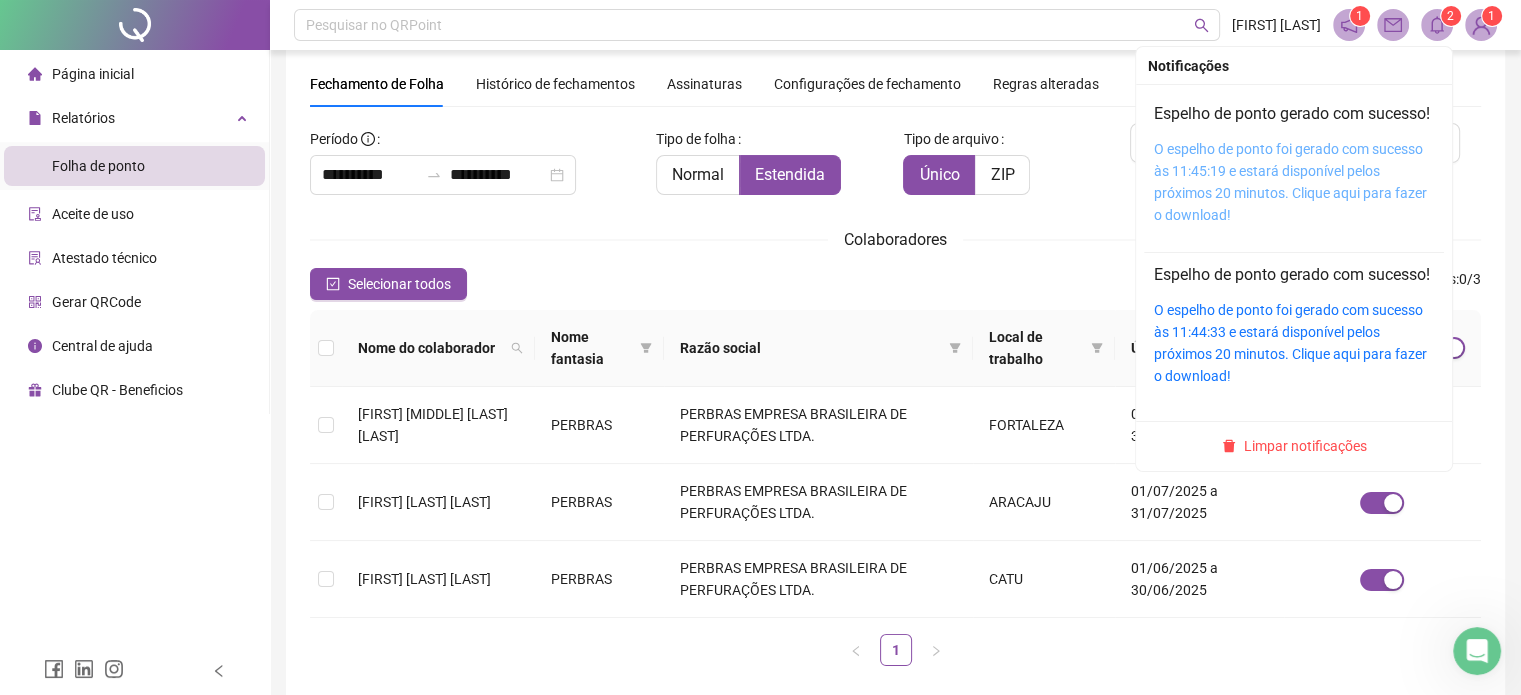 click on "O espelho de ponto foi gerado com sucesso às 11:45:19 e estará disponível pelos próximos 20 minutos.
Clique aqui para fazer o download!" at bounding box center (1290, 182) 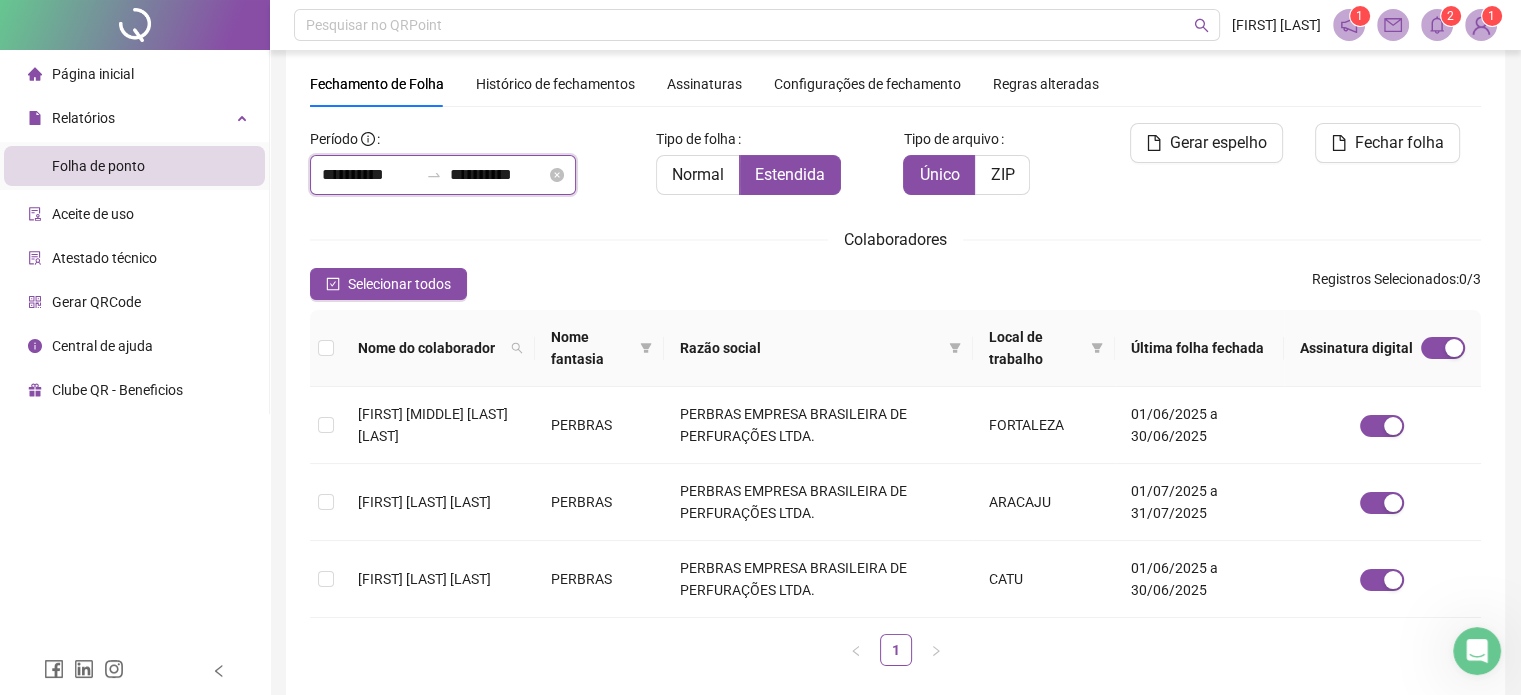 click on "**********" at bounding box center (370, 175) 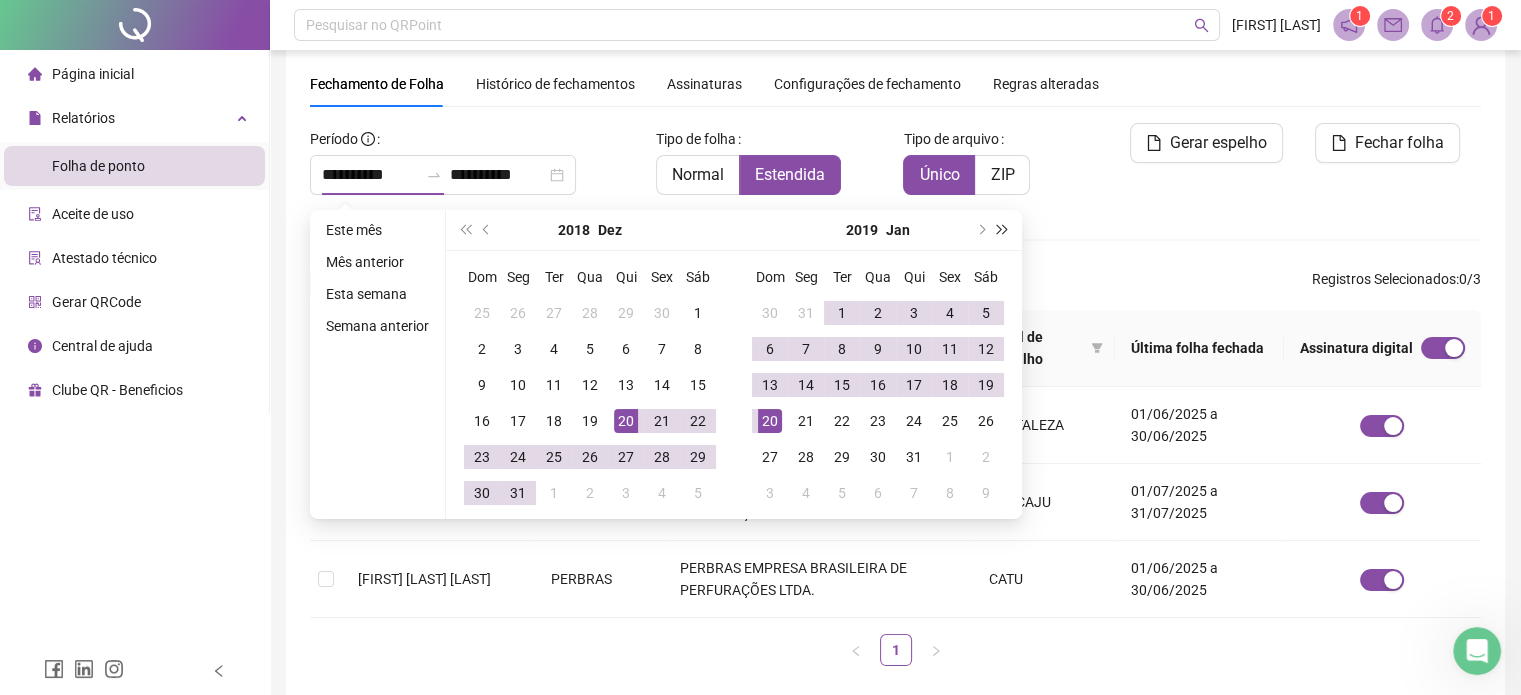 click at bounding box center (1003, 230) 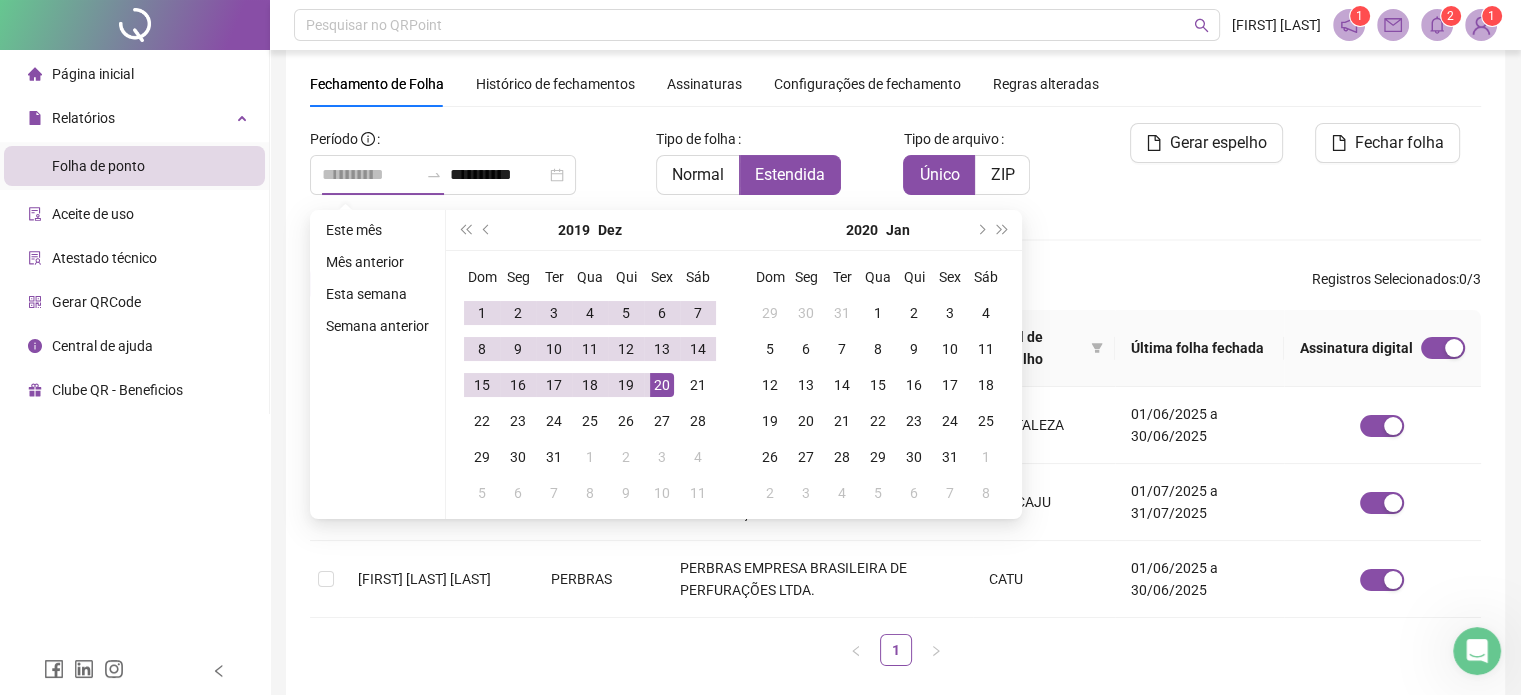 type on "**********" 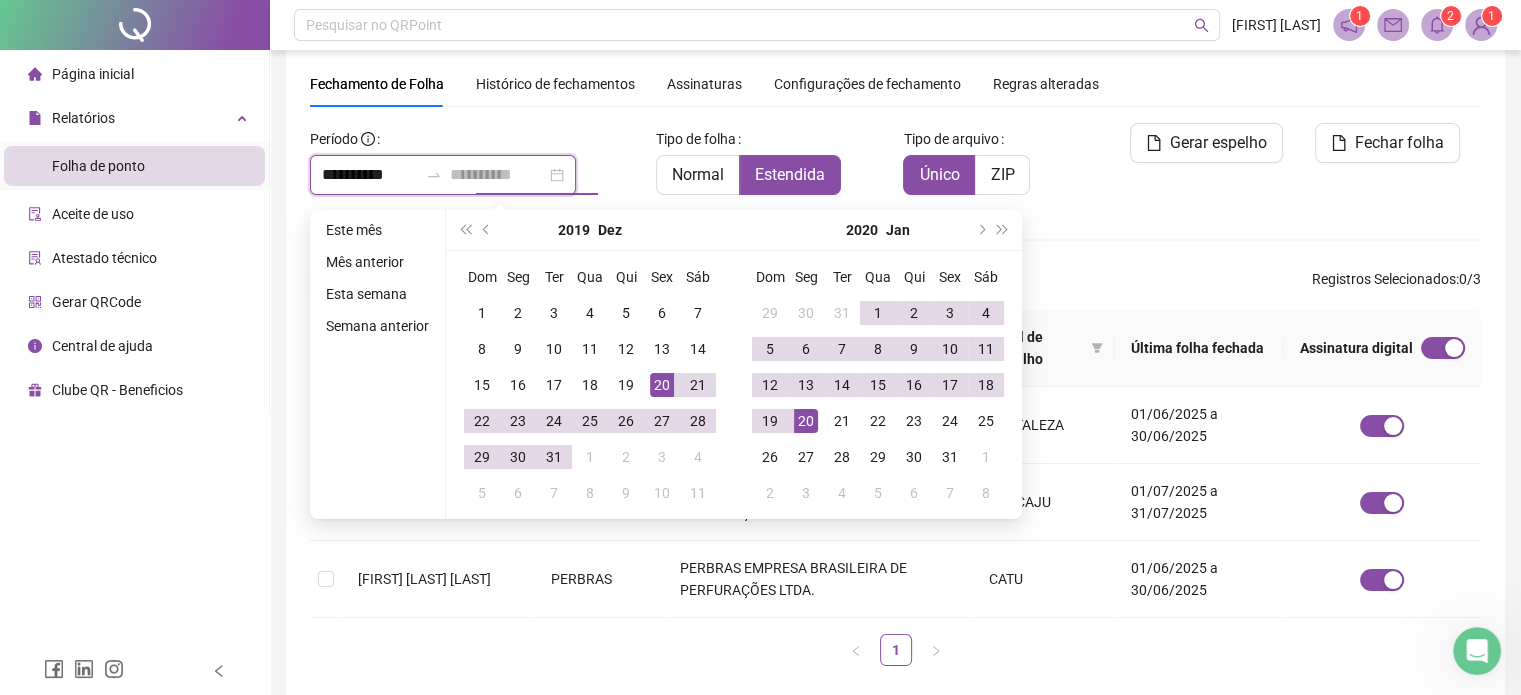 type on "**********" 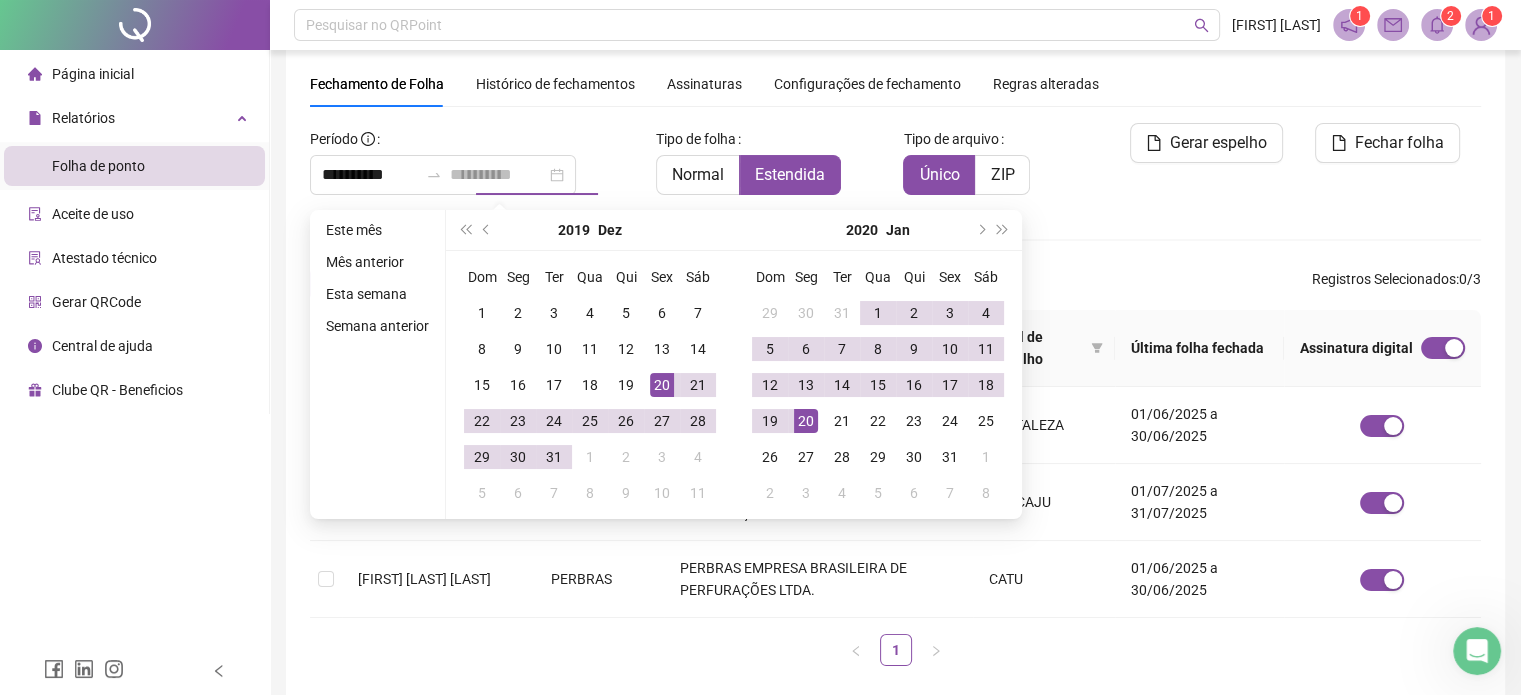 click on "20" at bounding box center [806, 421] 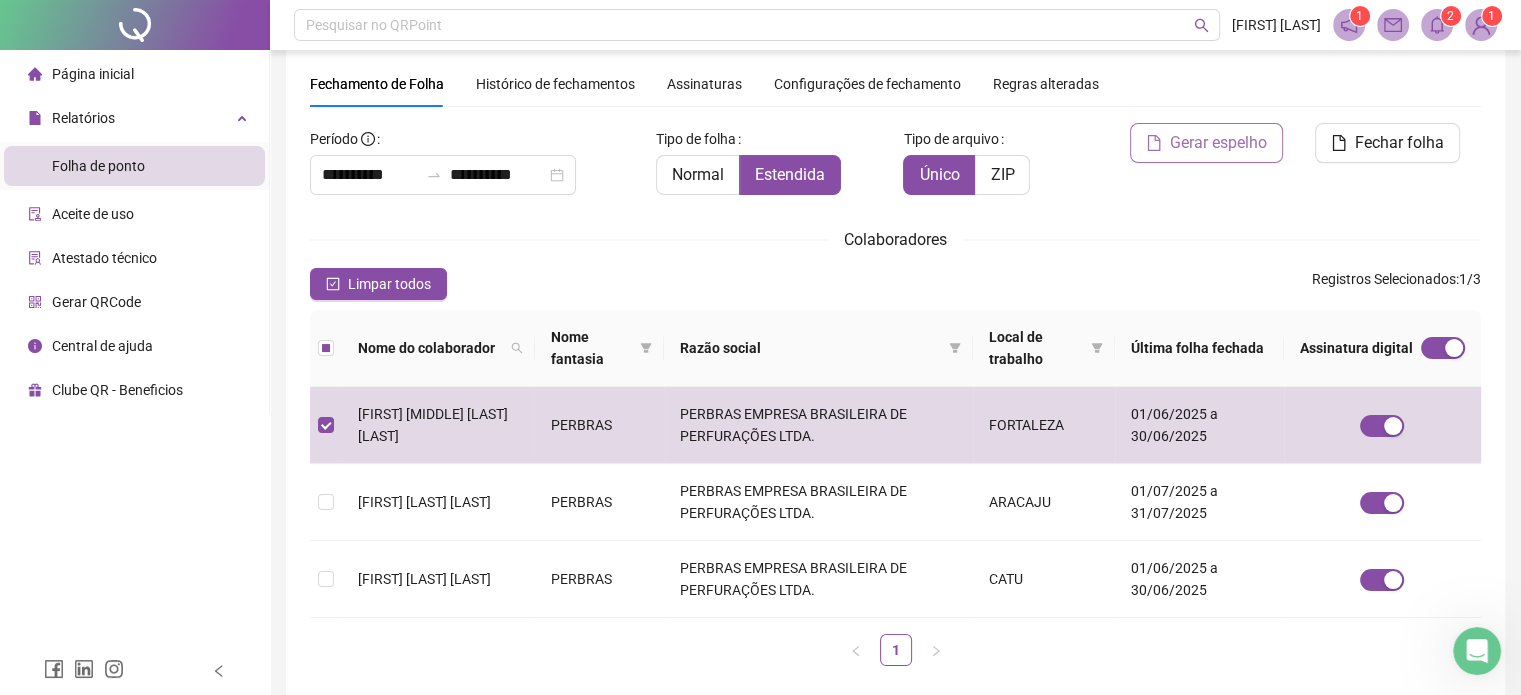 click on "Gerar espelho" at bounding box center [1218, 143] 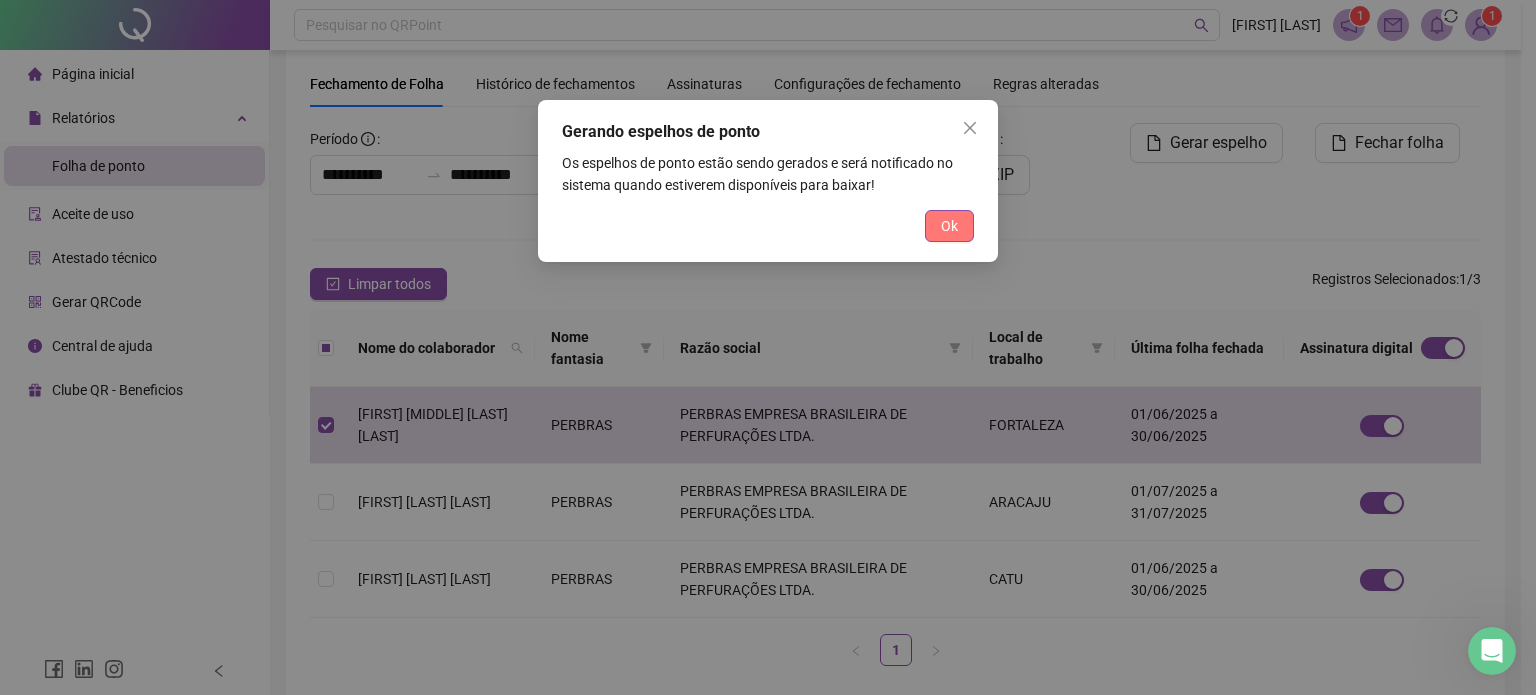 click on "Ok" at bounding box center [949, 226] 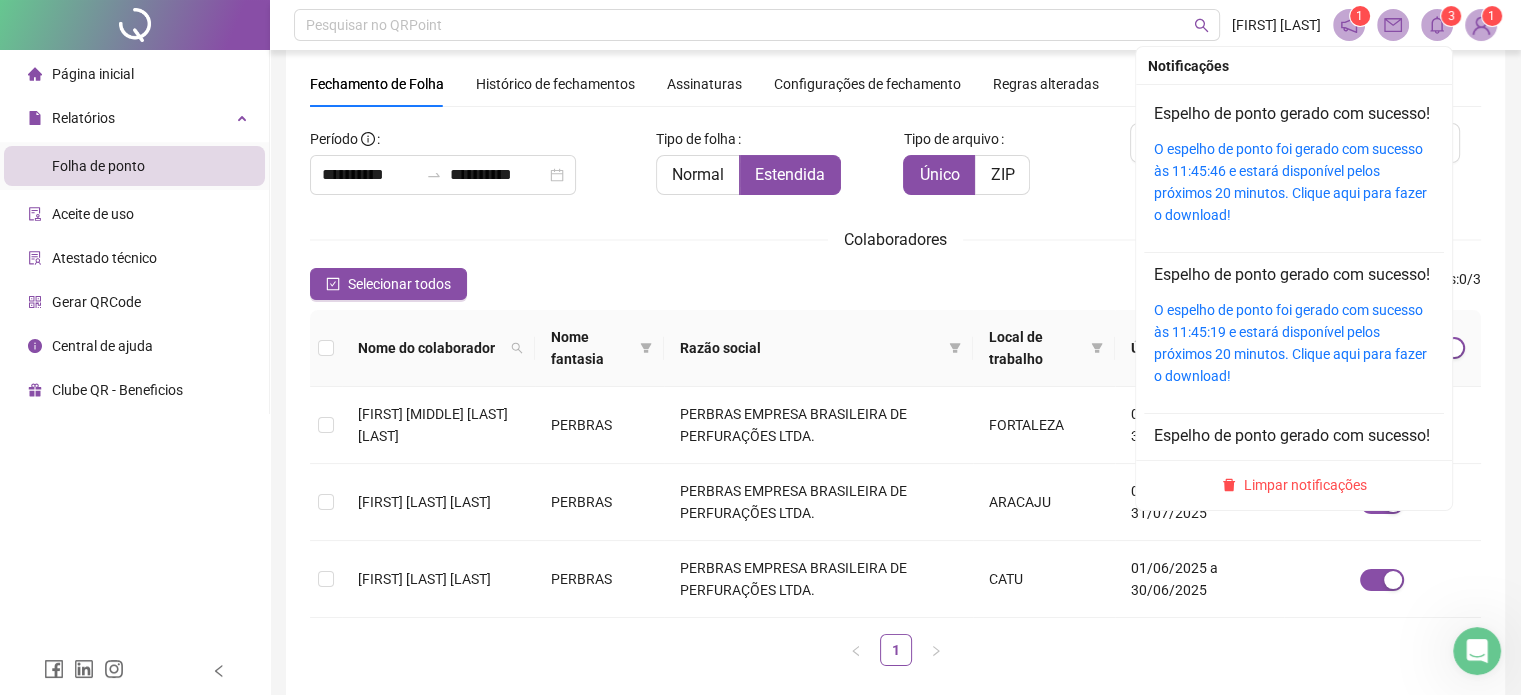 click 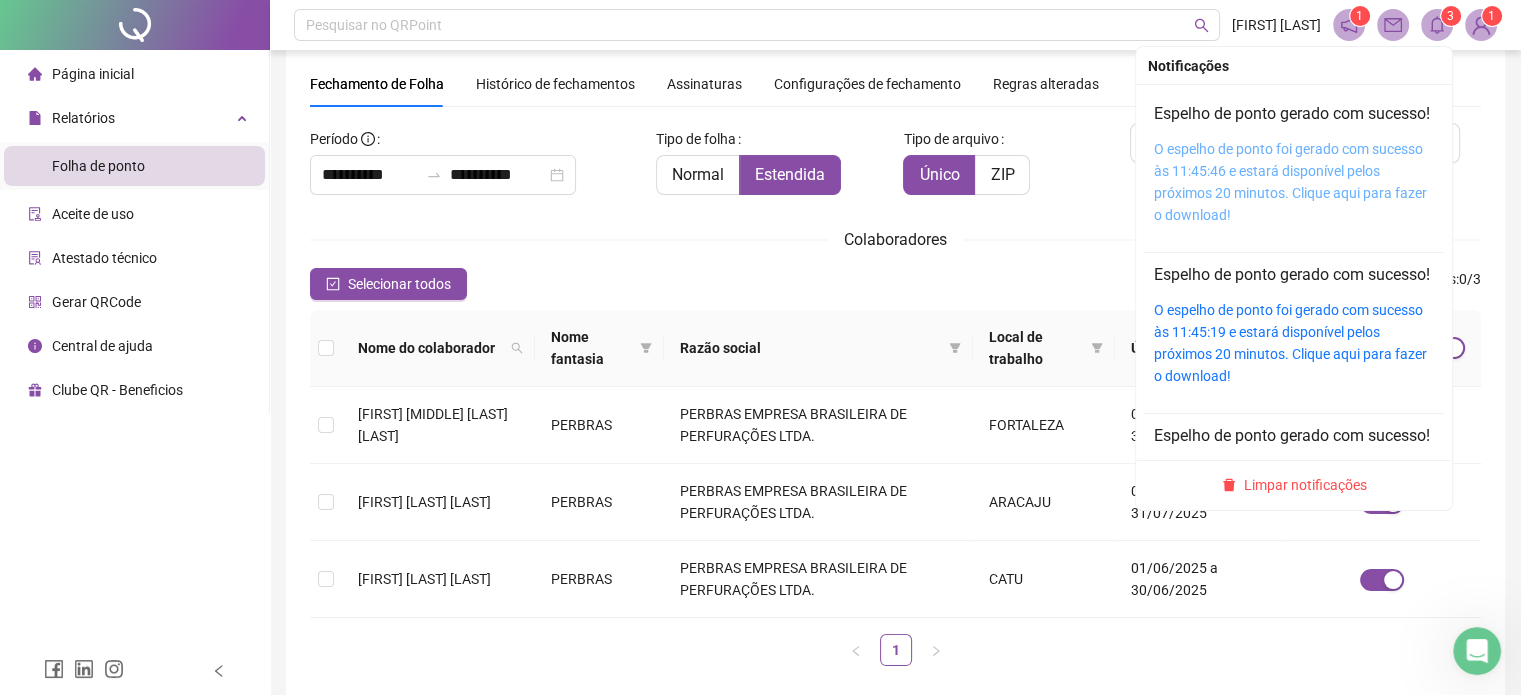 click on "O espelho de ponto foi gerado com sucesso às 11:45:46 e estará disponível pelos próximos 20 minutos.
Clique aqui para fazer o download!" at bounding box center [1290, 182] 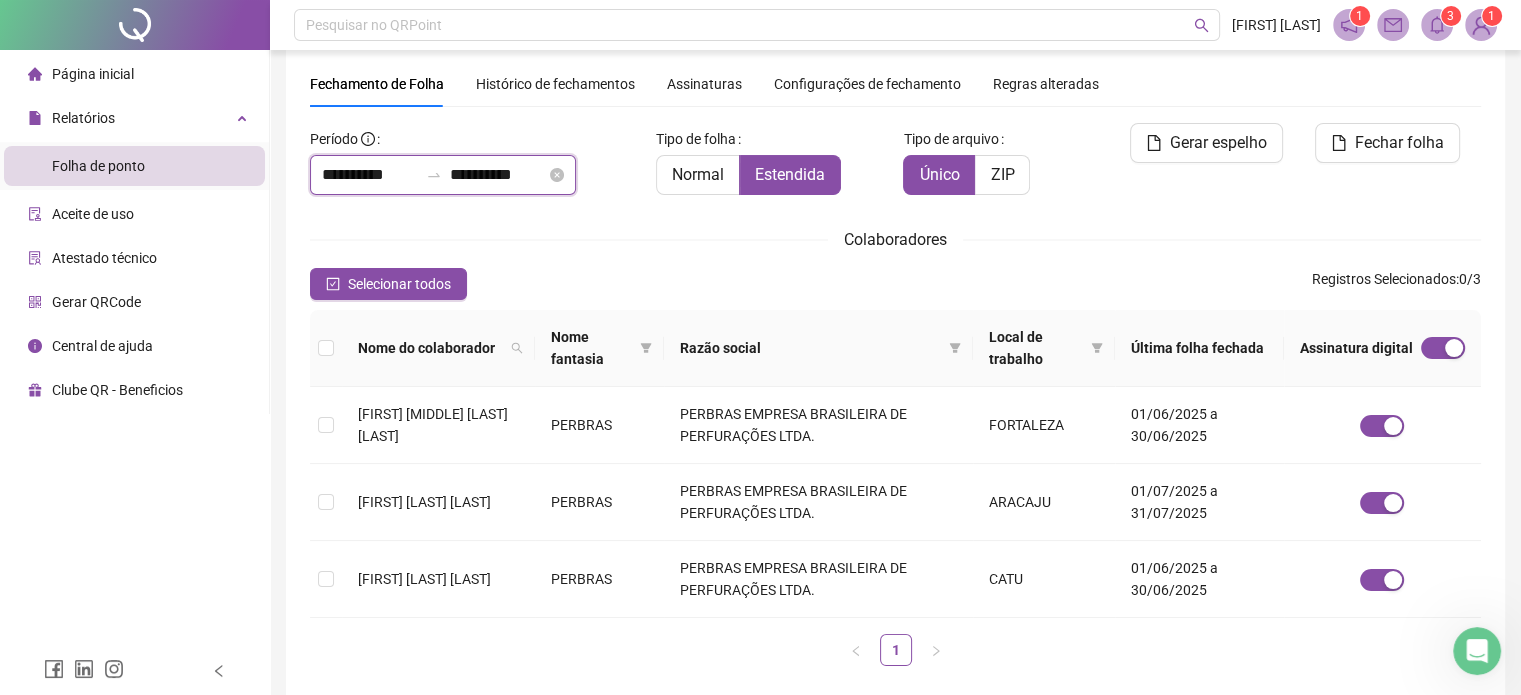 click on "**********" at bounding box center (370, 175) 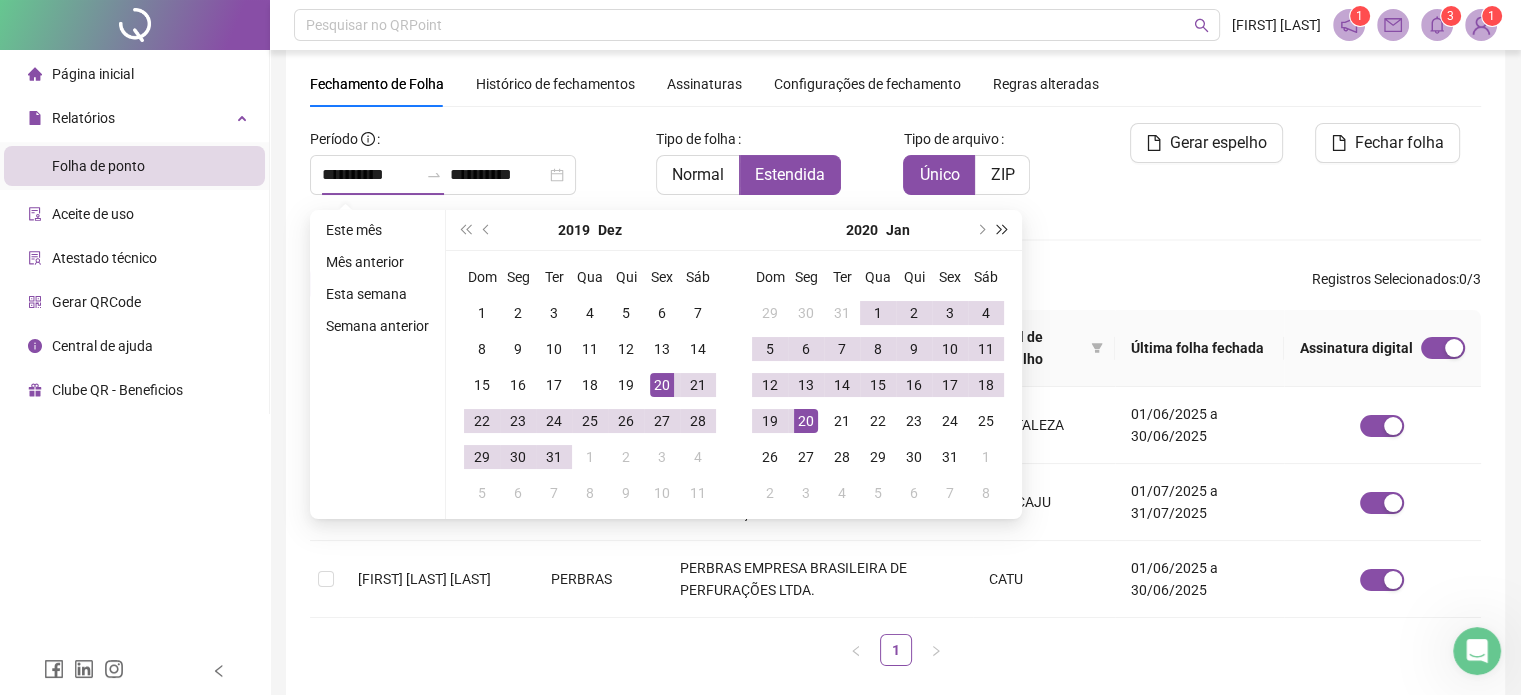 click at bounding box center (1003, 230) 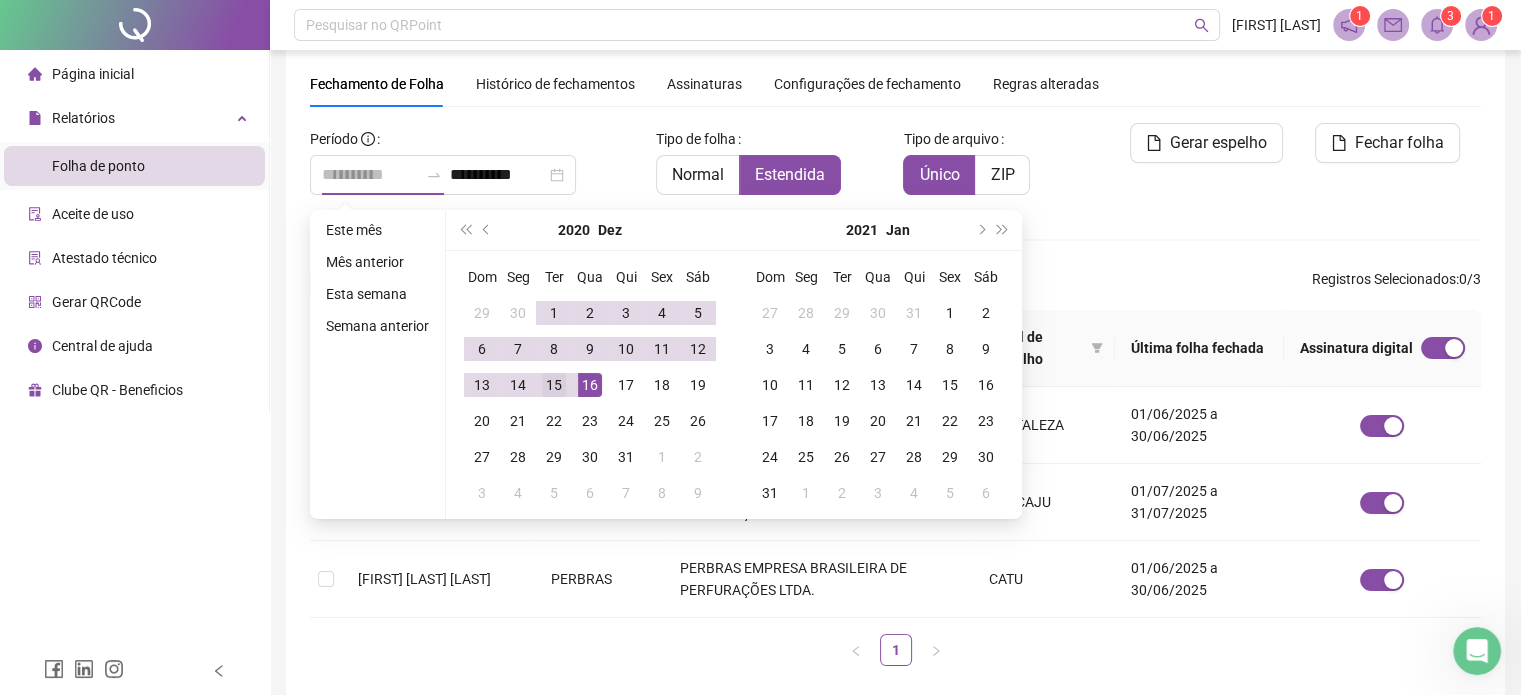 type on "**********" 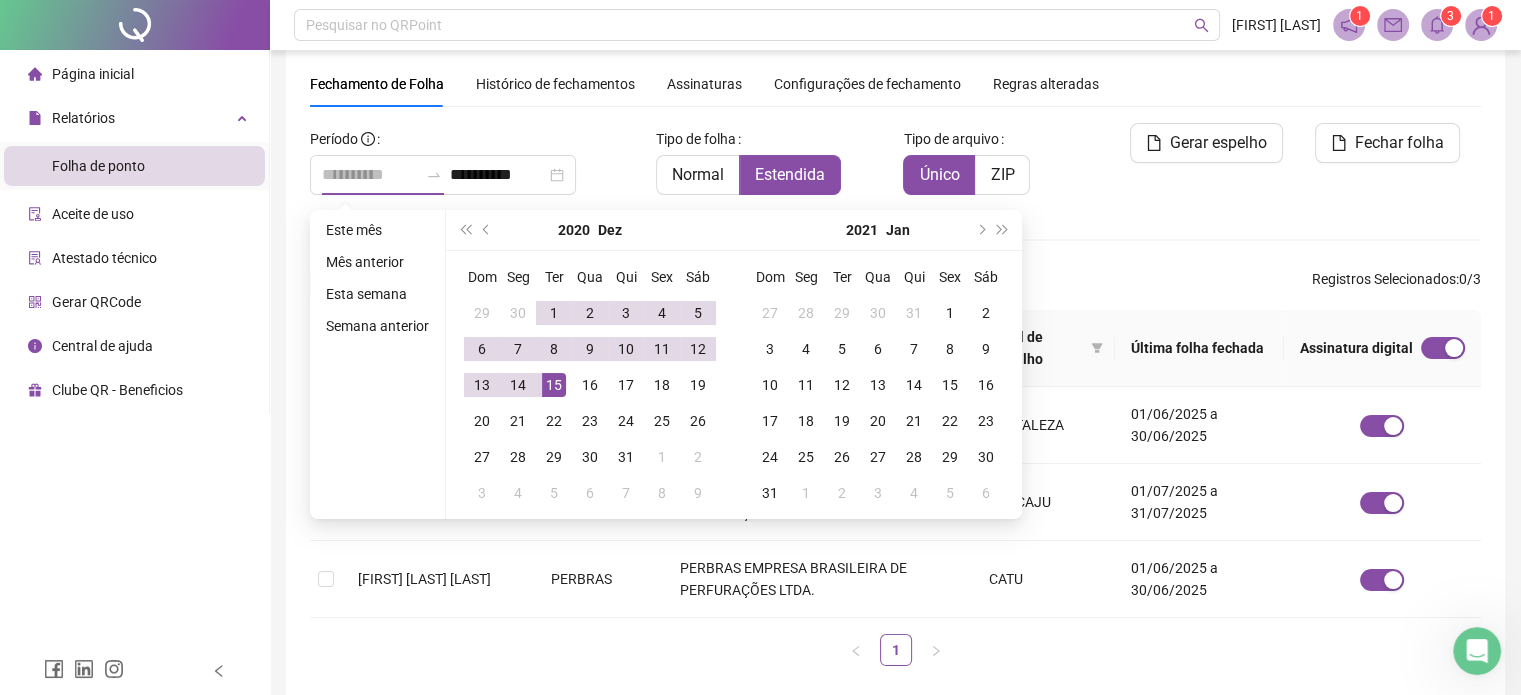 click on "15" at bounding box center [554, 385] 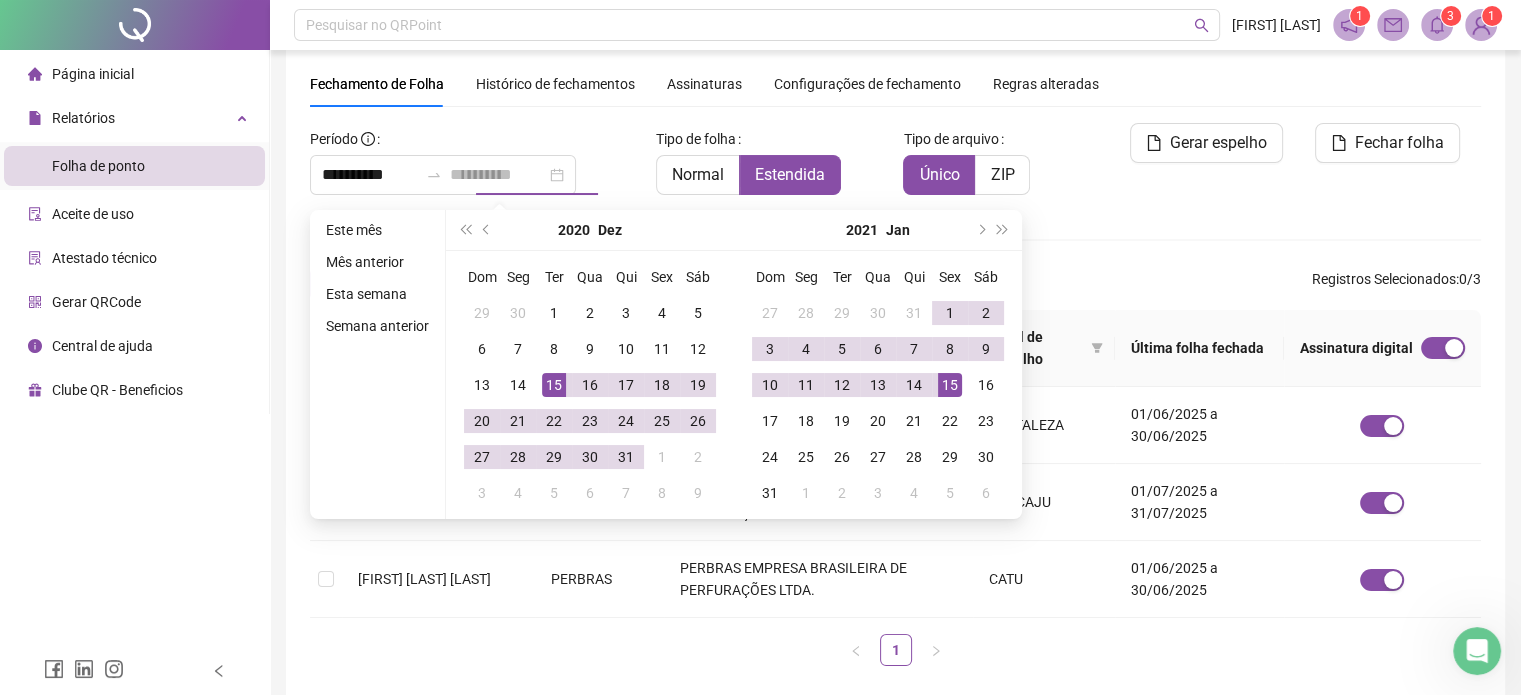 click on "15" at bounding box center [950, 385] 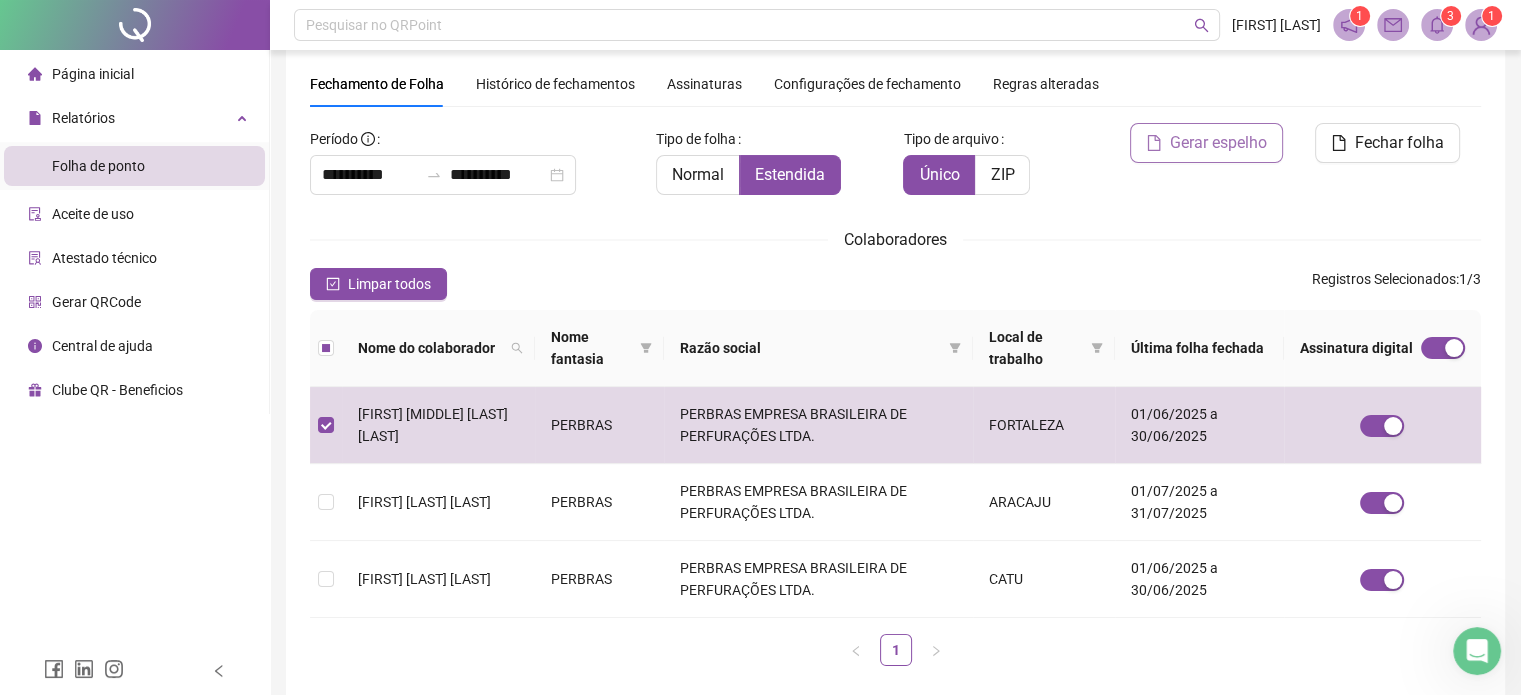 click on "Gerar espelho" at bounding box center [1218, 143] 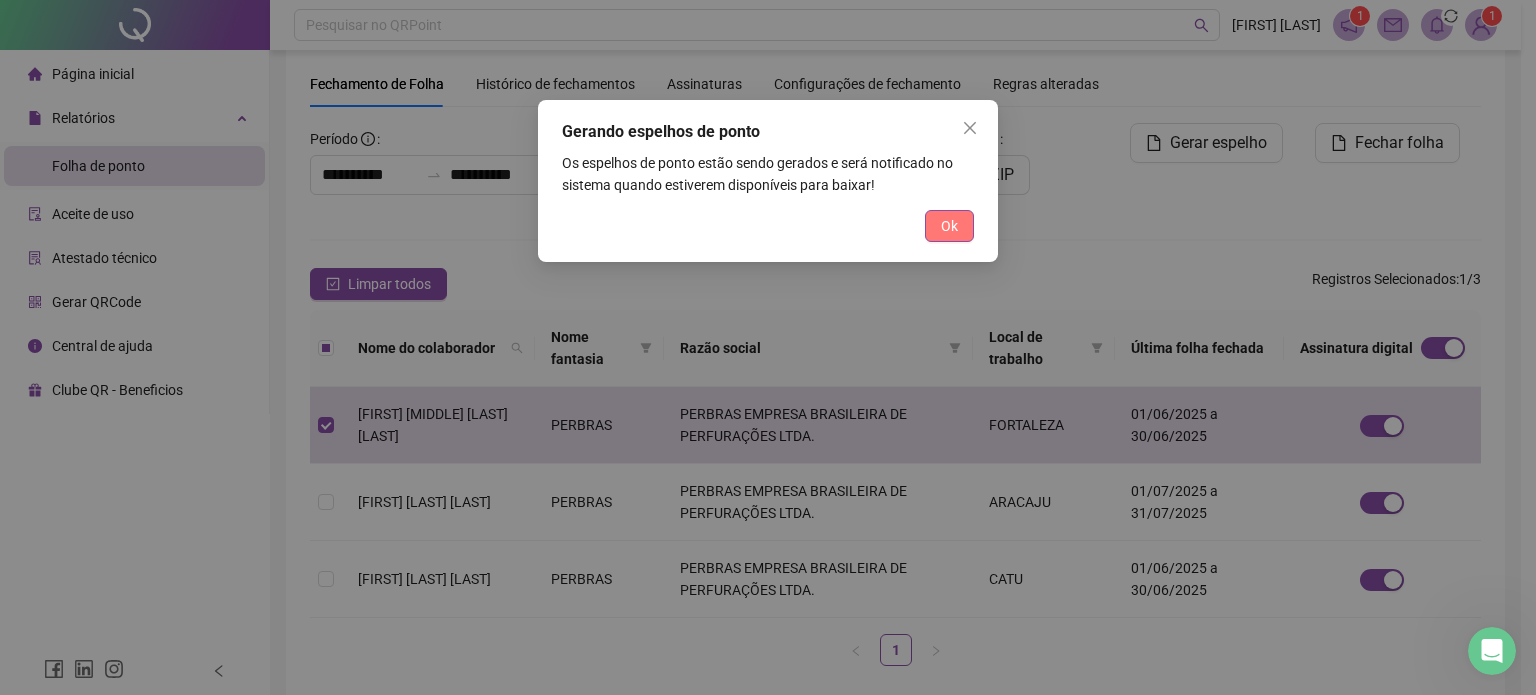 click on "Ok" at bounding box center [949, 226] 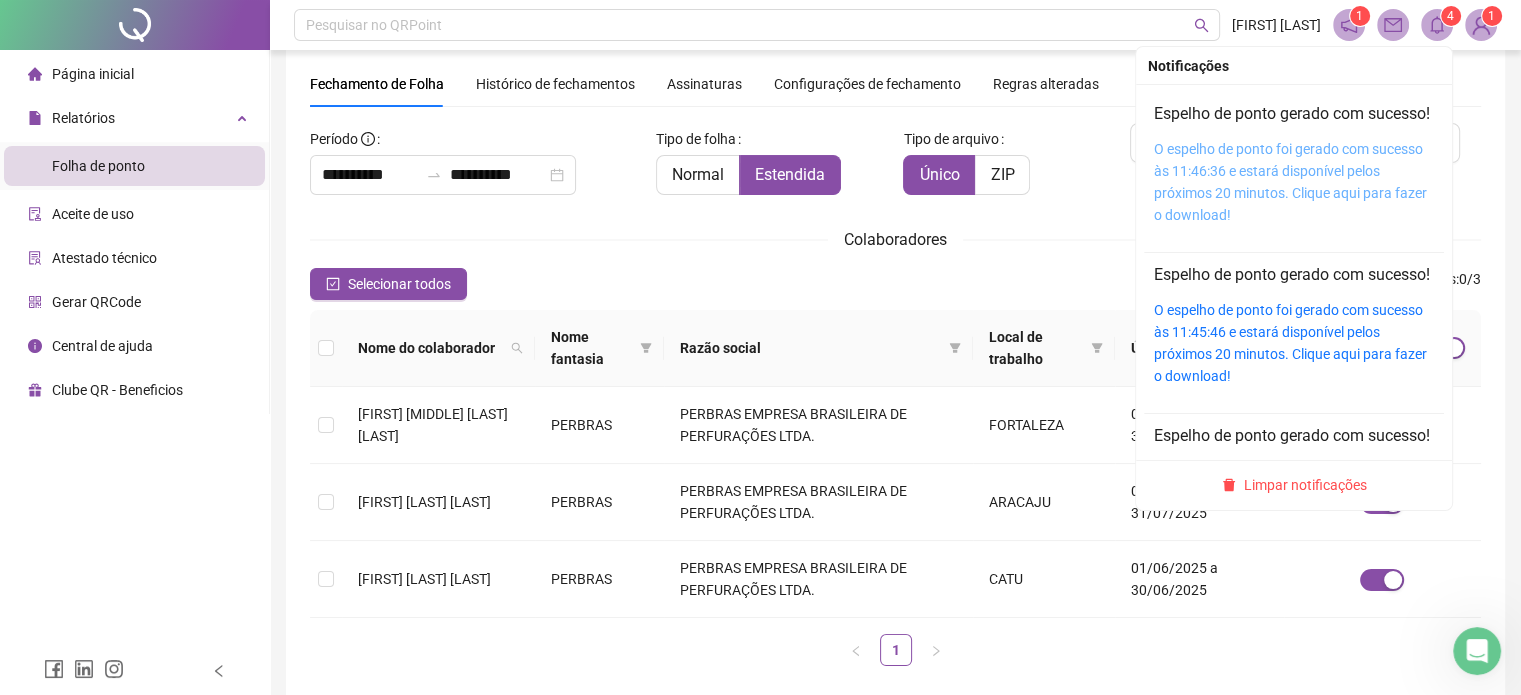 click on "O espelho de ponto foi gerado com sucesso às 11:46:36 e estará disponível pelos próximos 20 minutos.
Clique aqui para fazer o download!" at bounding box center [1290, 182] 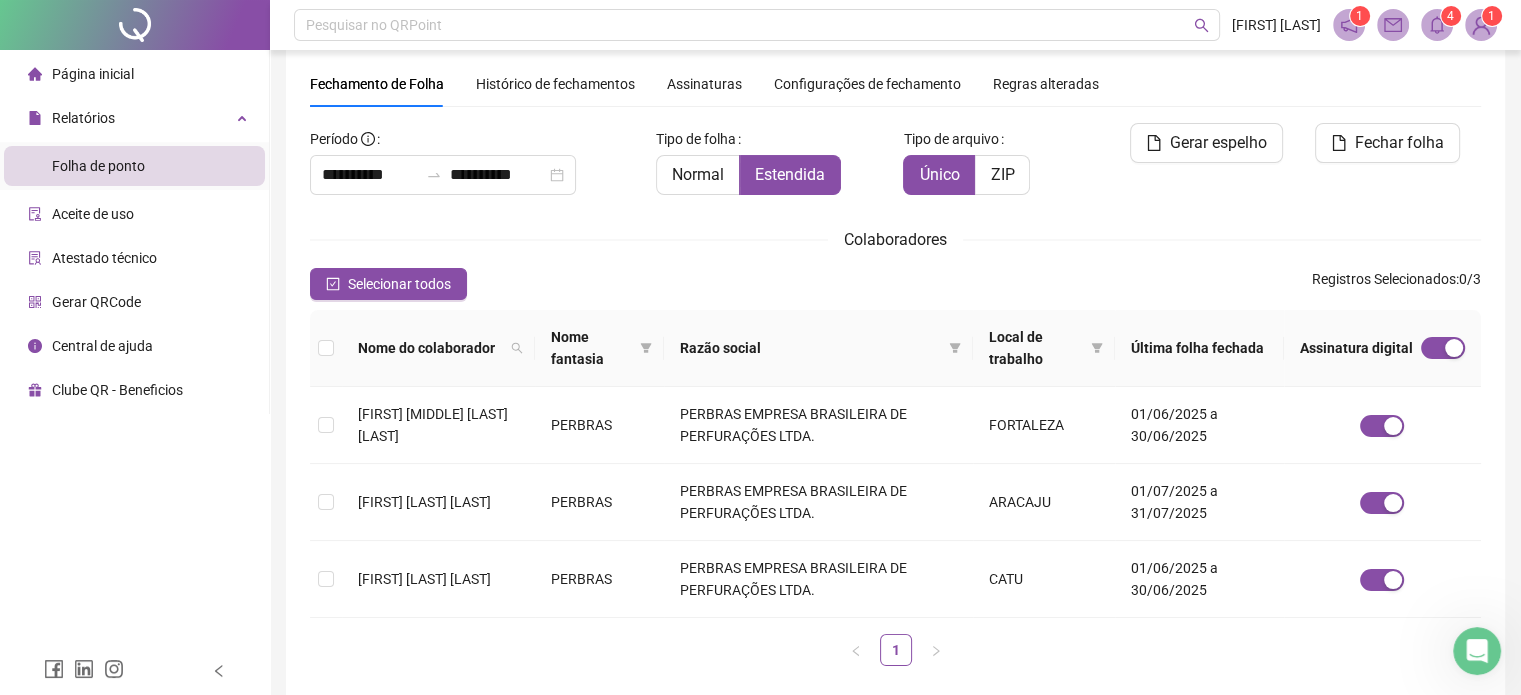 click on "**********" at bounding box center [895, 402] 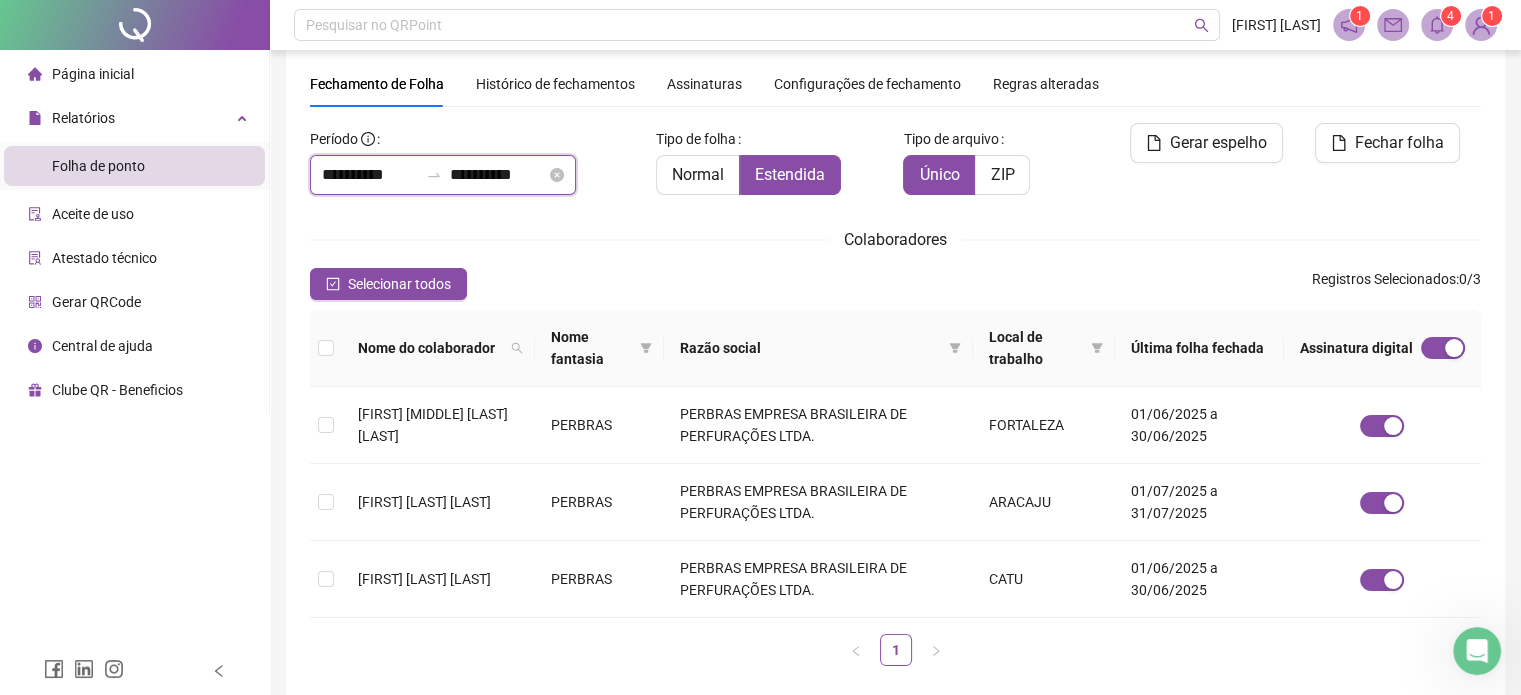 click on "**********" at bounding box center (498, 175) 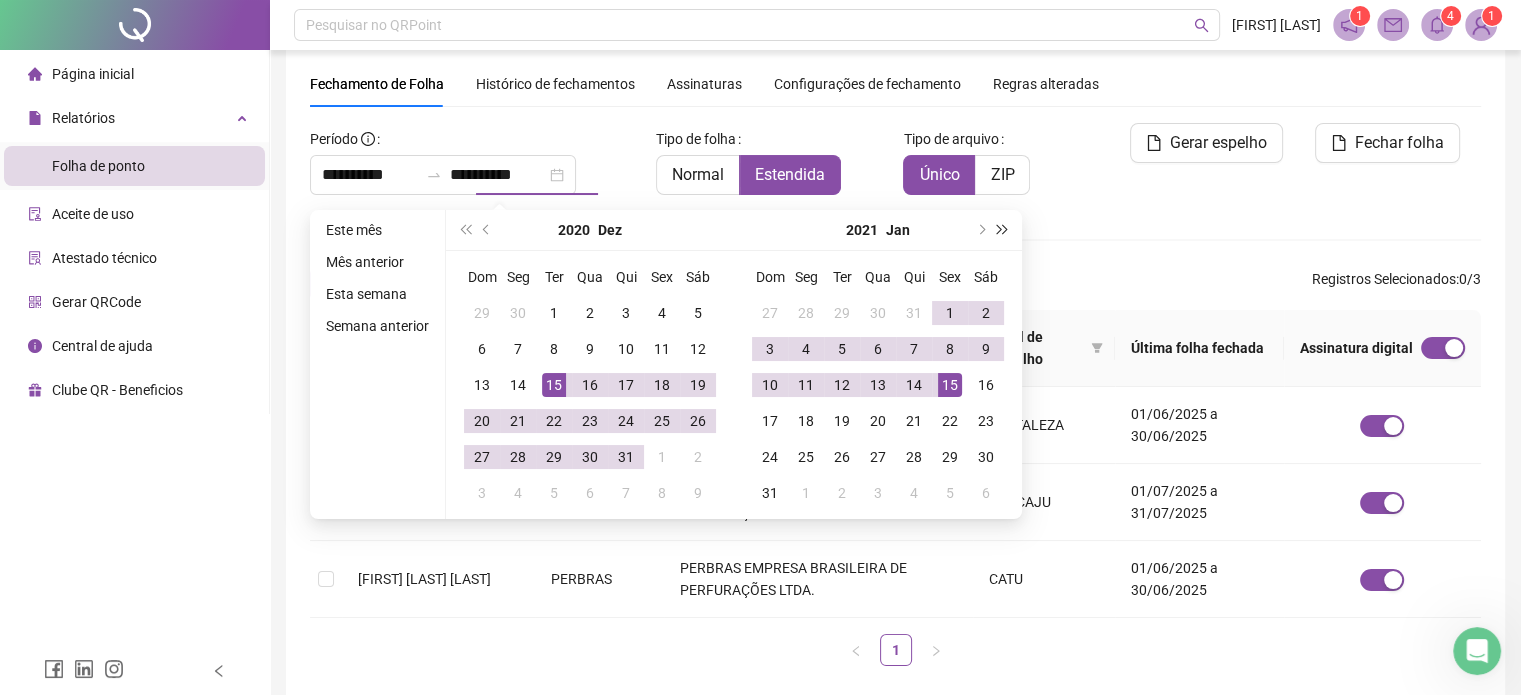 click at bounding box center (1003, 230) 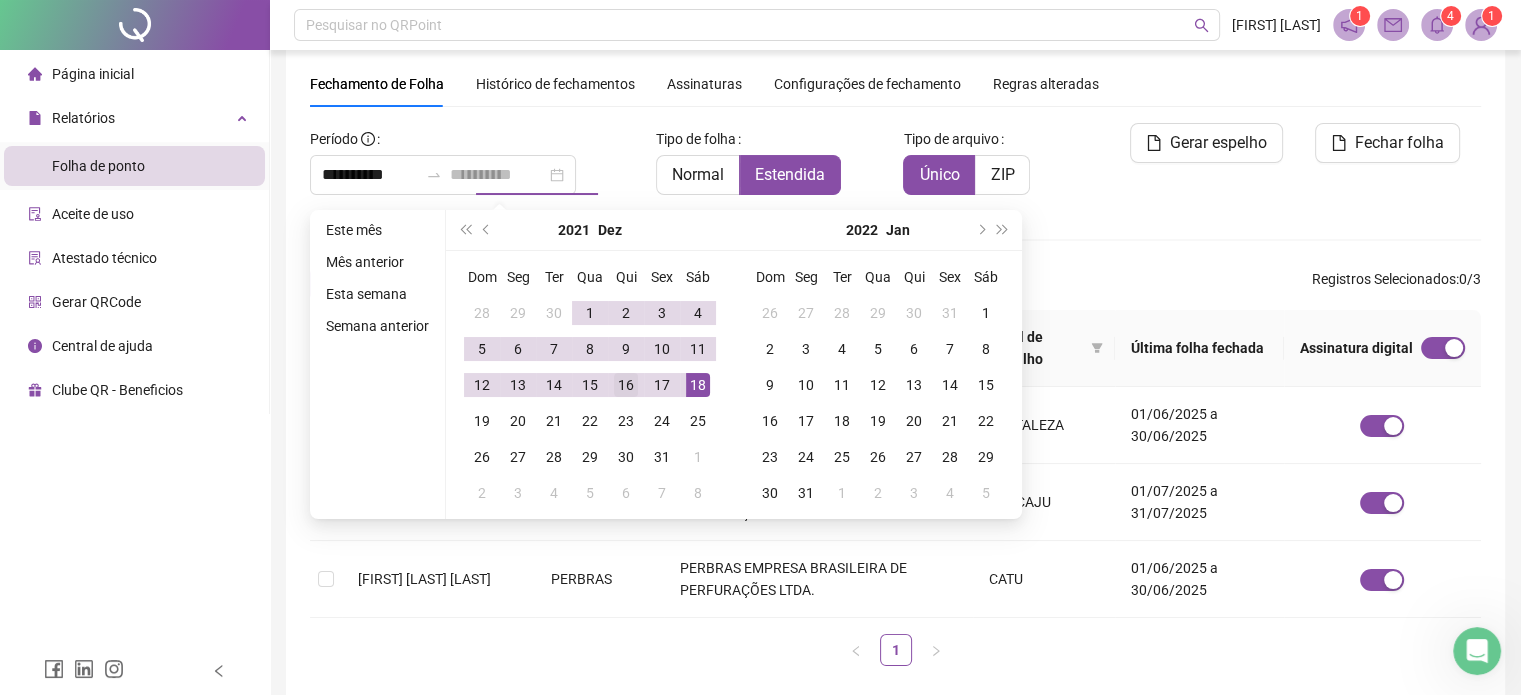 type on "**********" 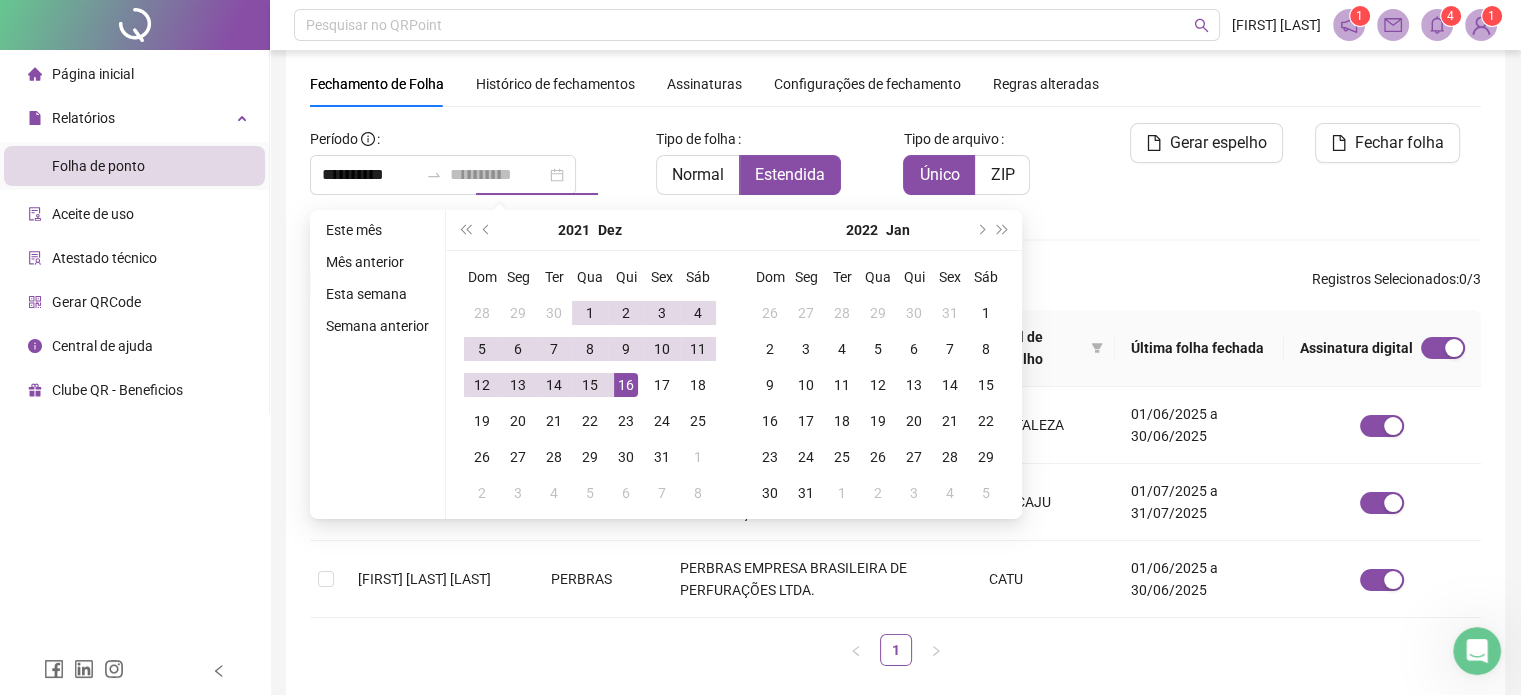 click on "16" at bounding box center [626, 385] 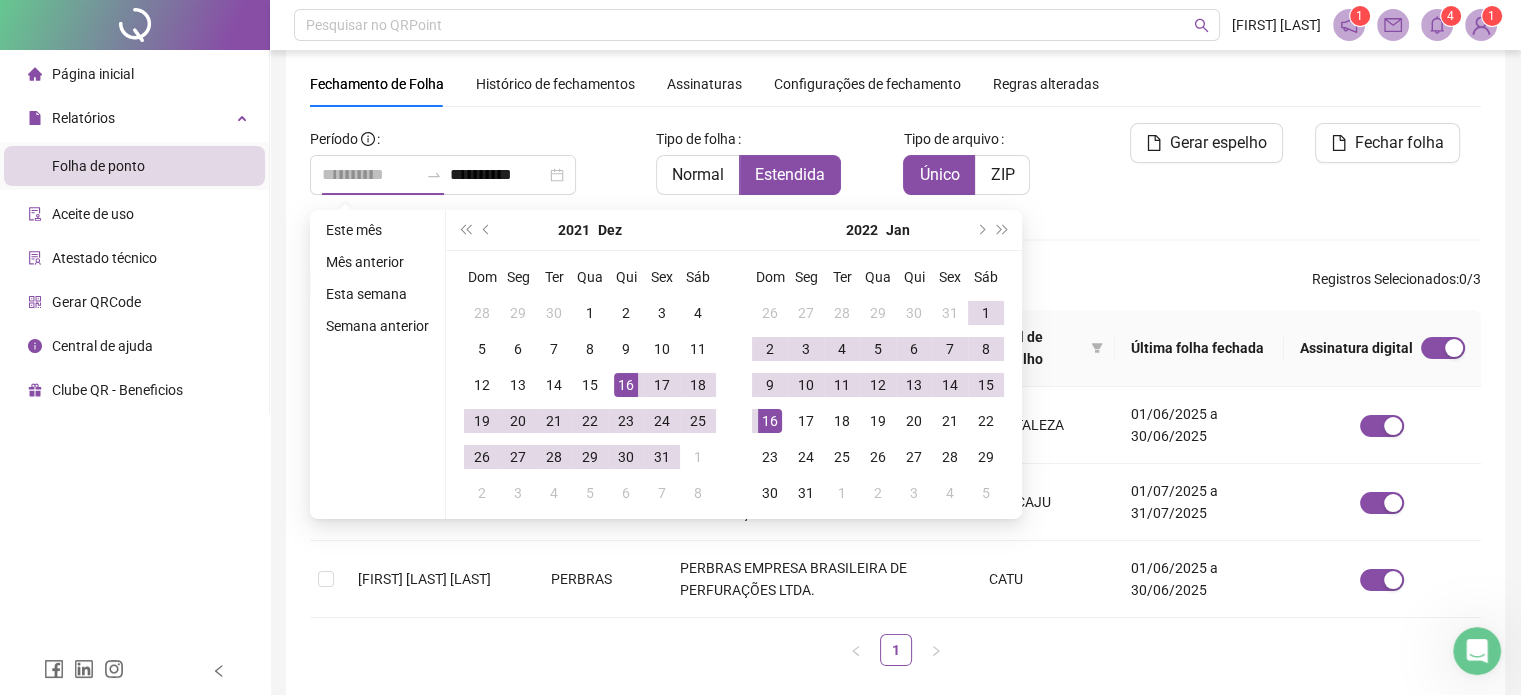 click on "16" at bounding box center [770, 421] 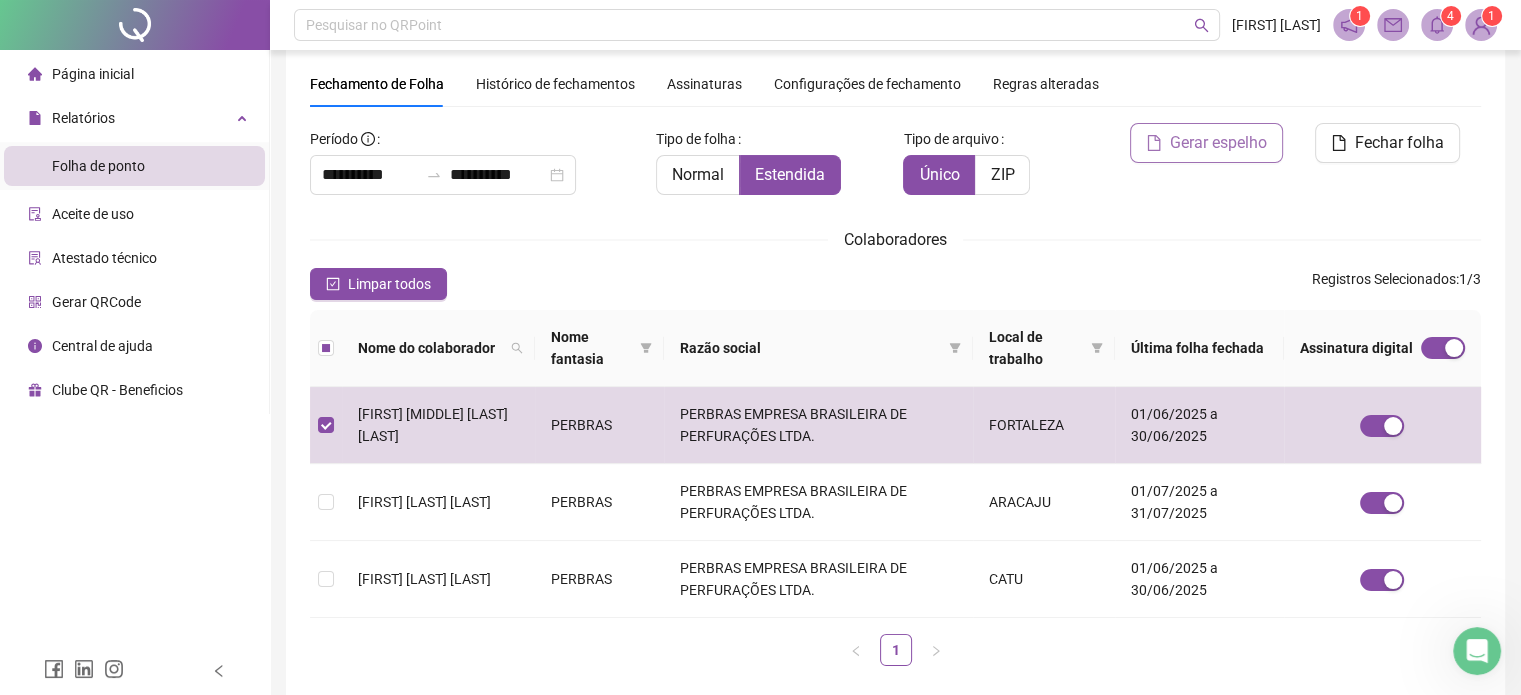 click on "Gerar espelho" at bounding box center [1218, 143] 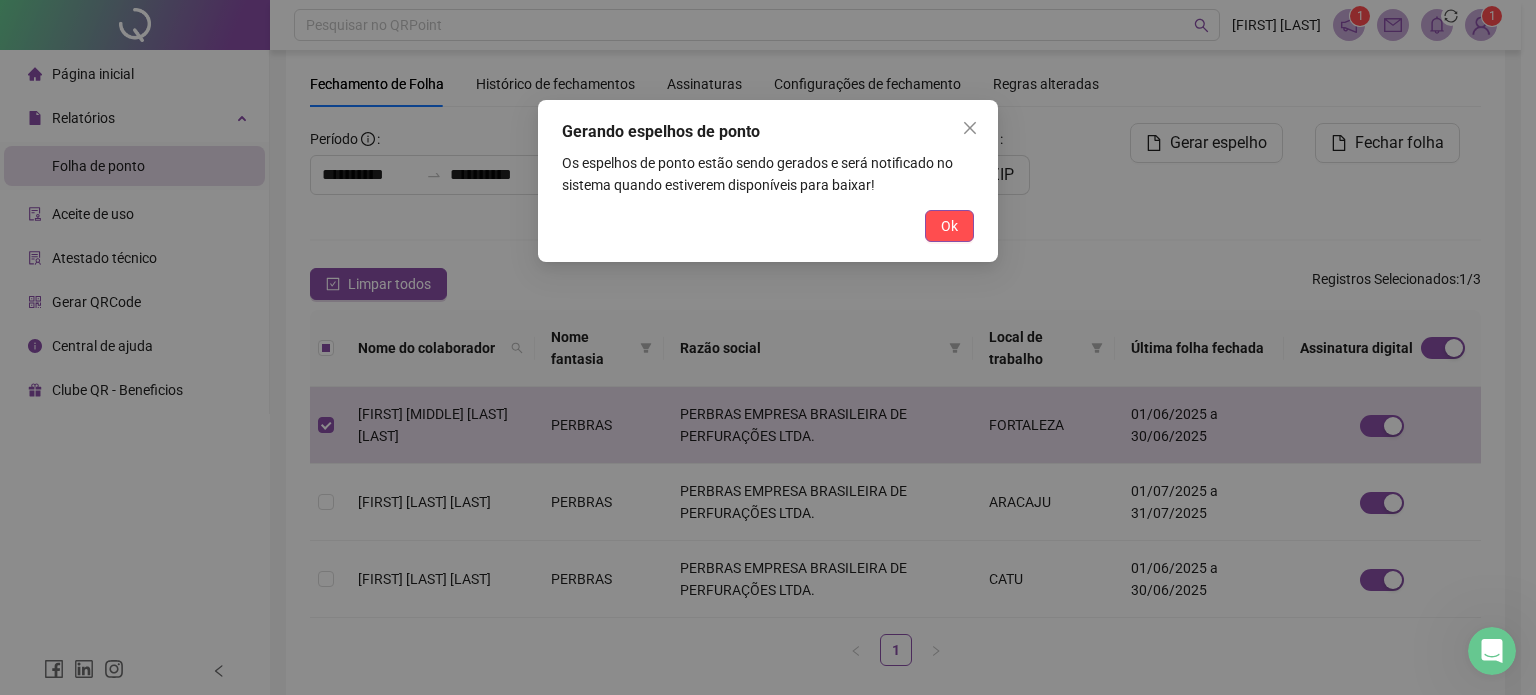 click on "Ok" at bounding box center (949, 226) 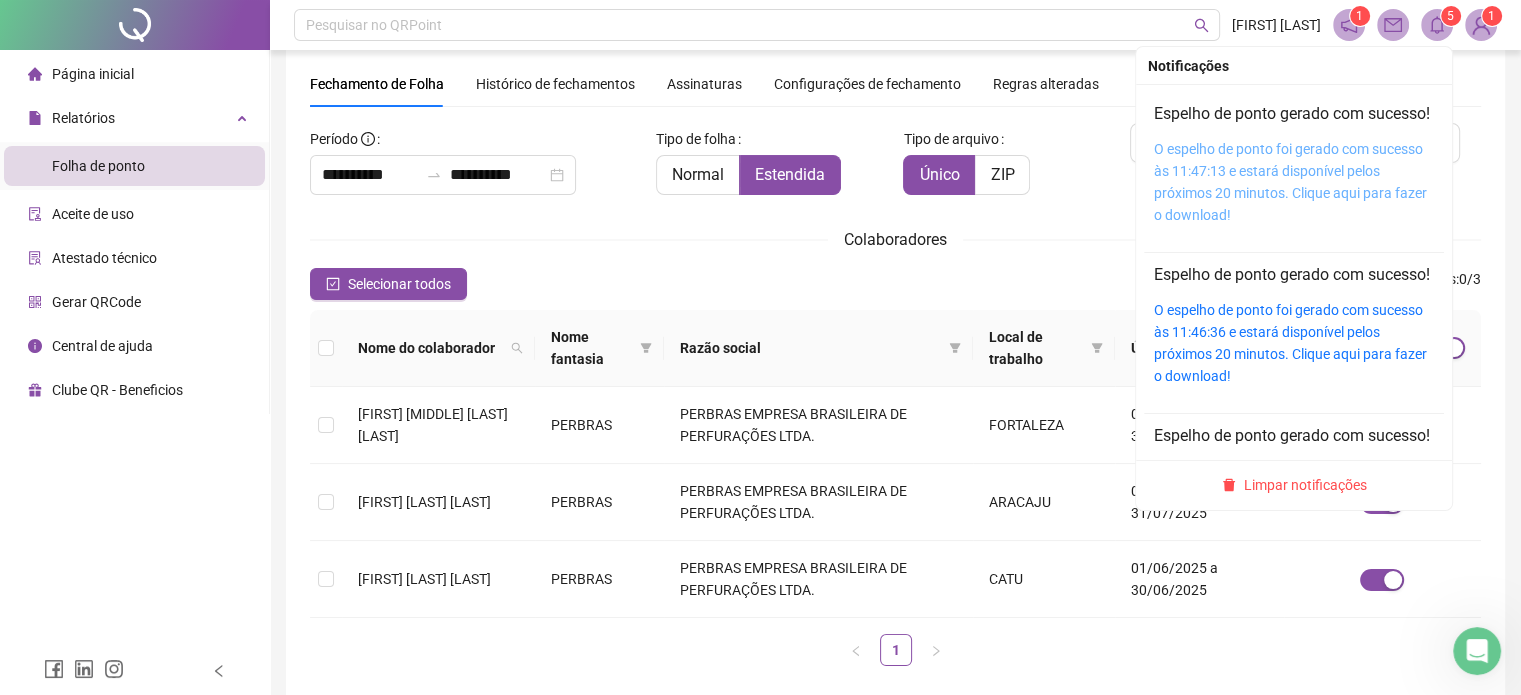 click on "O espelho de ponto foi gerado com sucesso às 11:47:13 e estará disponível pelos próximos 20 minutos.
Clique aqui para fazer o download!" at bounding box center (1290, 182) 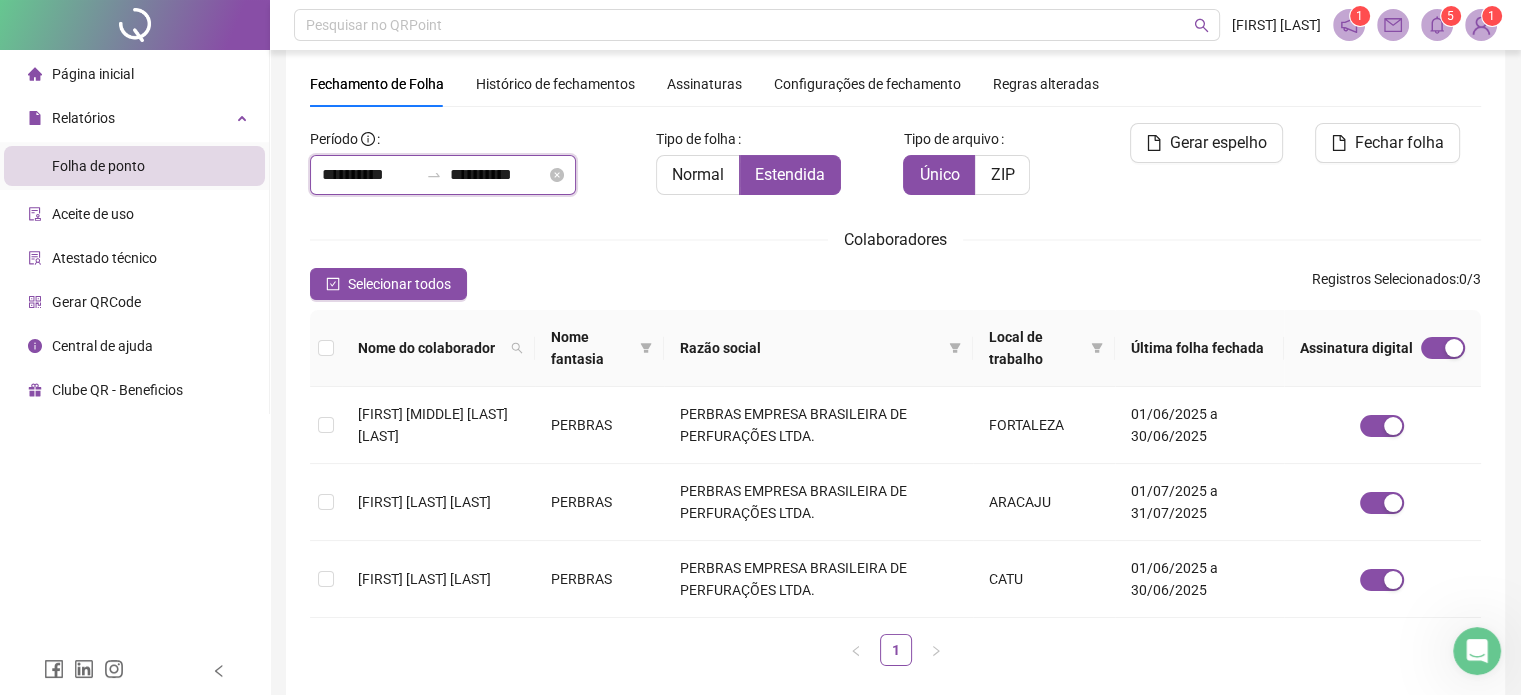 click on "**********" at bounding box center [370, 175] 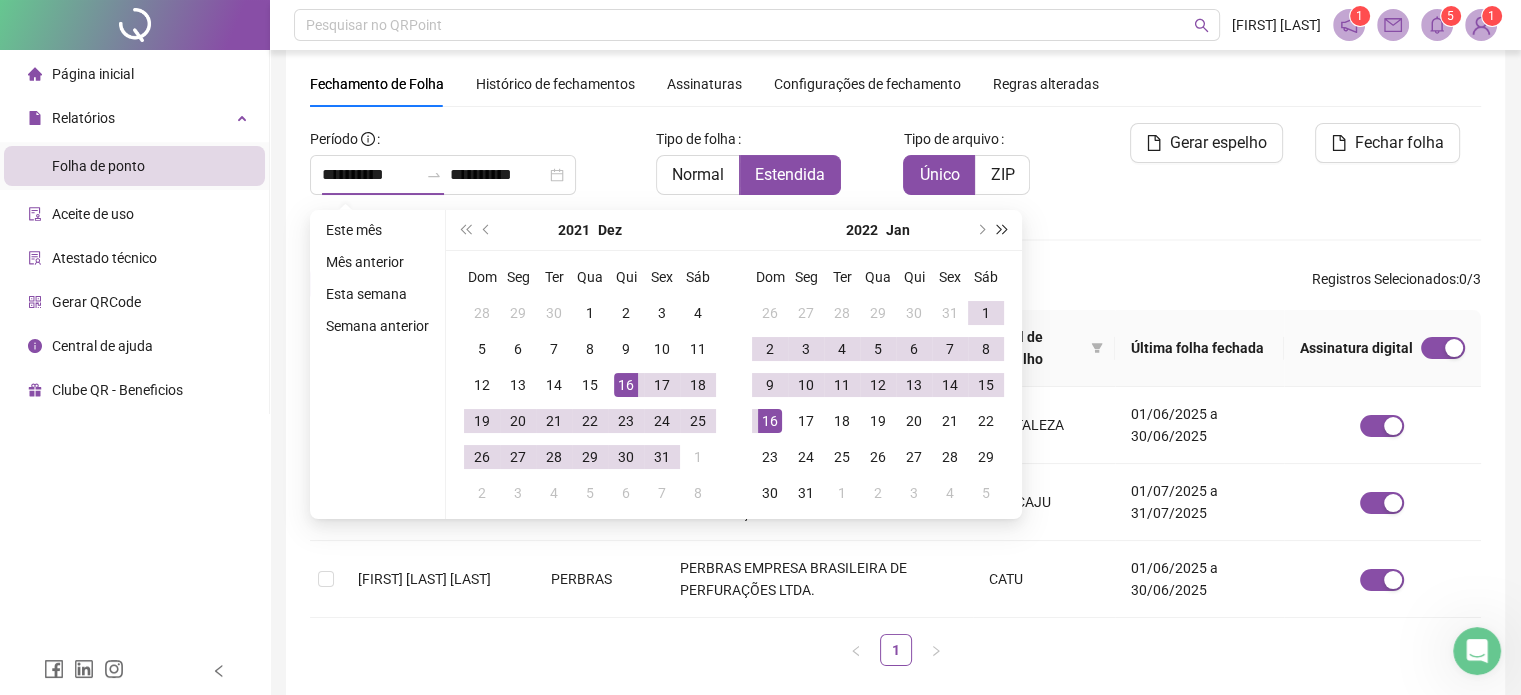 click at bounding box center [1003, 230] 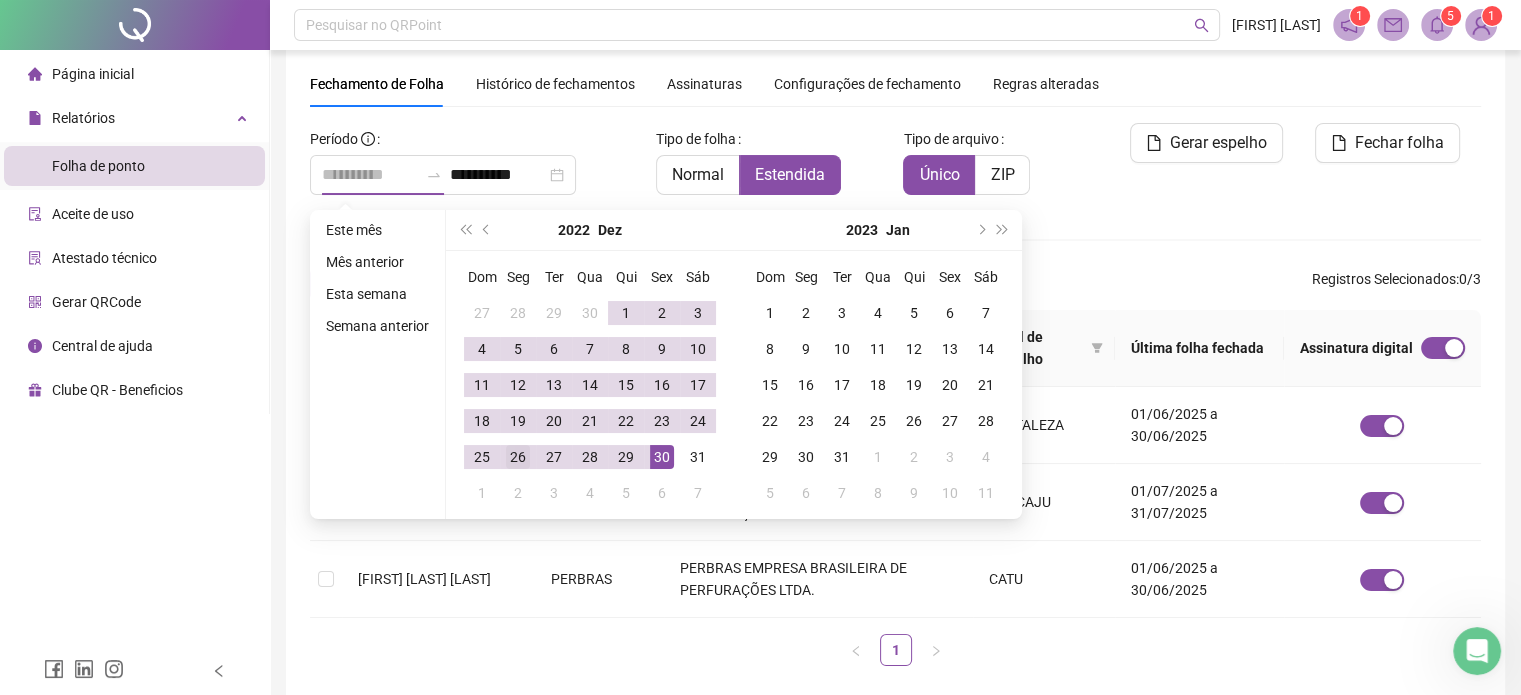type on "**********" 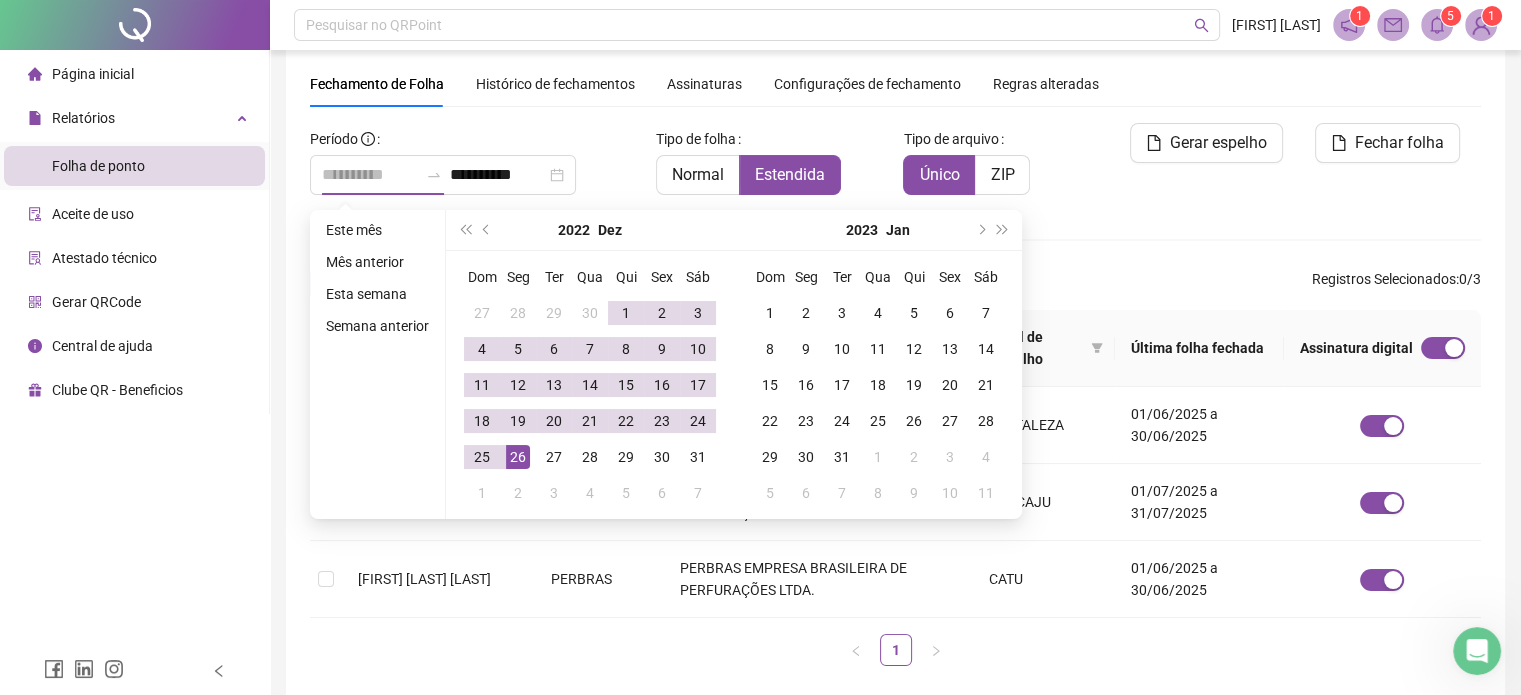 click on "26" at bounding box center (518, 457) 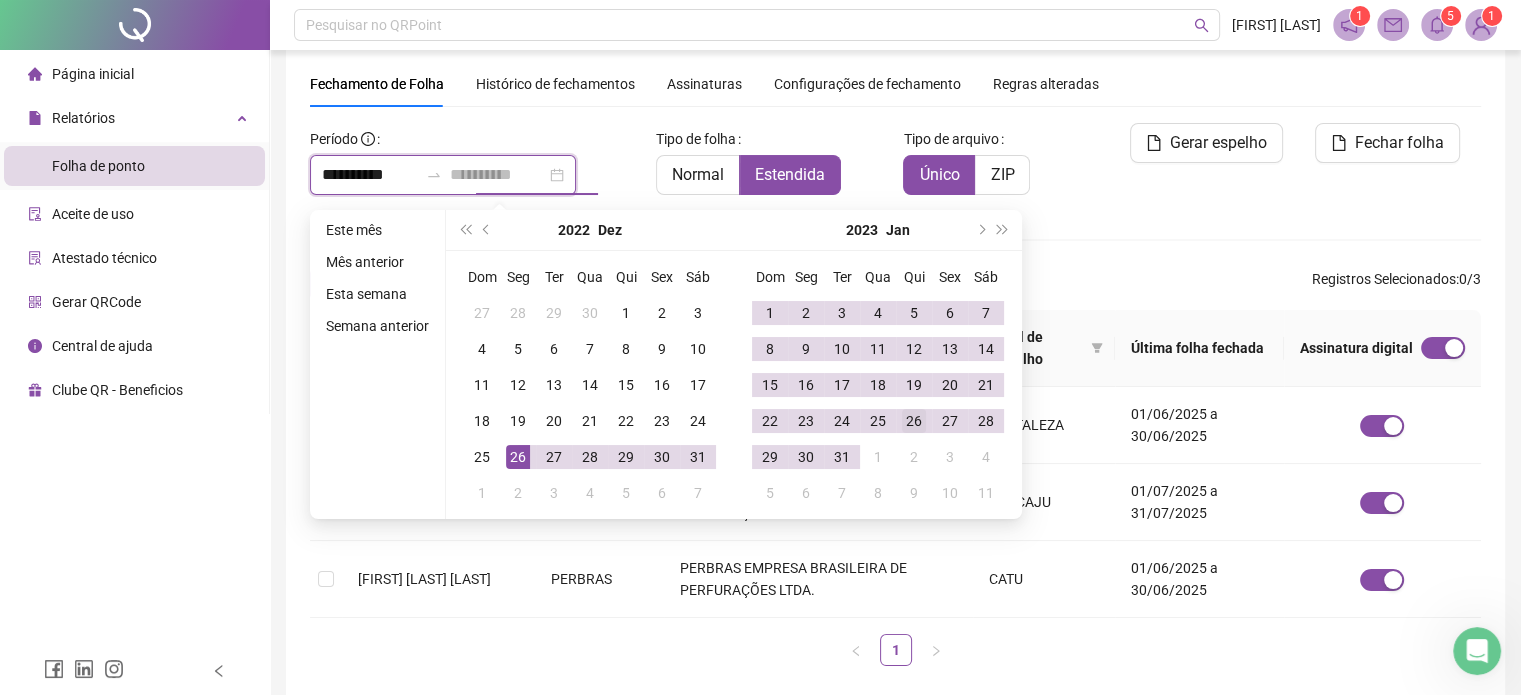 type on "**********" 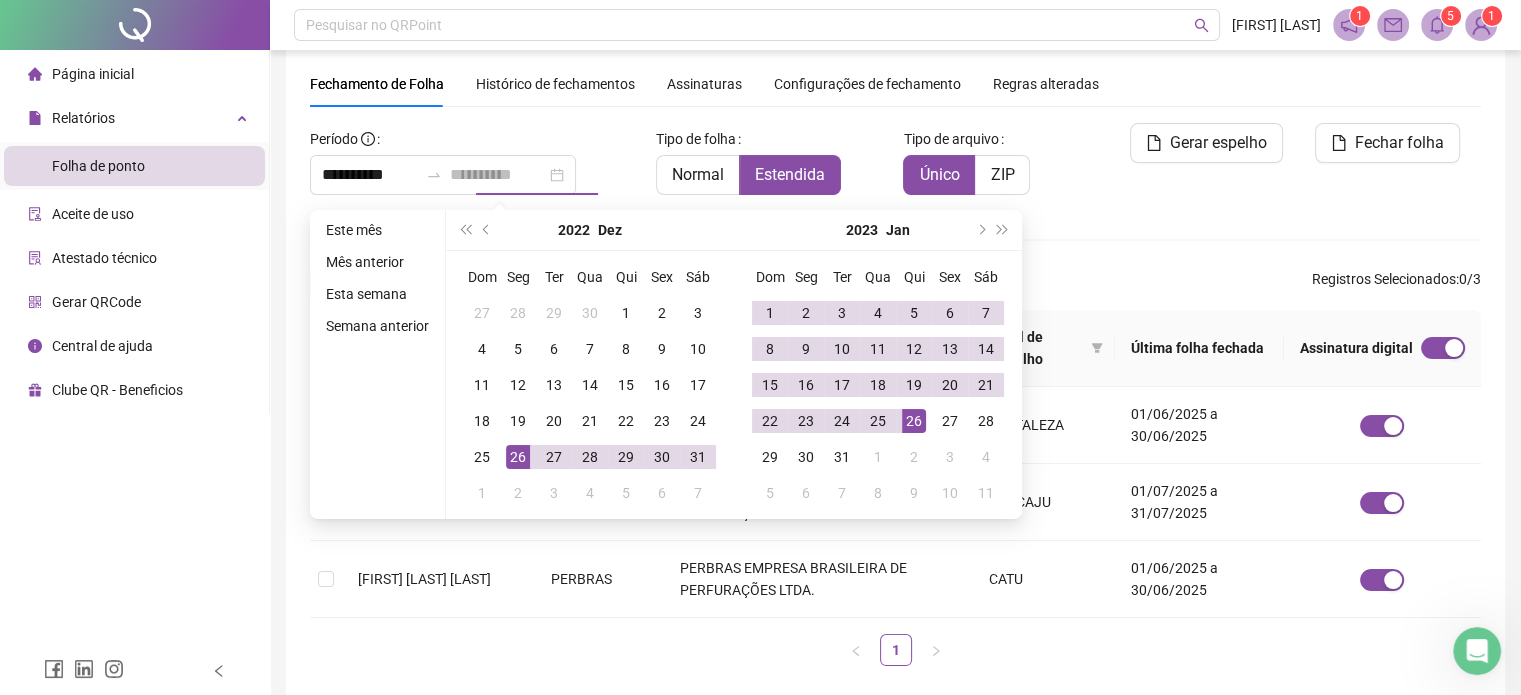 click on "26" at bounding box center (914, 421) 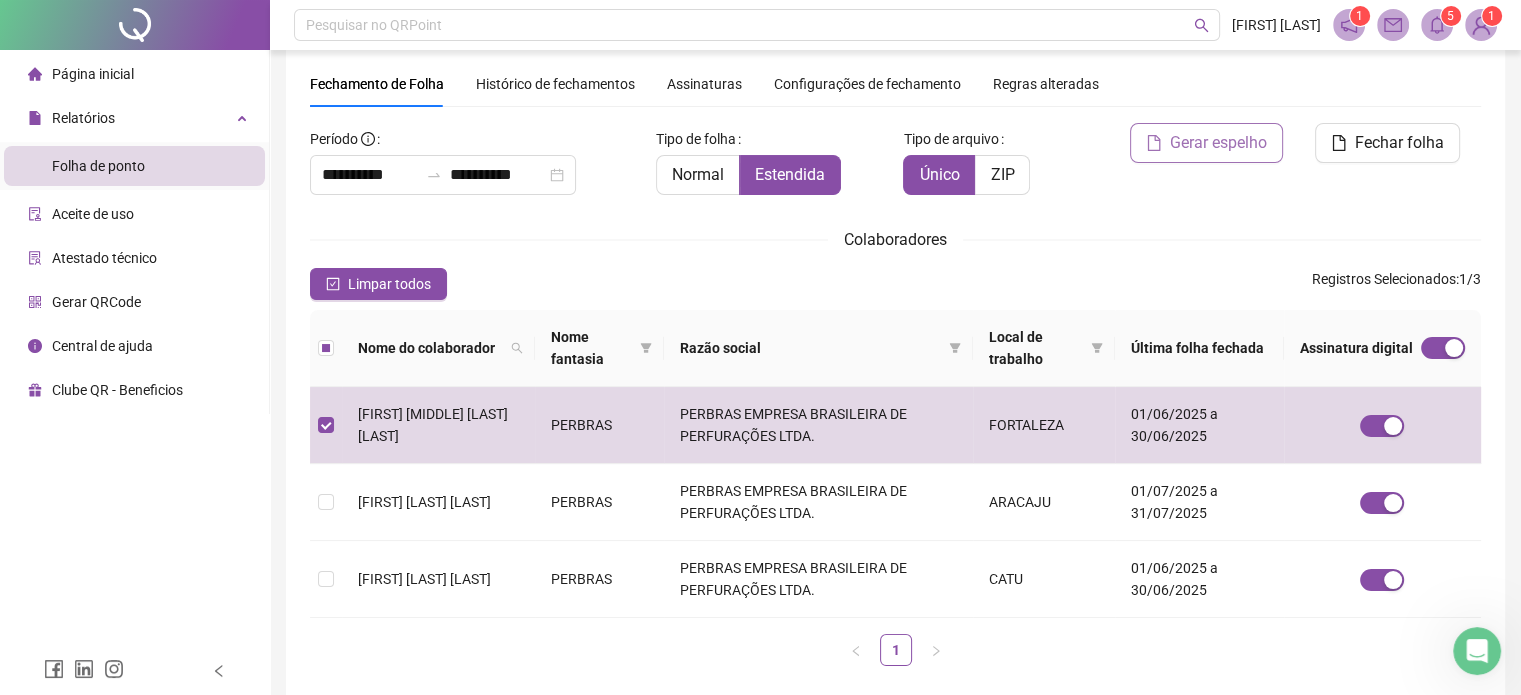 click 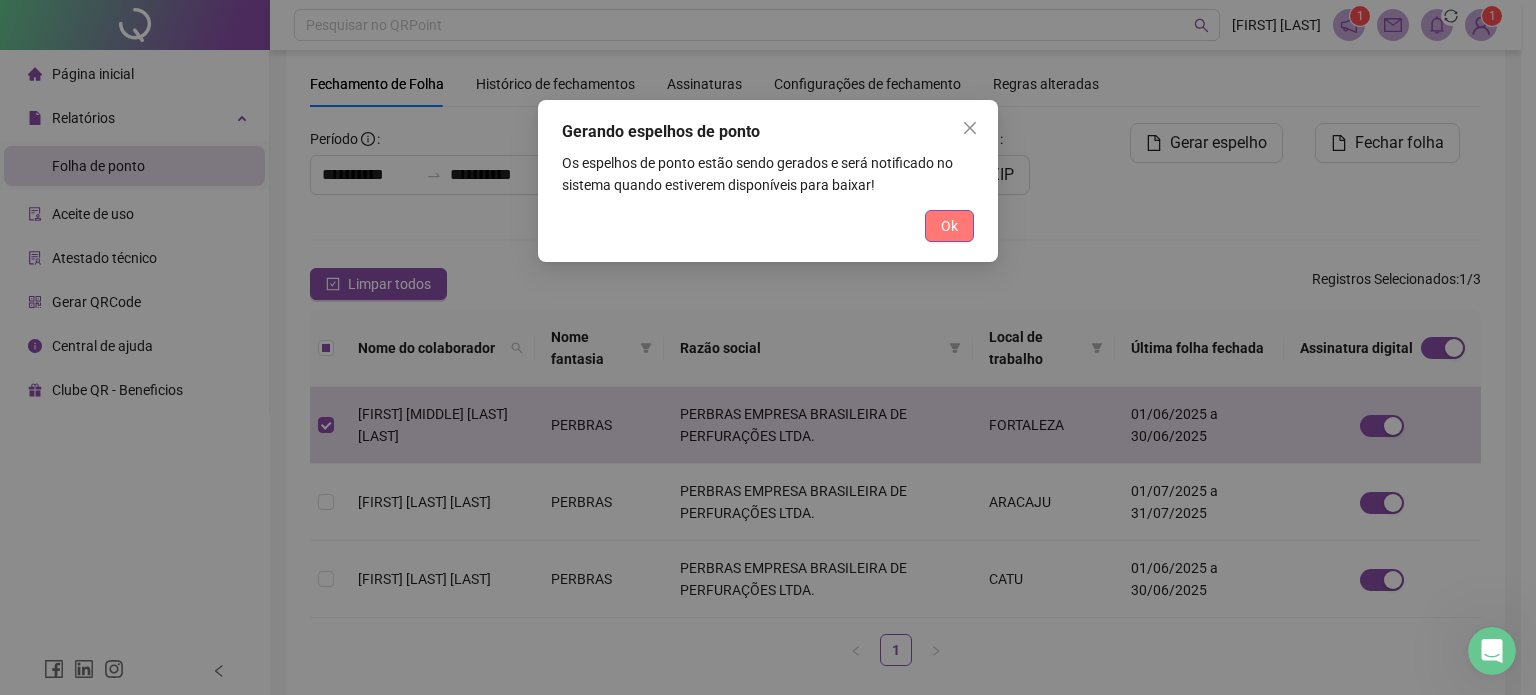 click on "Ok" at bounding box center [949, 226] 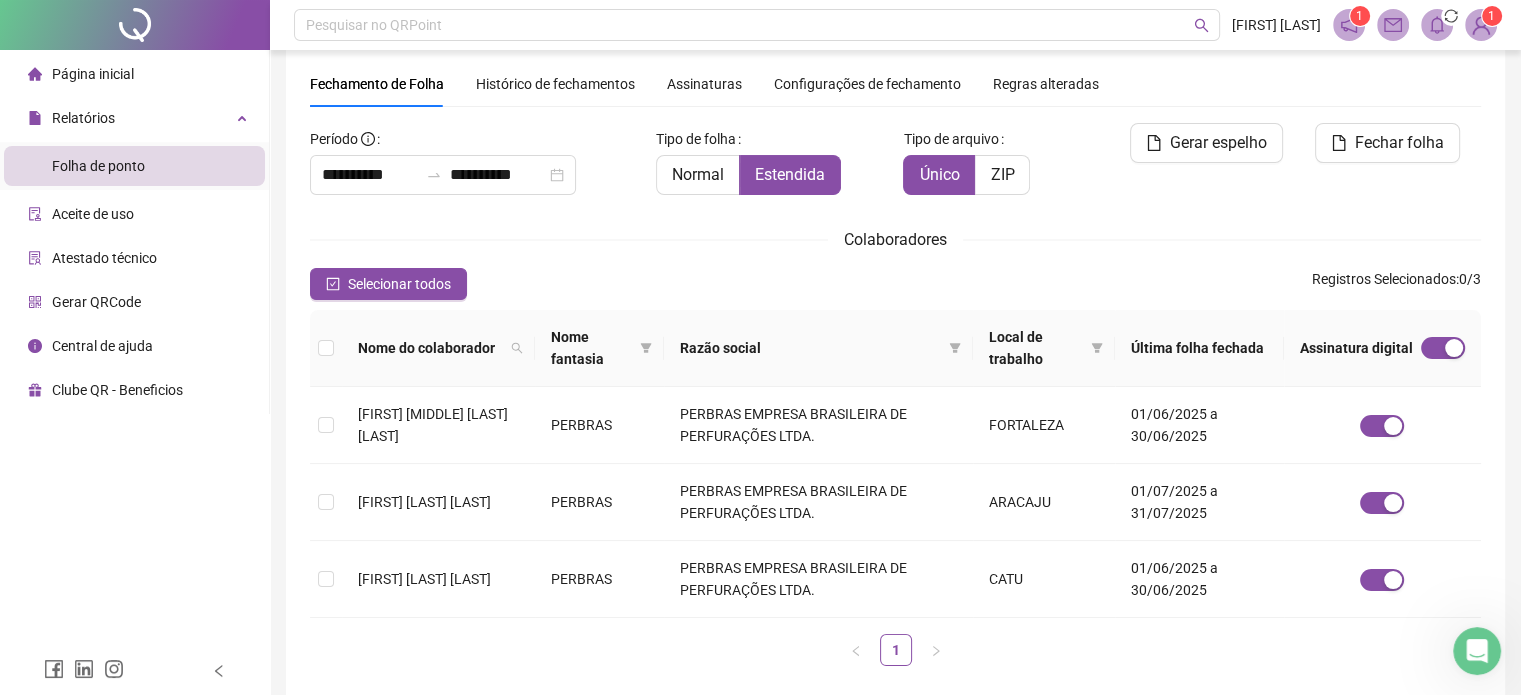 click on "**********" at bounding box center (895, 355) 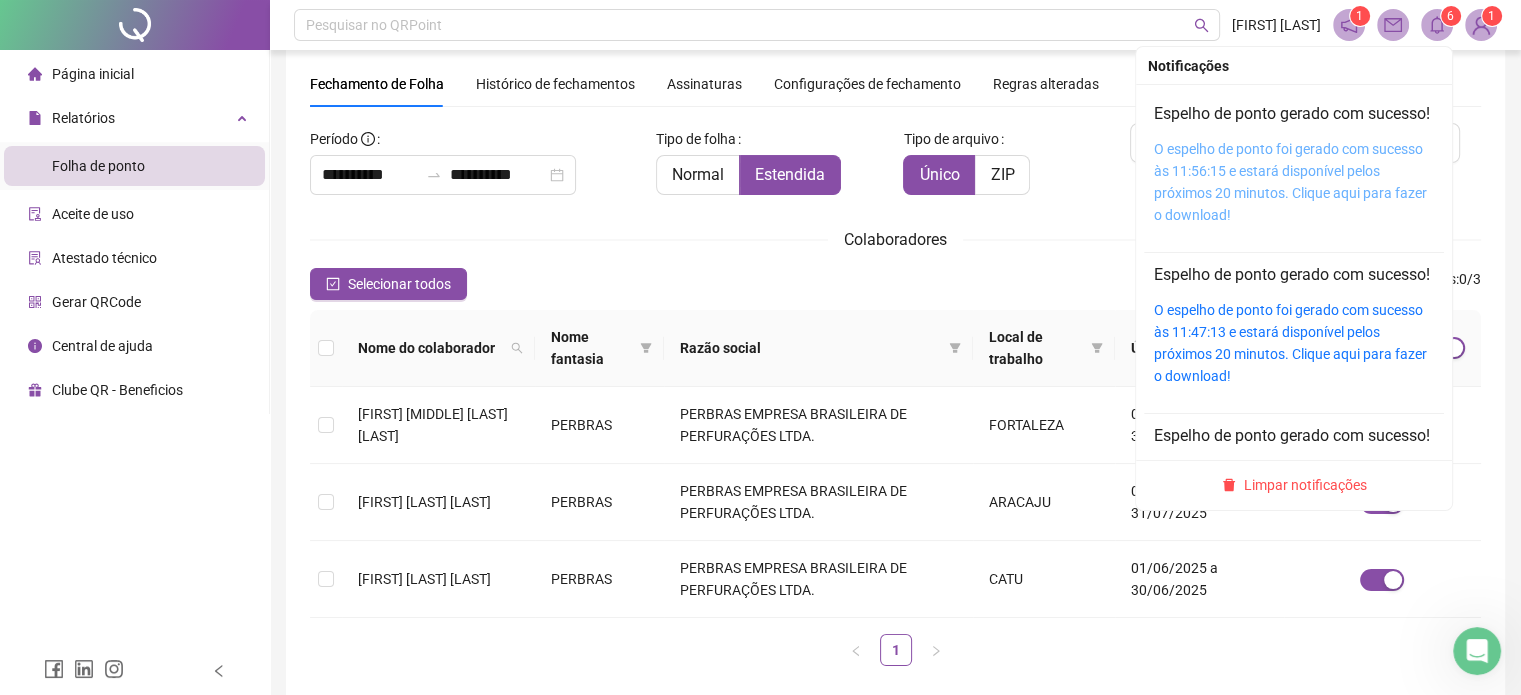 click on "O espelho de ponto foi gerado com sucesso às 11:56:15 e estará disponível pelos próximos 20 minutos.
Clique aqui para fazer o download!" at bounding box center (1290, 182) 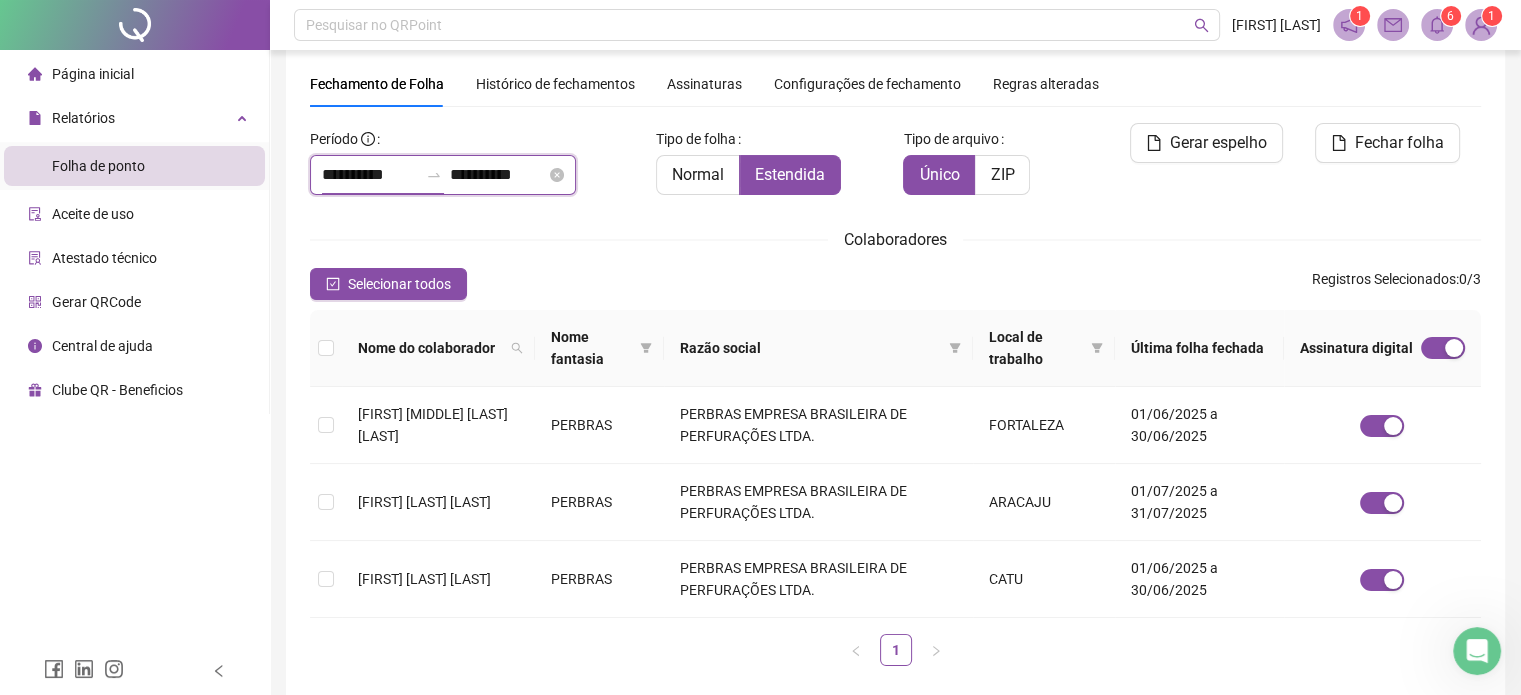 click on "**********" at bounding box center [370, 175] 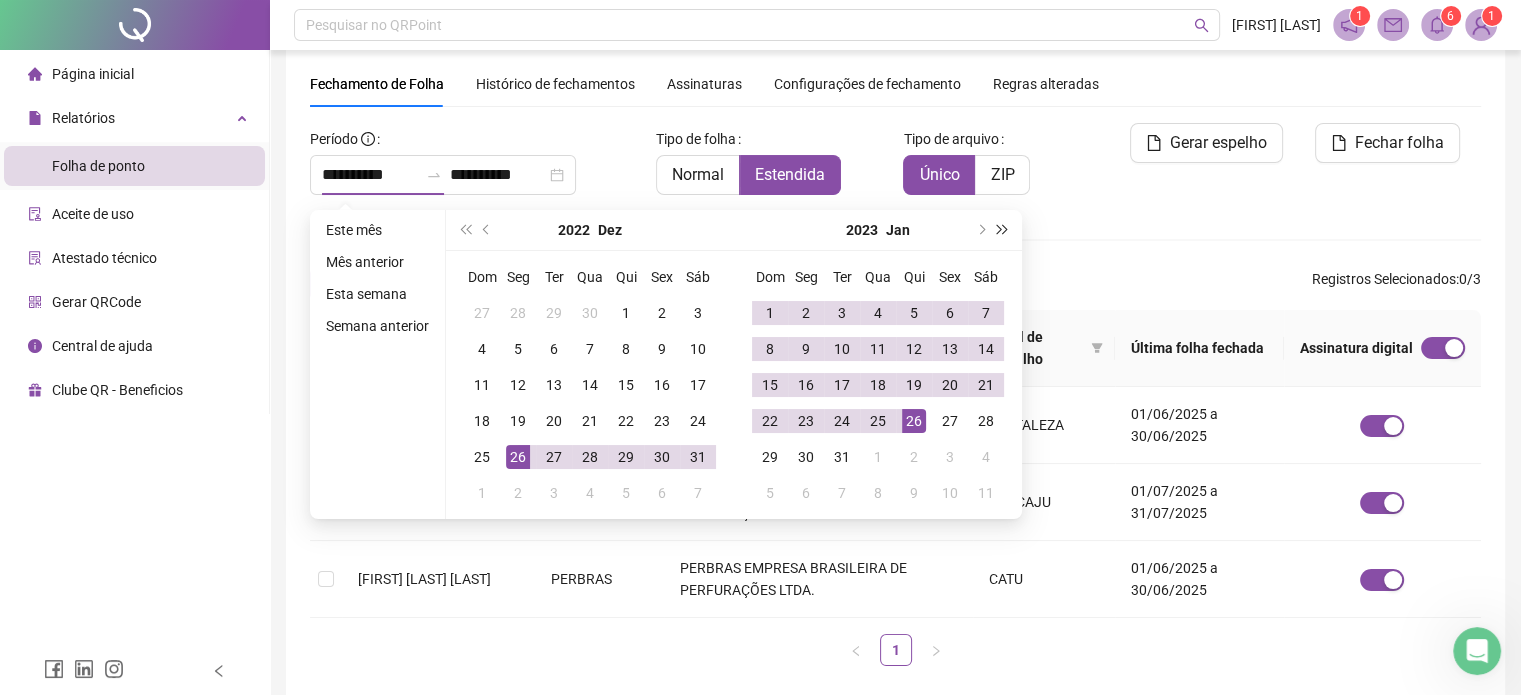 click at bounding box center (1003, 230) 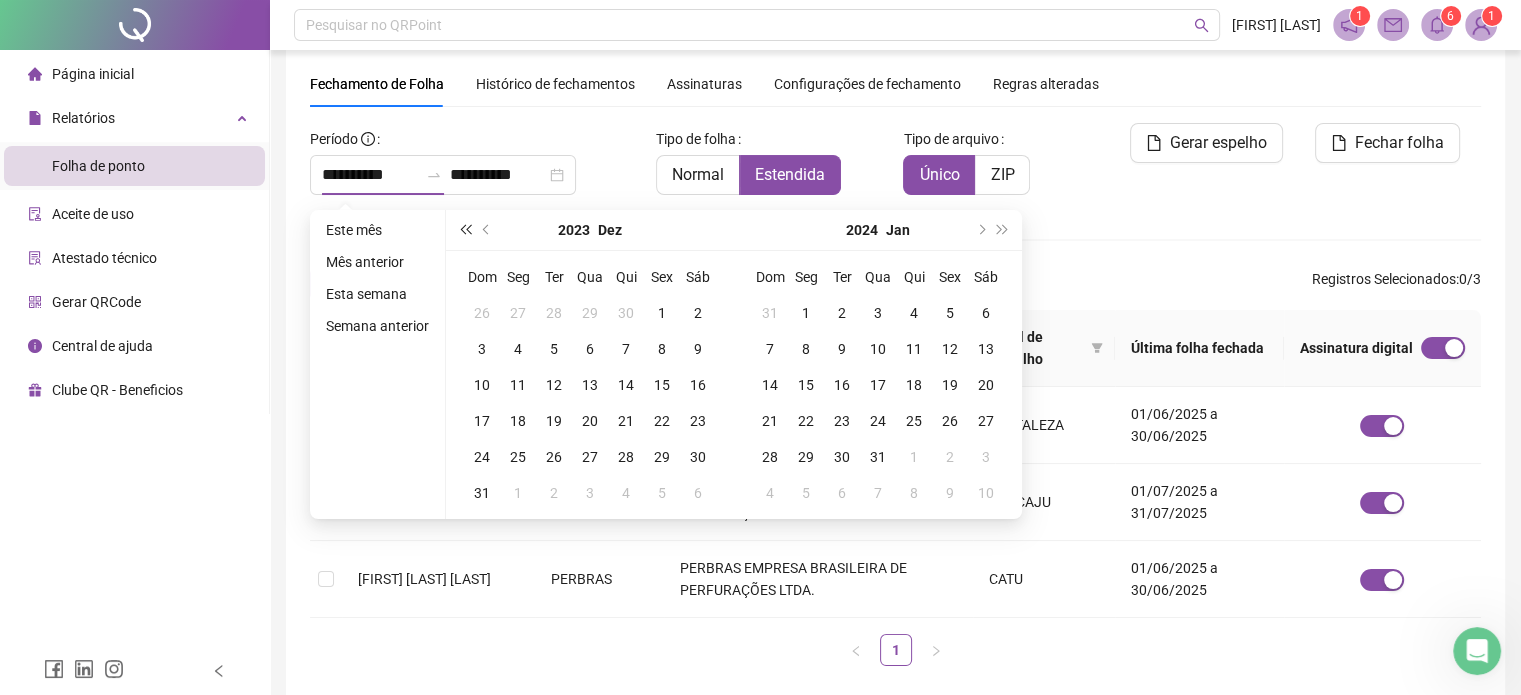 click at bounding box center (465, 230) 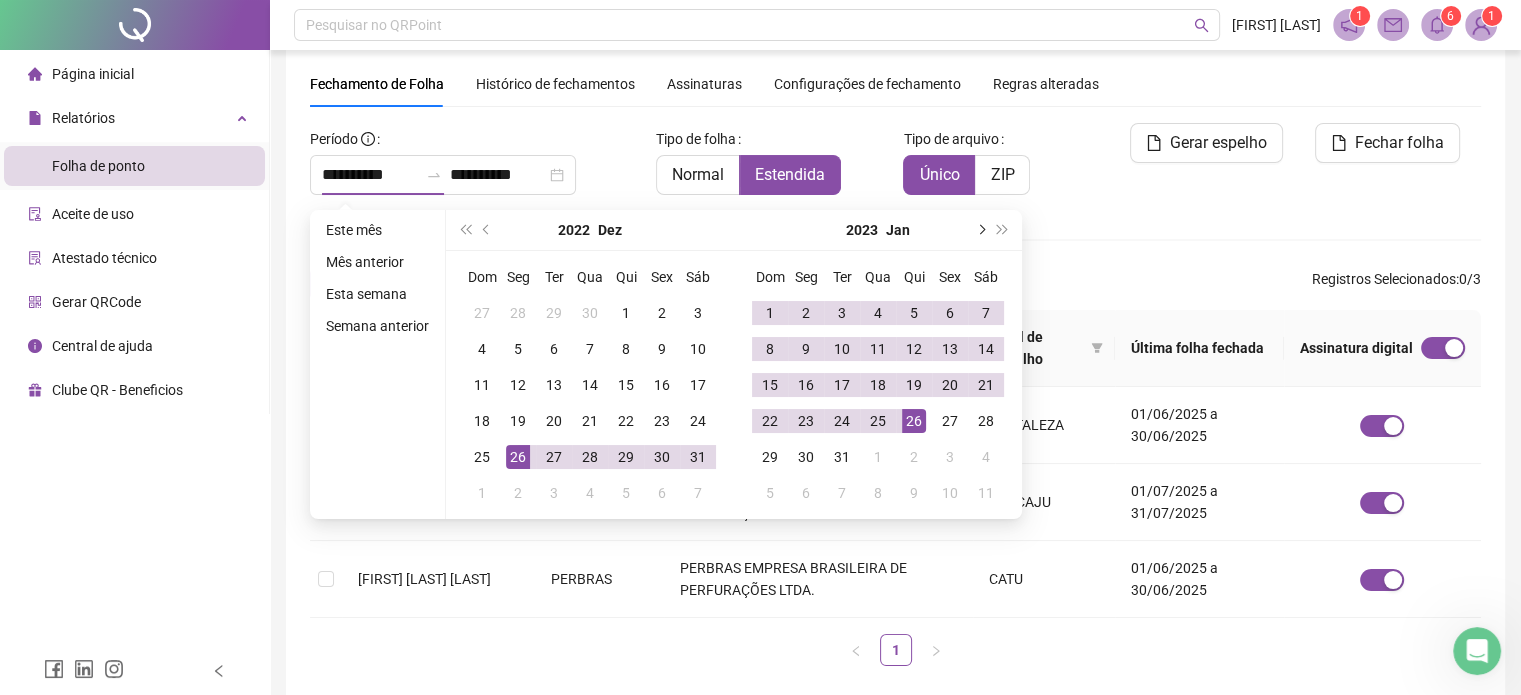 click at bounding box center (980, 230) 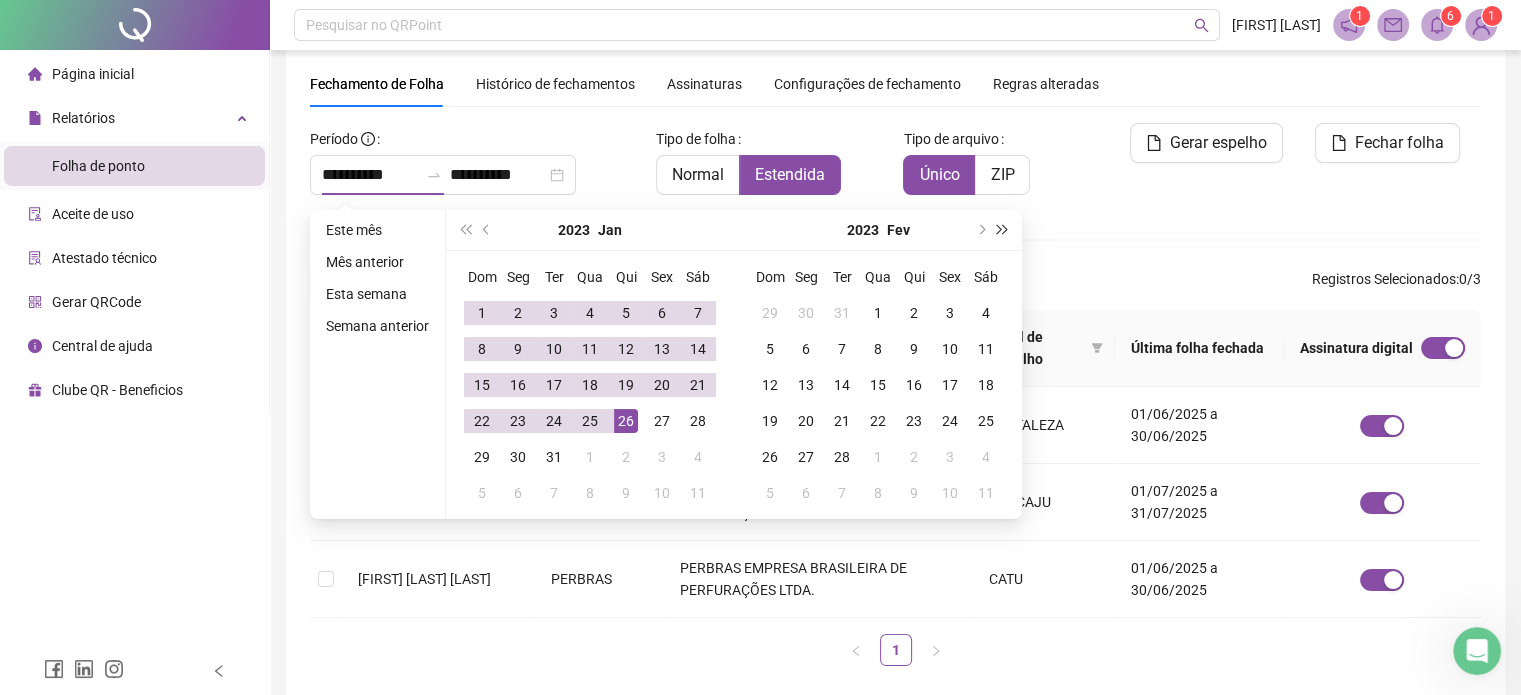 click at bounding box center [1003, 230] 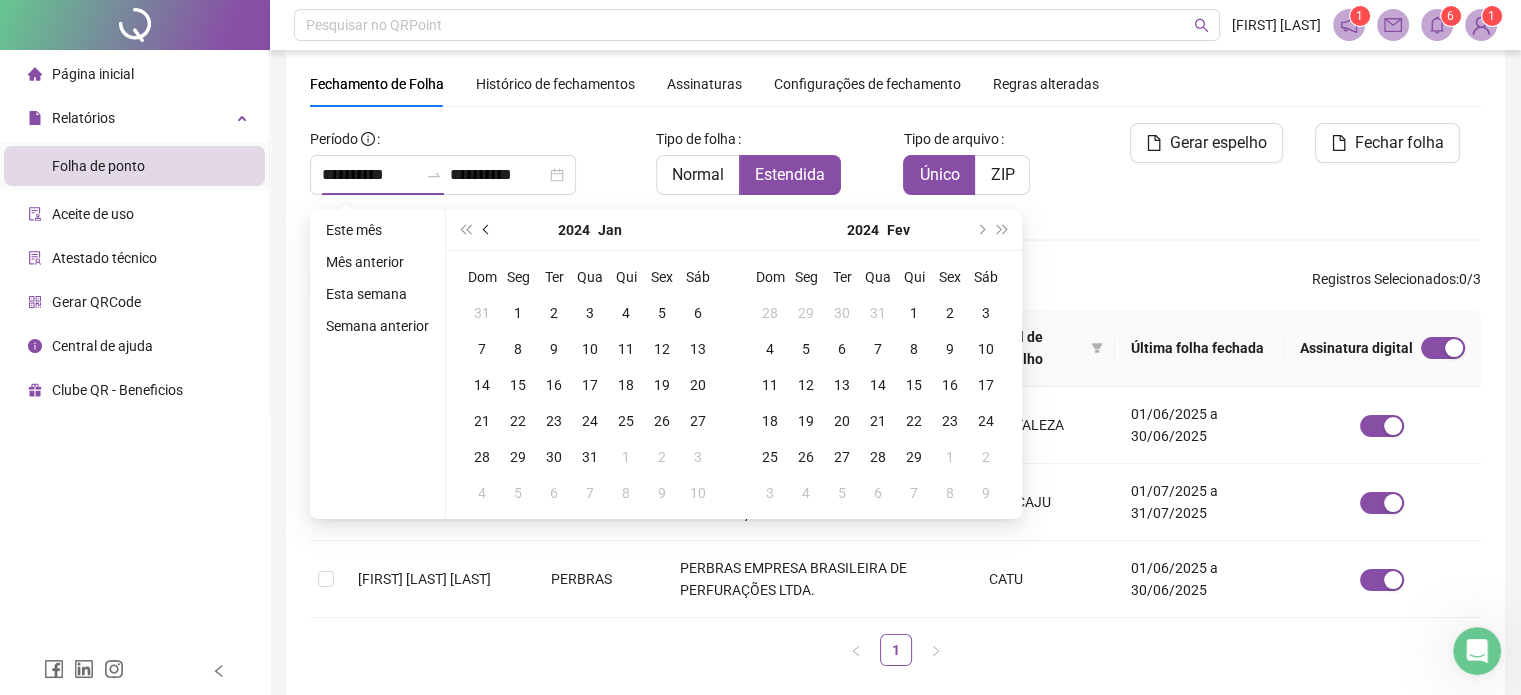 click at bounding box center (487, 230) 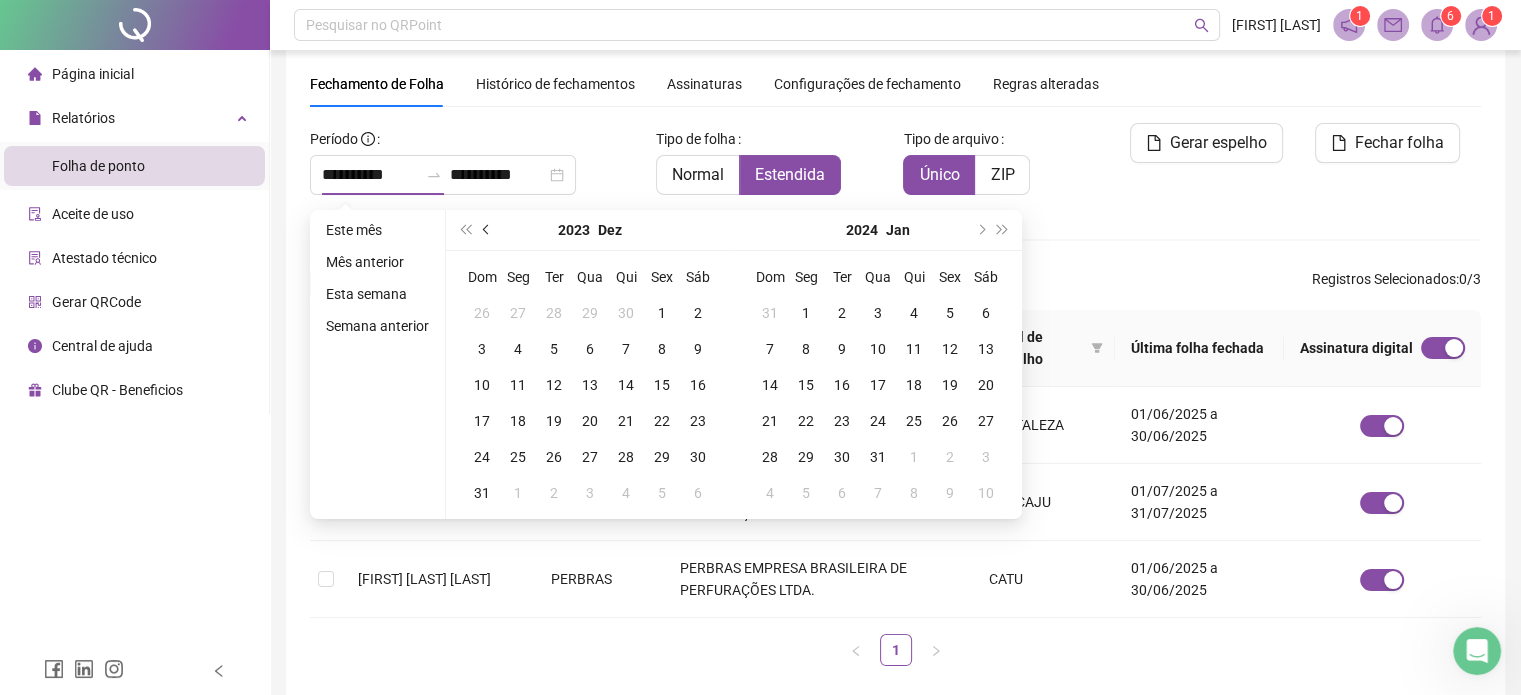 click at bounding box center (487, 230) 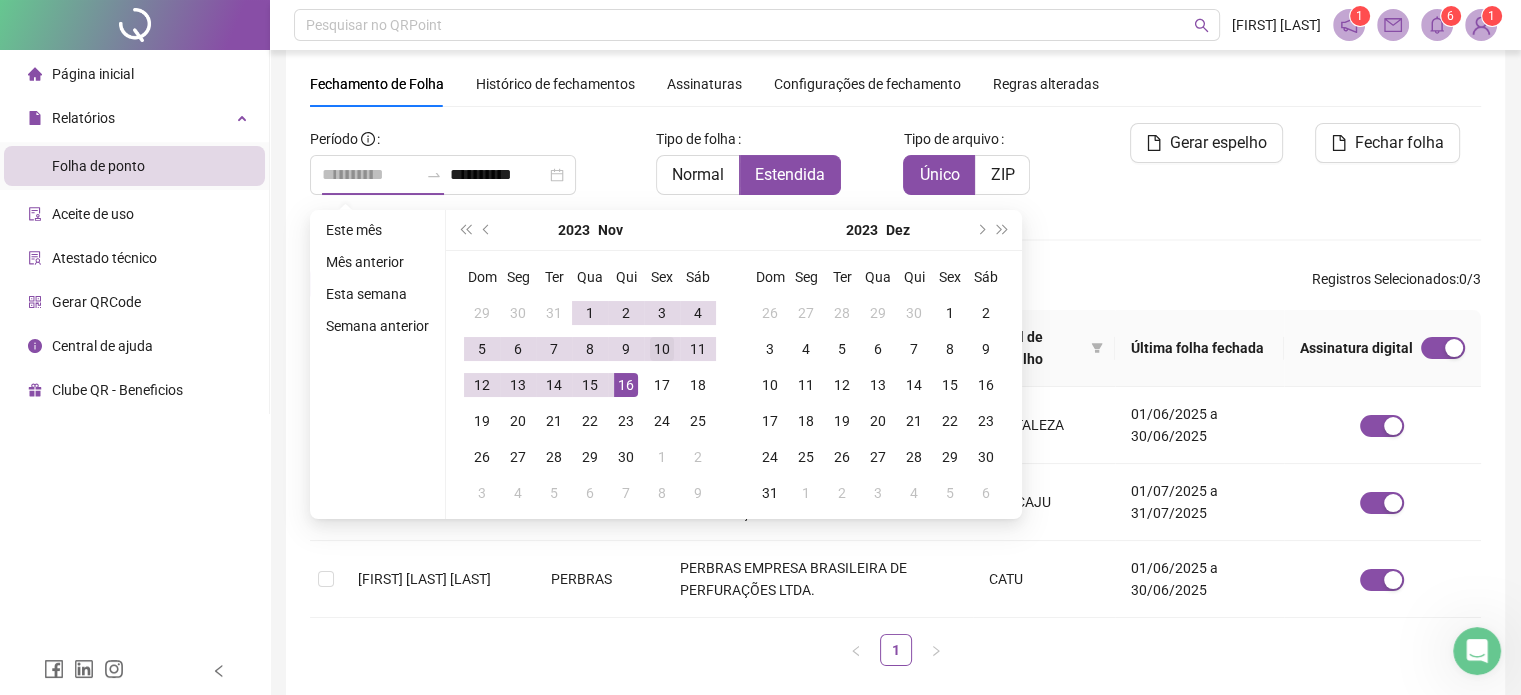 type on "**********" 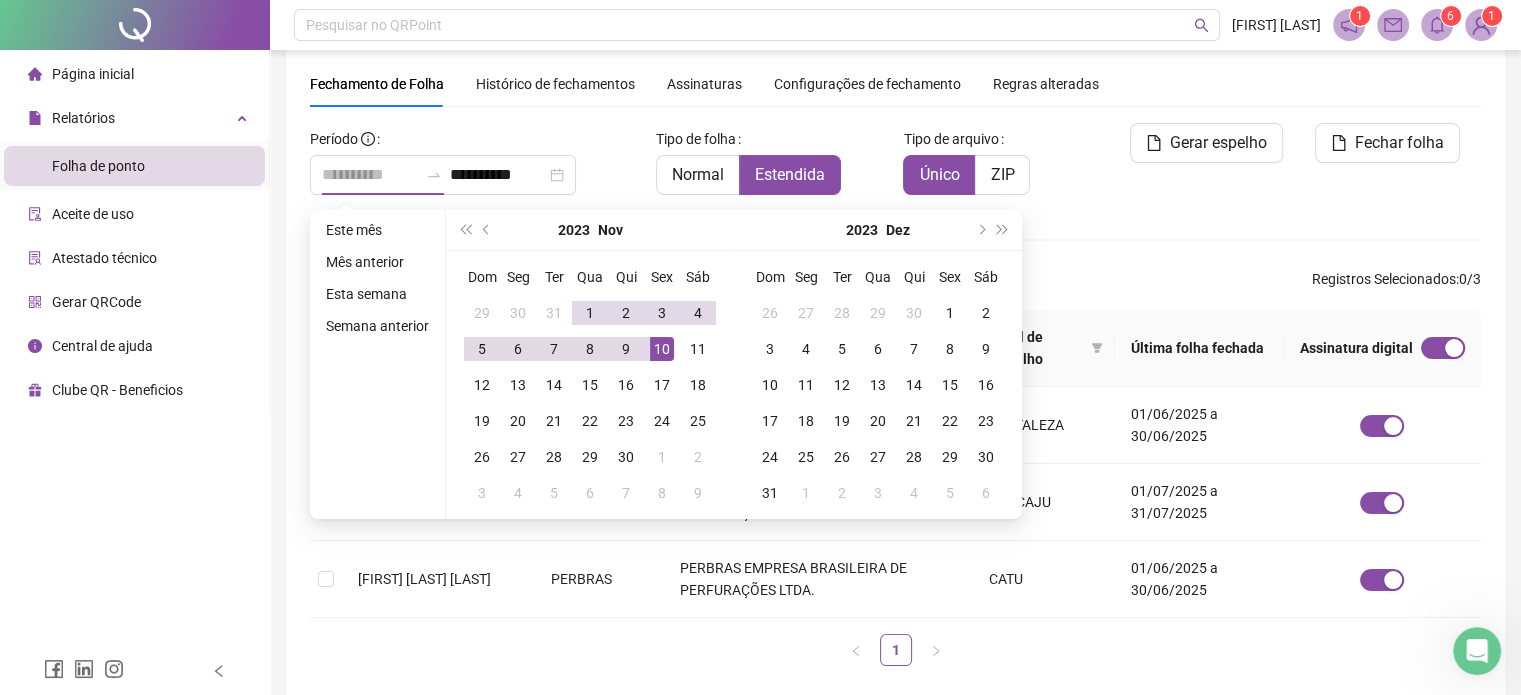 click on "10" at bounding box center (662, 349) 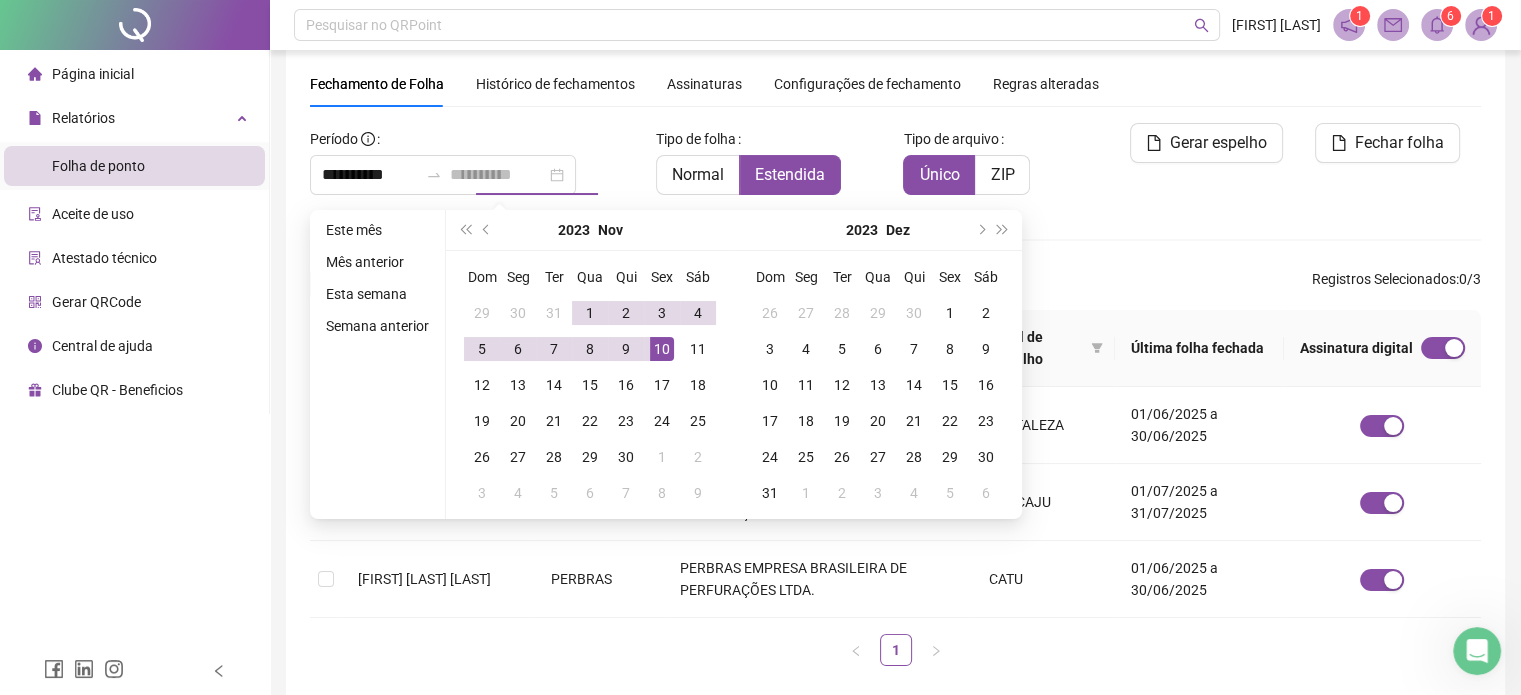 click on "10" at bounding box center [662, 349] 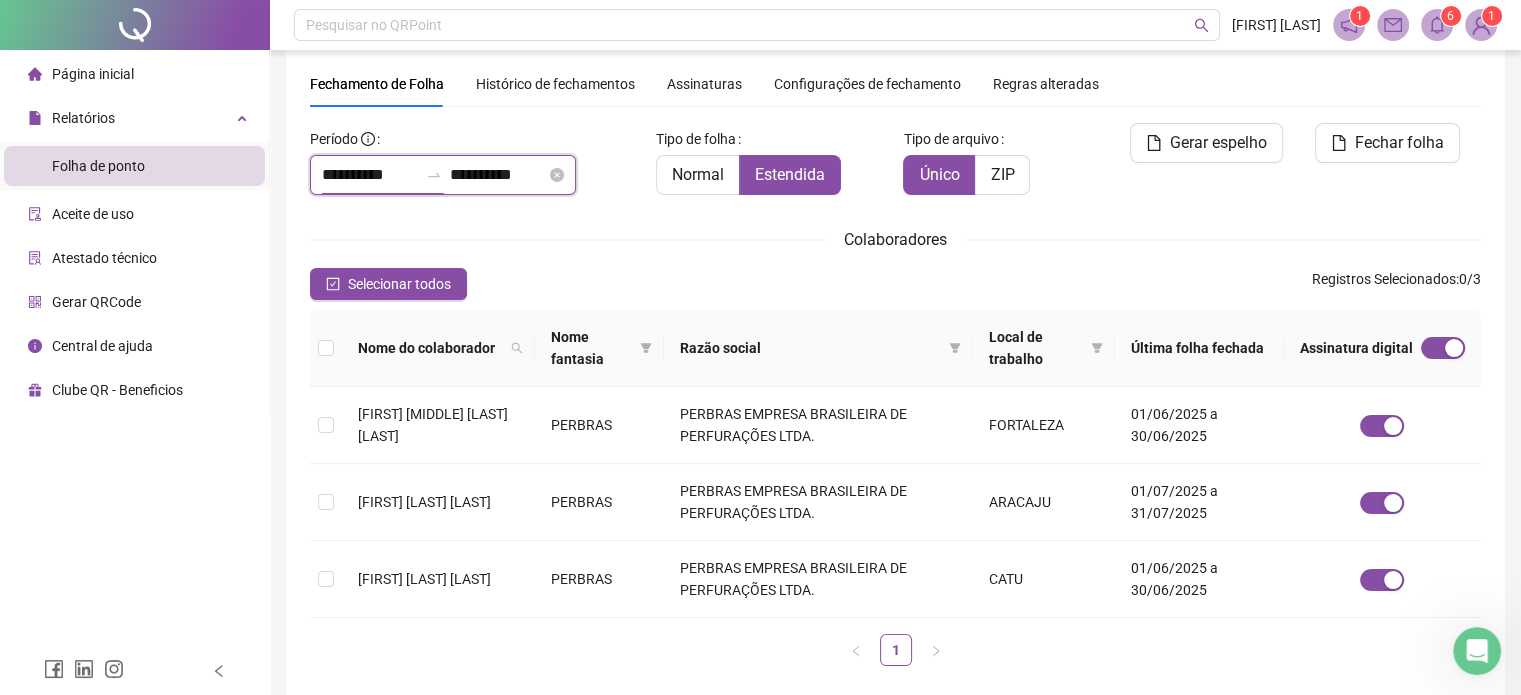 click on "**********" at bounding box center [370, 175] 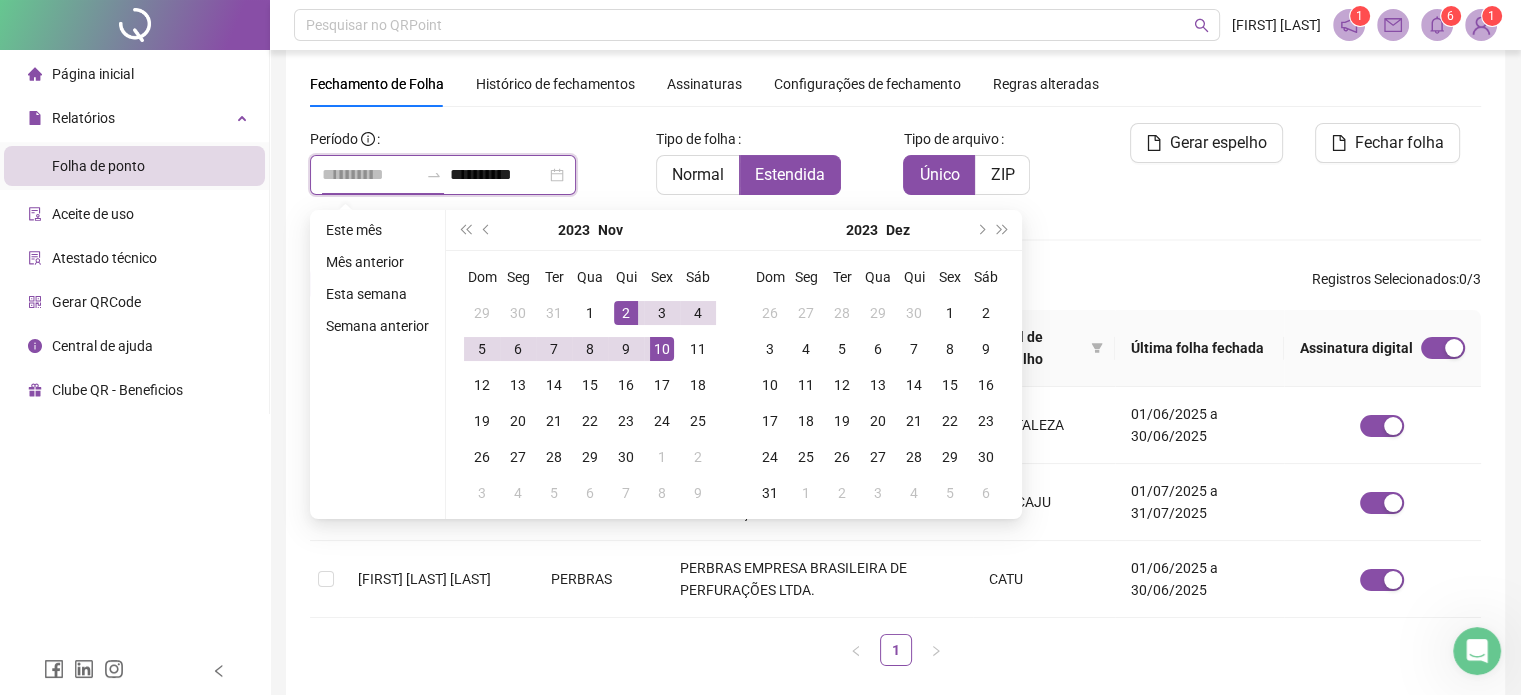 type on "**********" 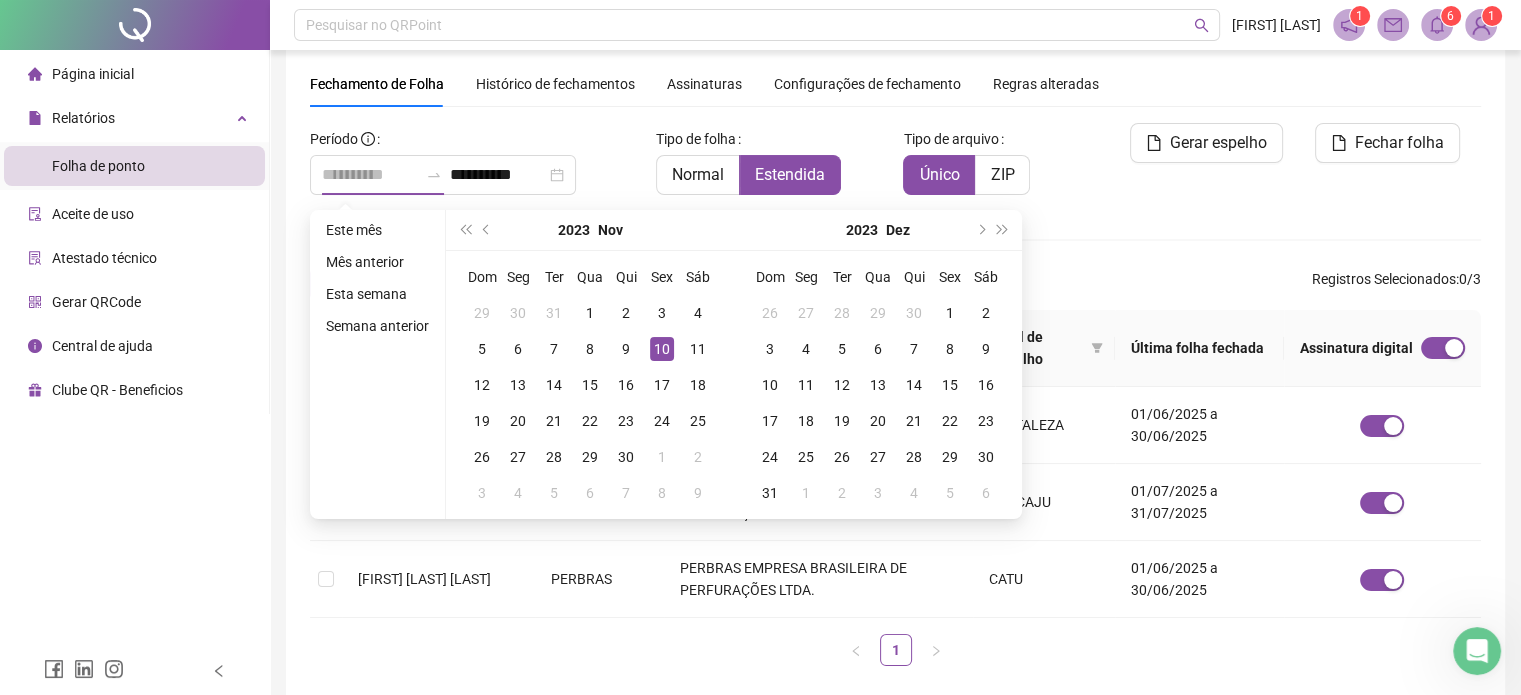 click on "10" at bounding box center (662, 349) 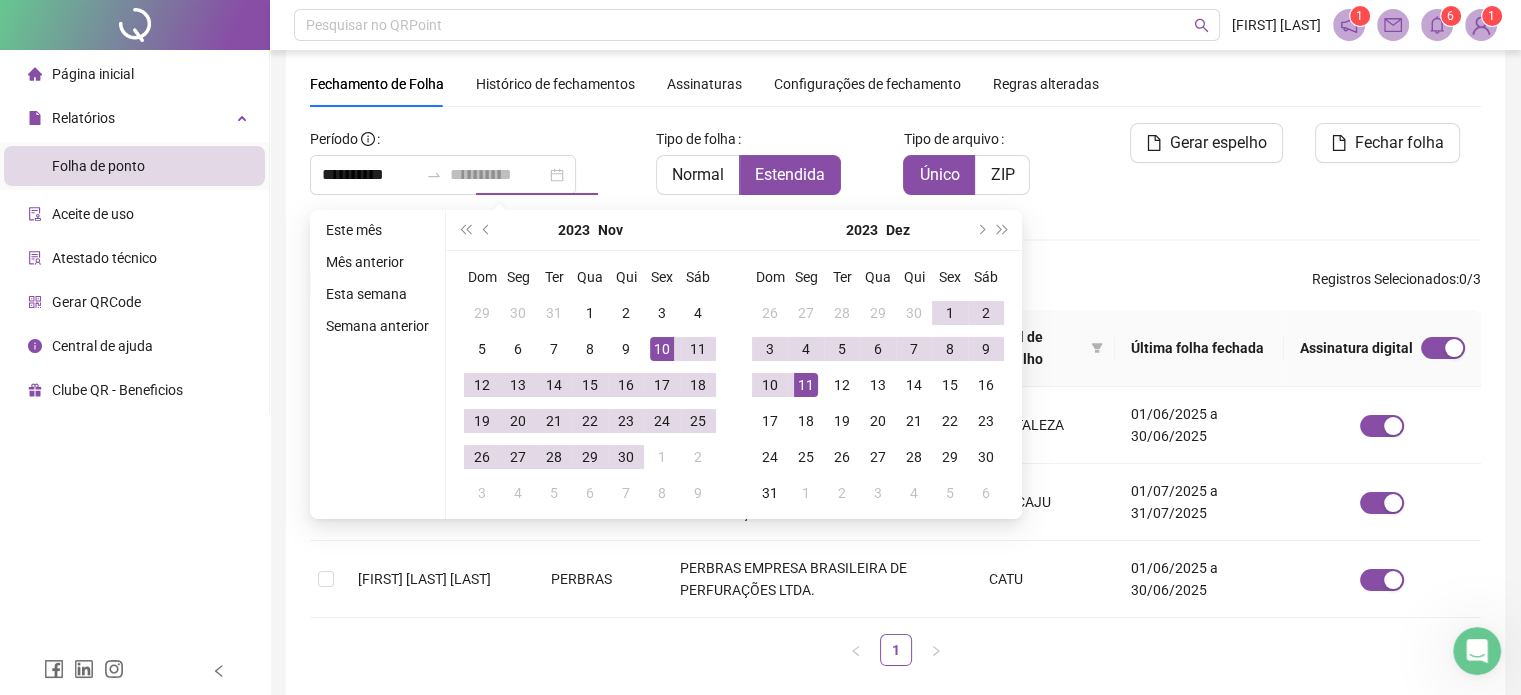 click on "11" at bounding box center (806, 385) 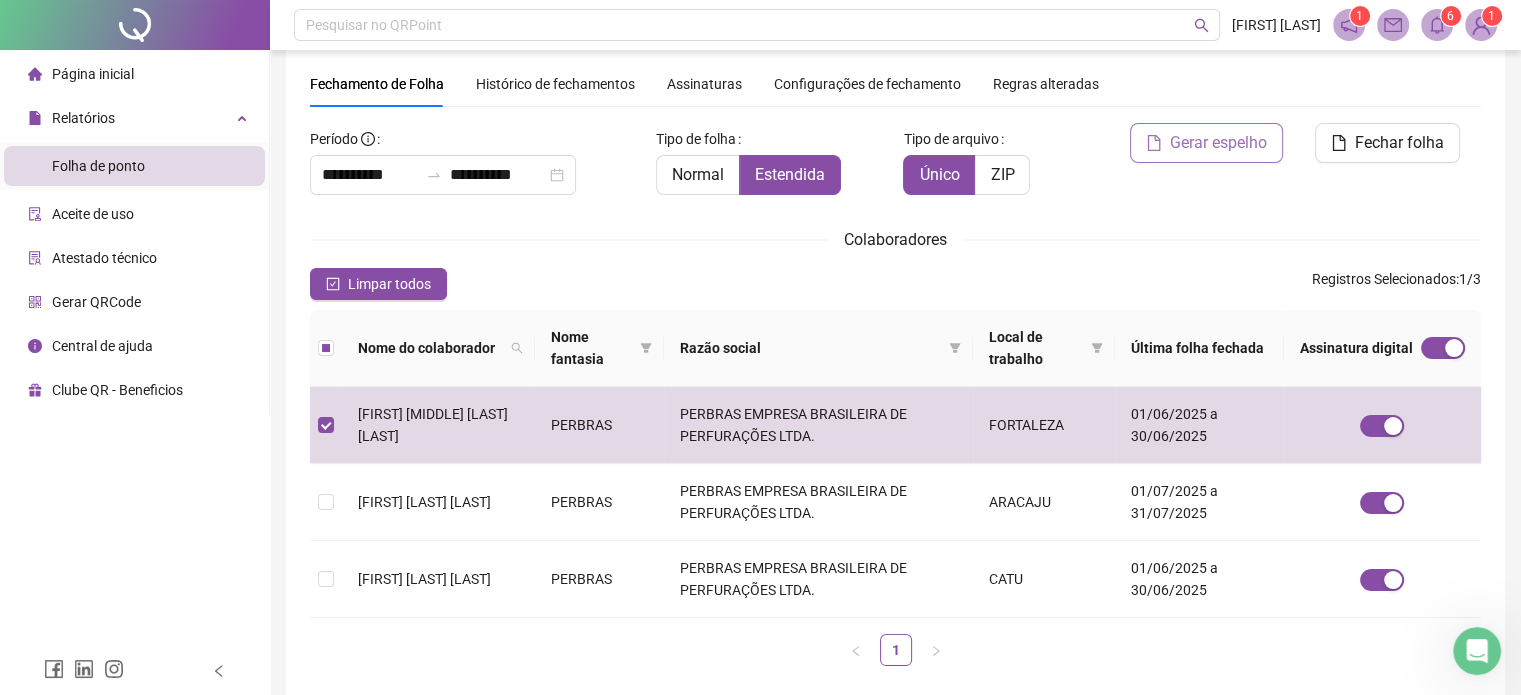 click on "Gerar espelho" at bounding box center (1206, 143) 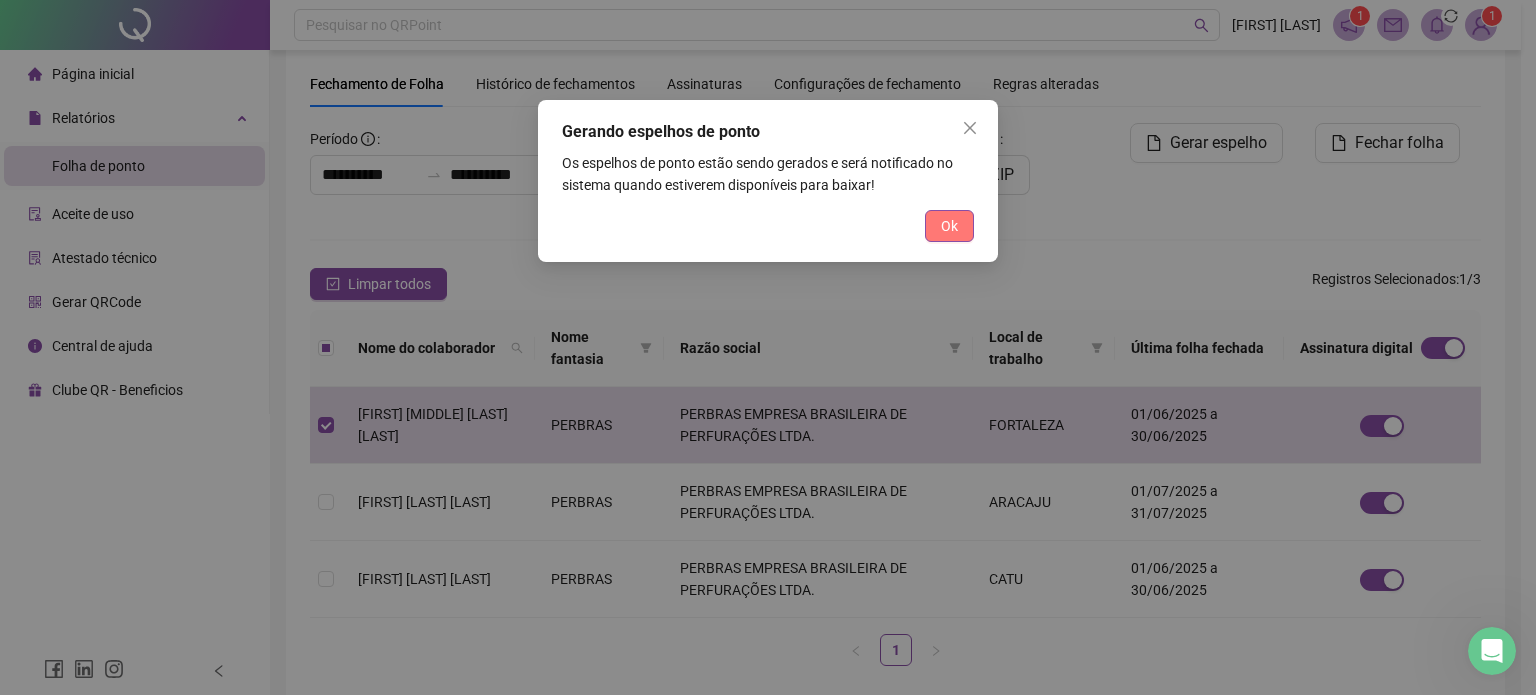 click on "Ok" at bounding box center (949, 226) 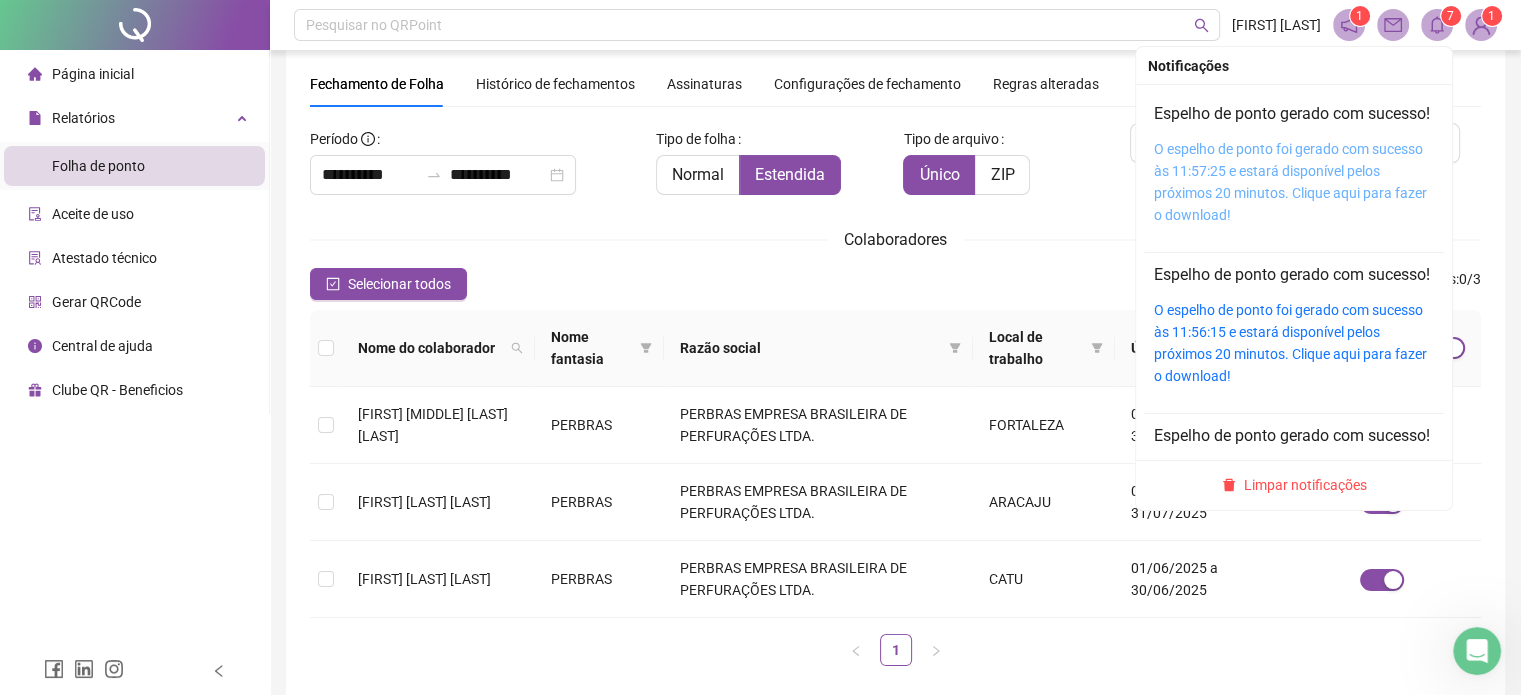 click on "O espelho de ponto foi gerado com sucesso às 11:57:25 e estará disponível pelos próximos 20 minutos.
Clique aqui para fazer o download!" at bounding box center (1290, 182) 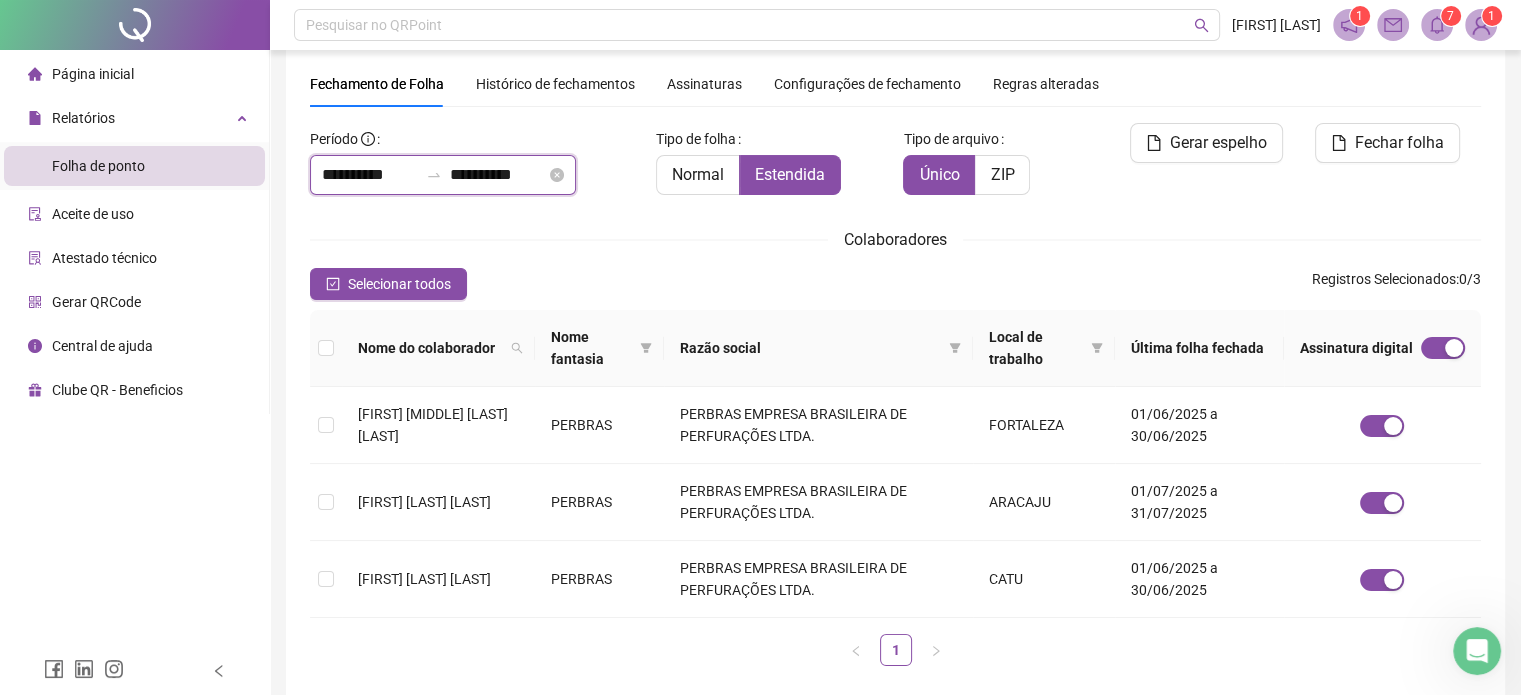 click on "**********" at bounding box center (498, 175) 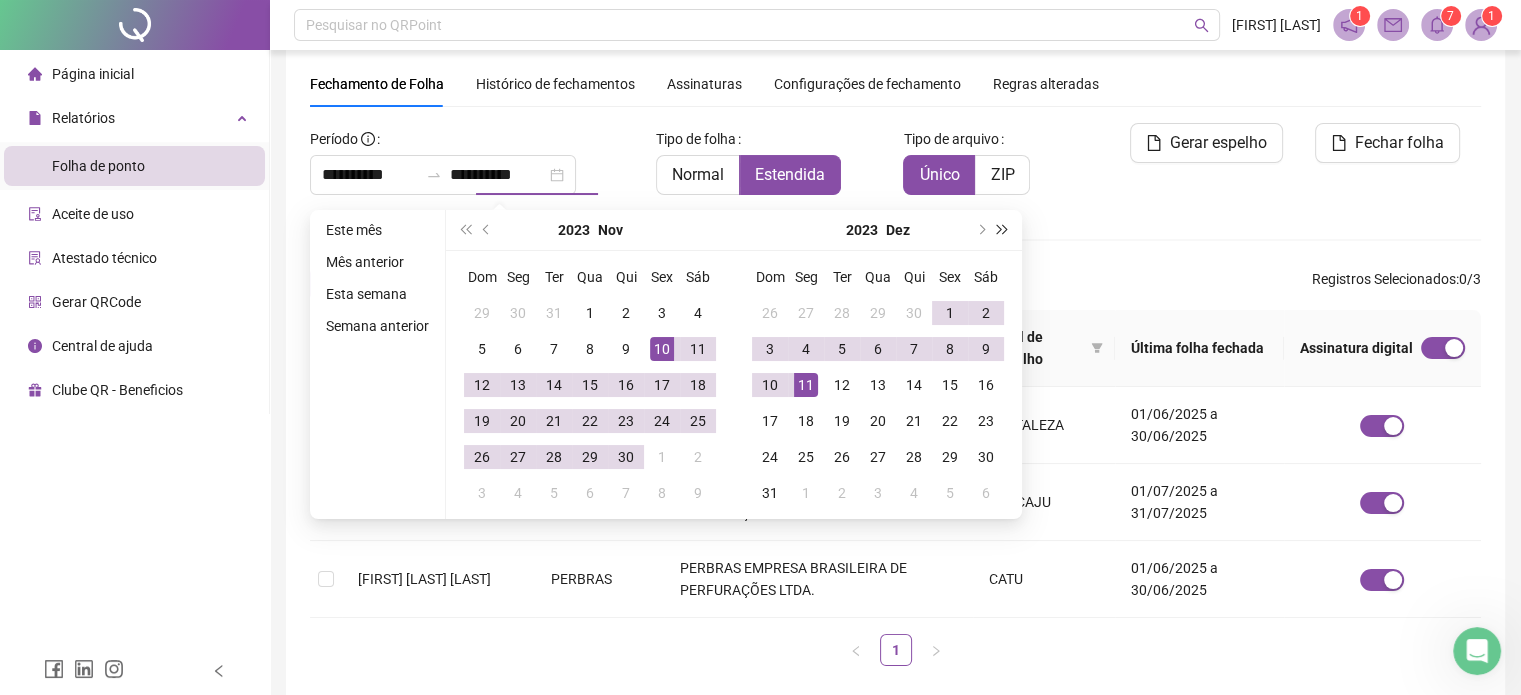 click at bounding box center (1003, 230) 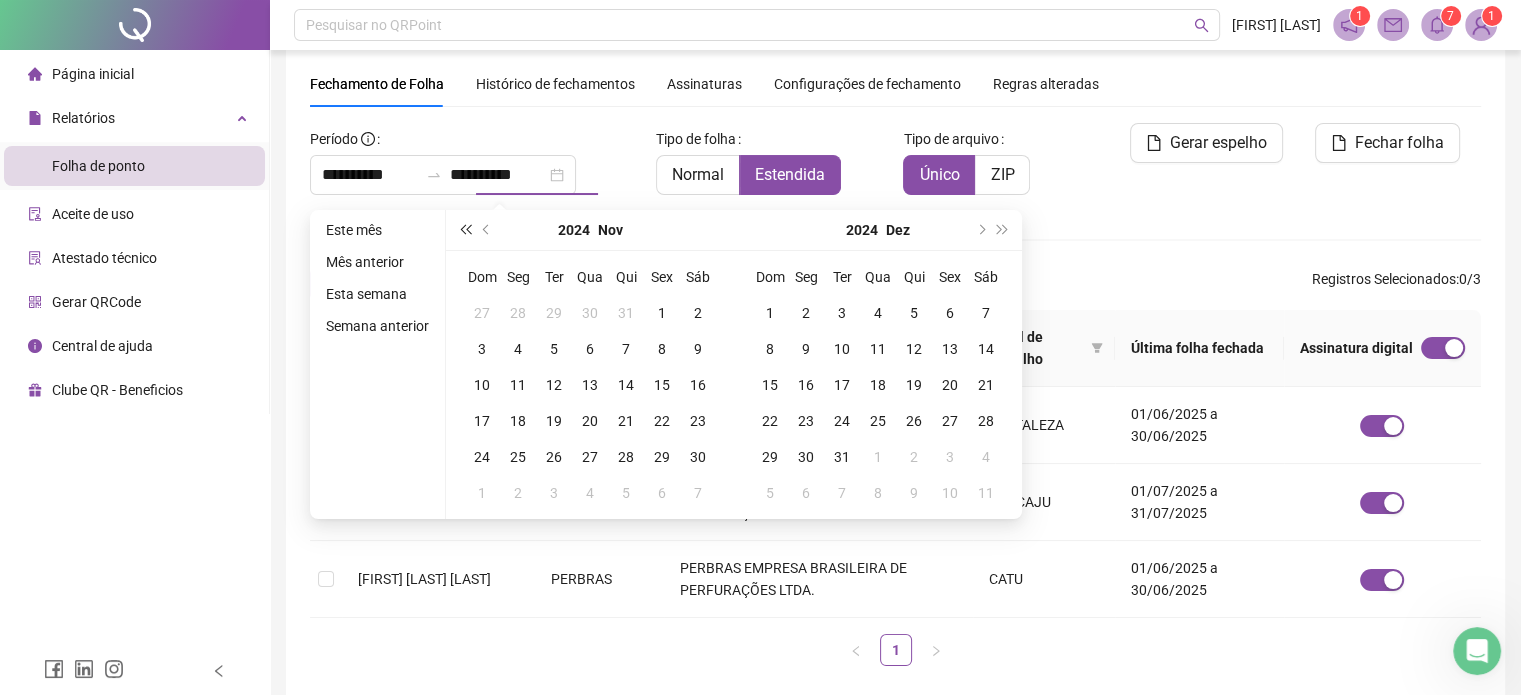 click at bounding box center (465, 230) 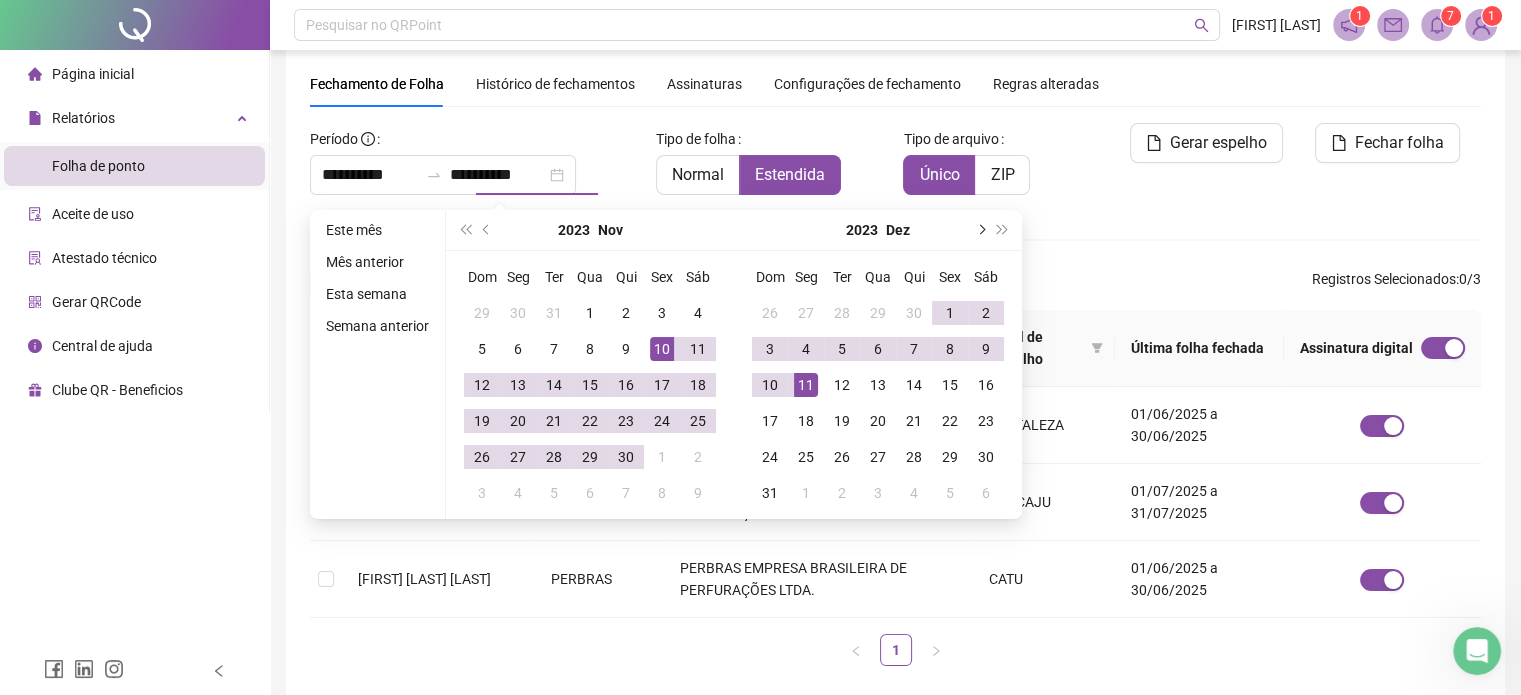 click at bounding box center (980, 230) 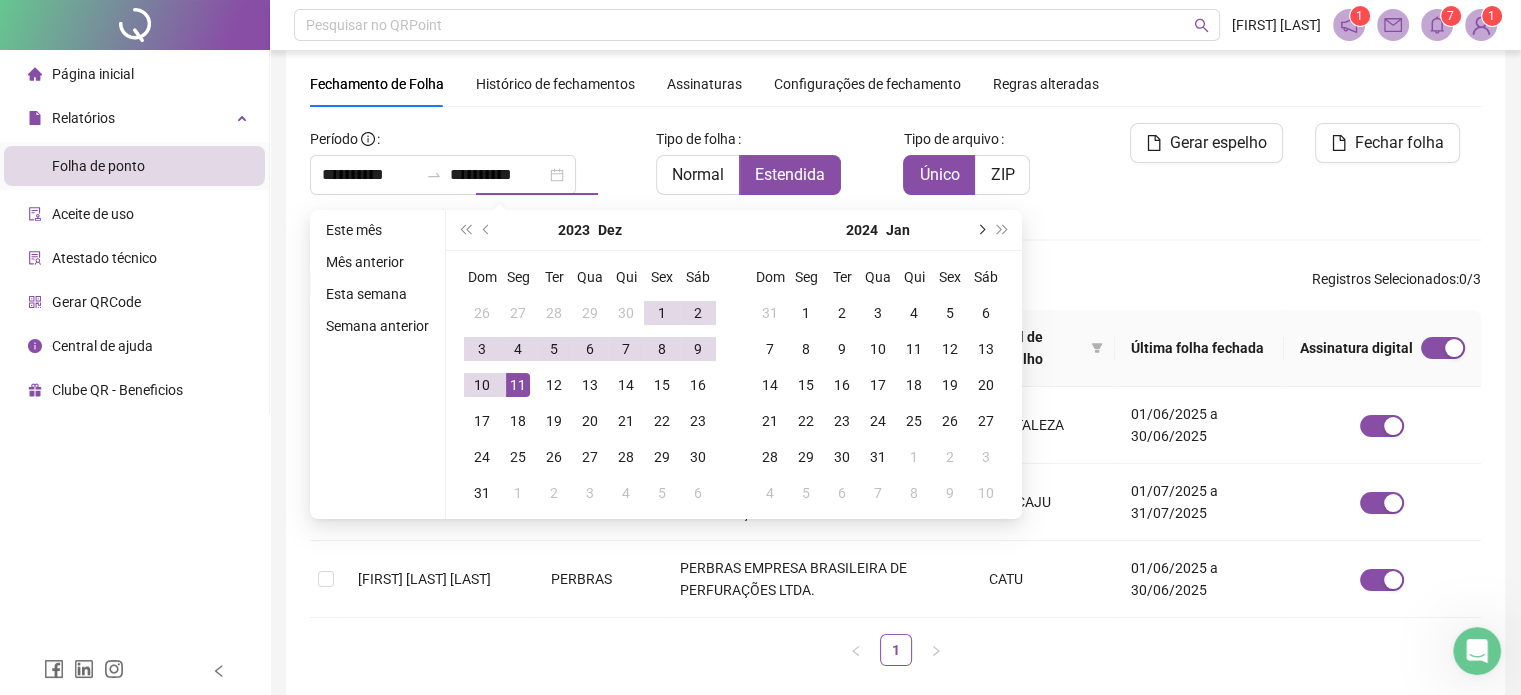 click at bounding box center (980, 230) 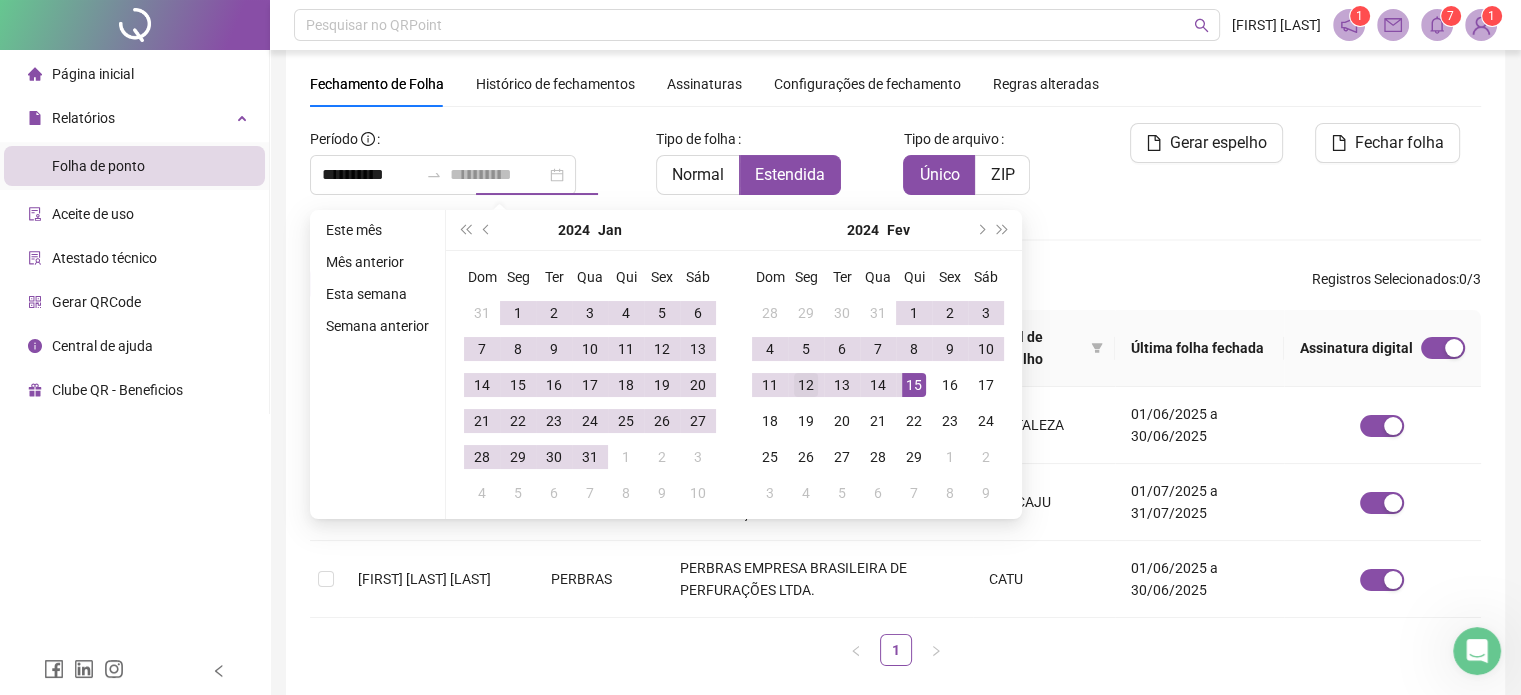 type on "**********" 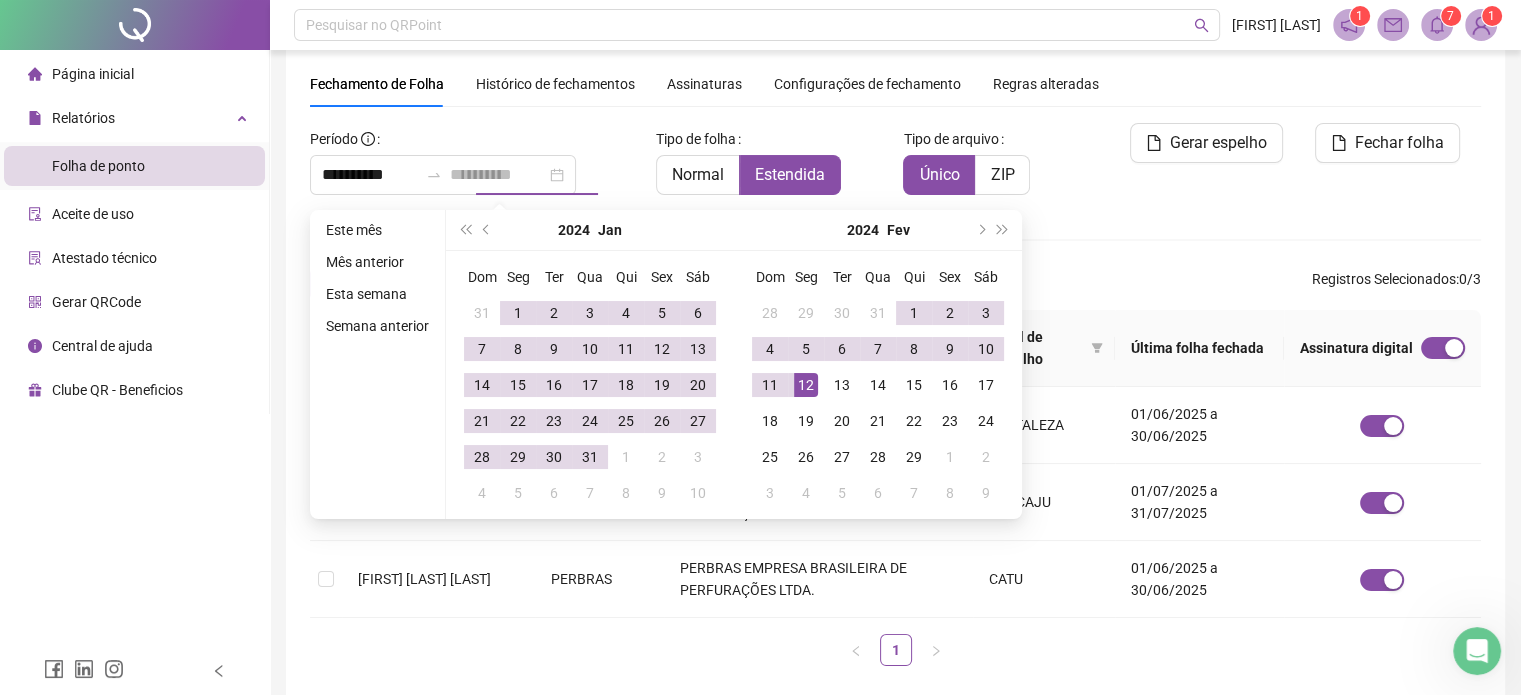 click on "12" at bounding box center (806, 385) 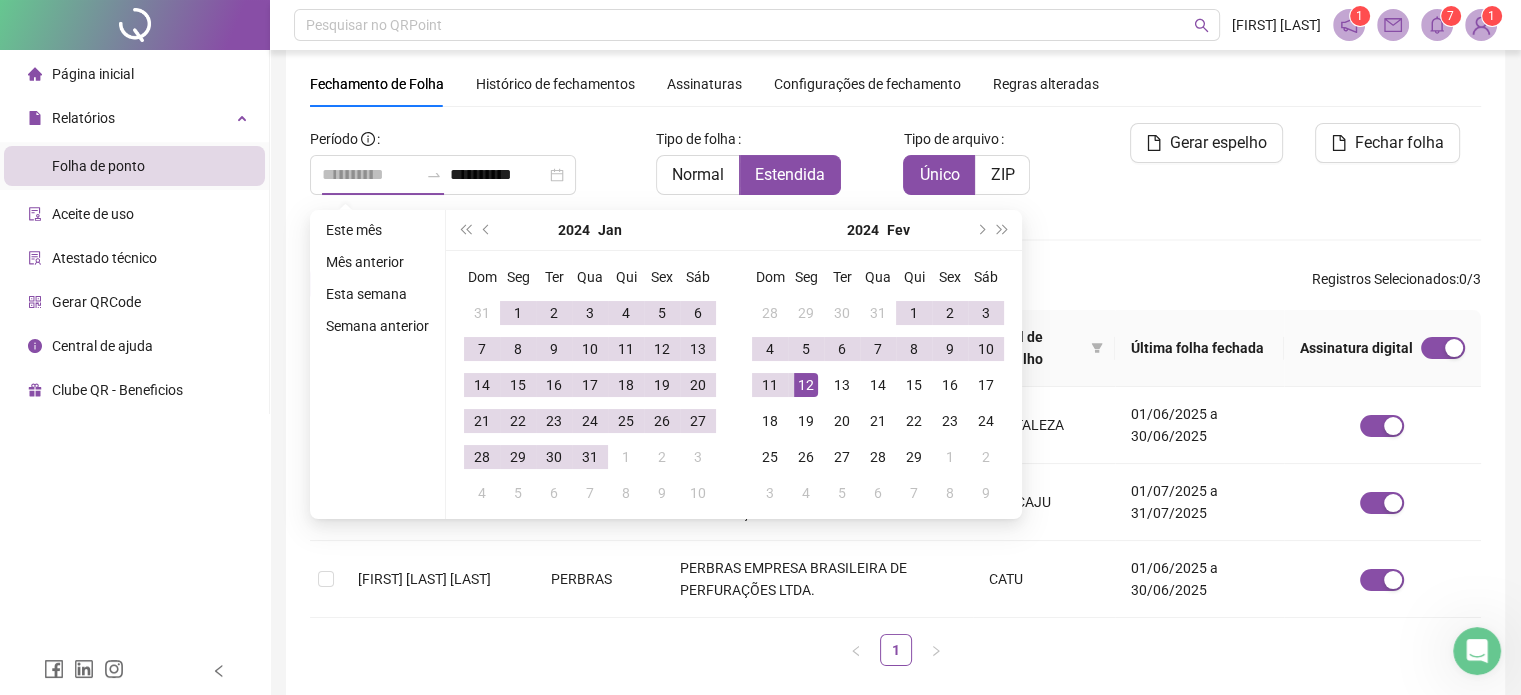 click on "12" at bounding box center (806, 385) 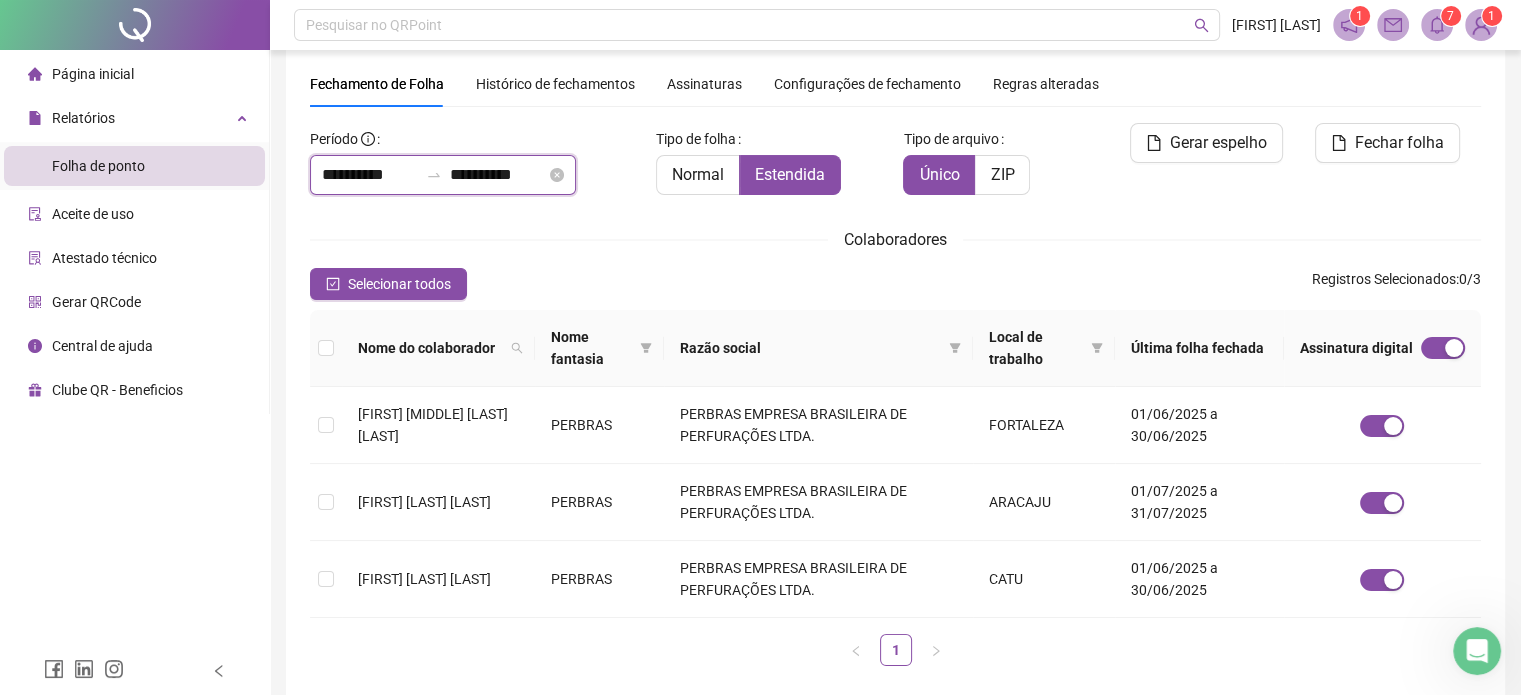 click on "**********" at bounding box center (370, 175) 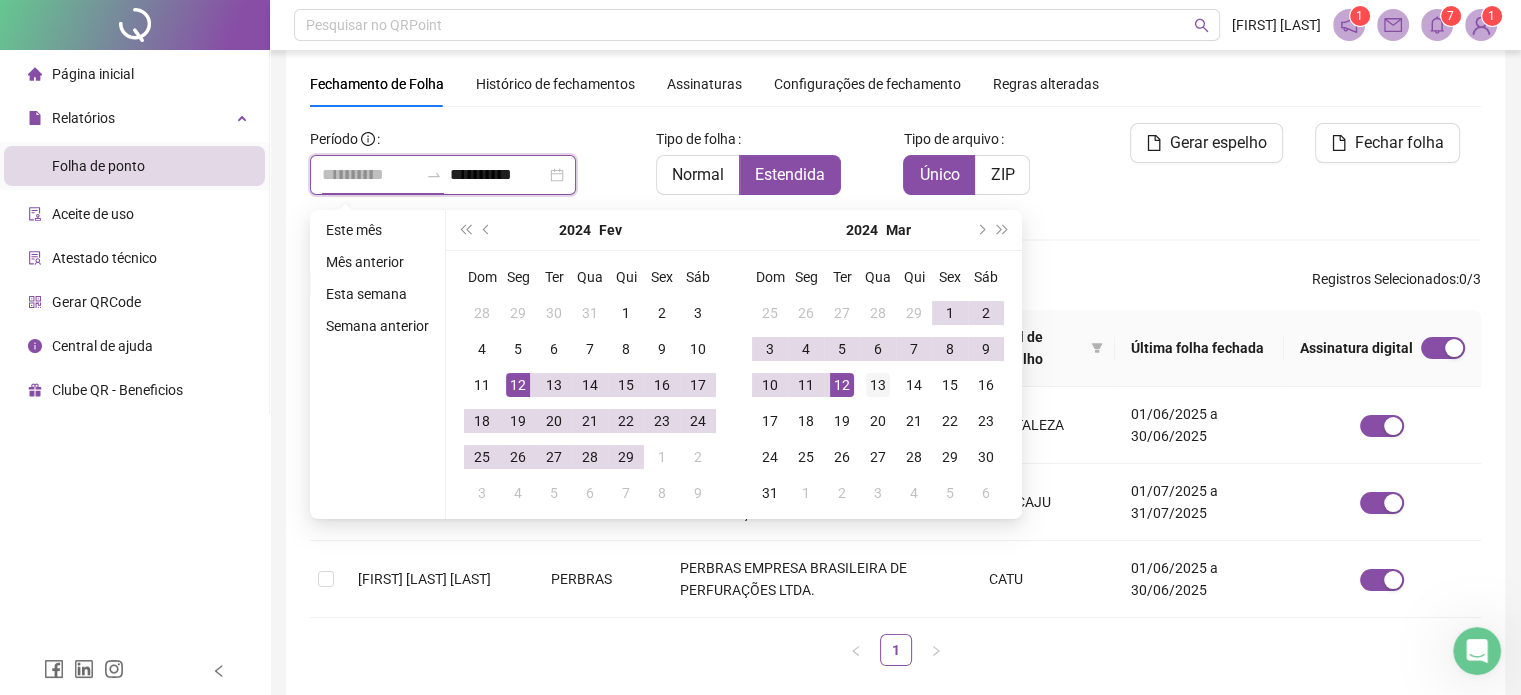 type on "**********" 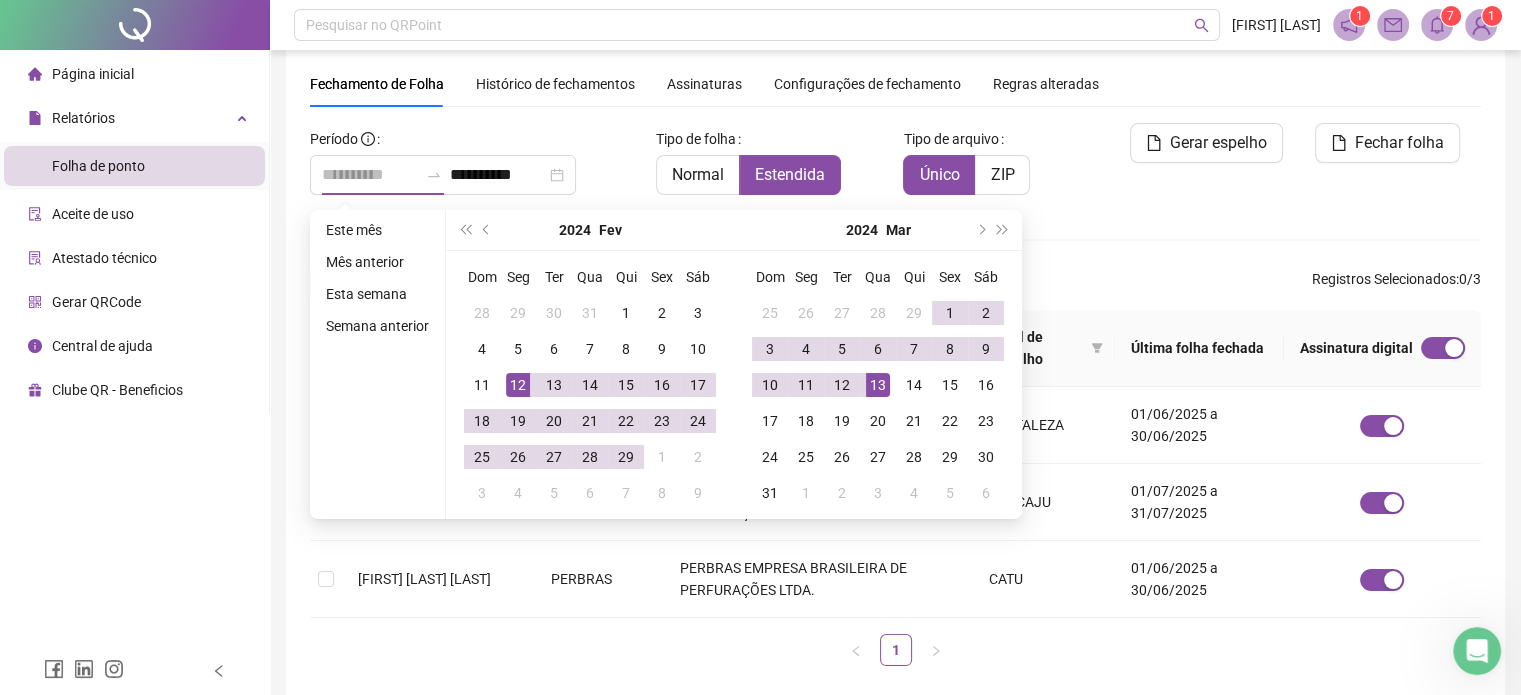 click on "13" at bounding box center [878, 385] 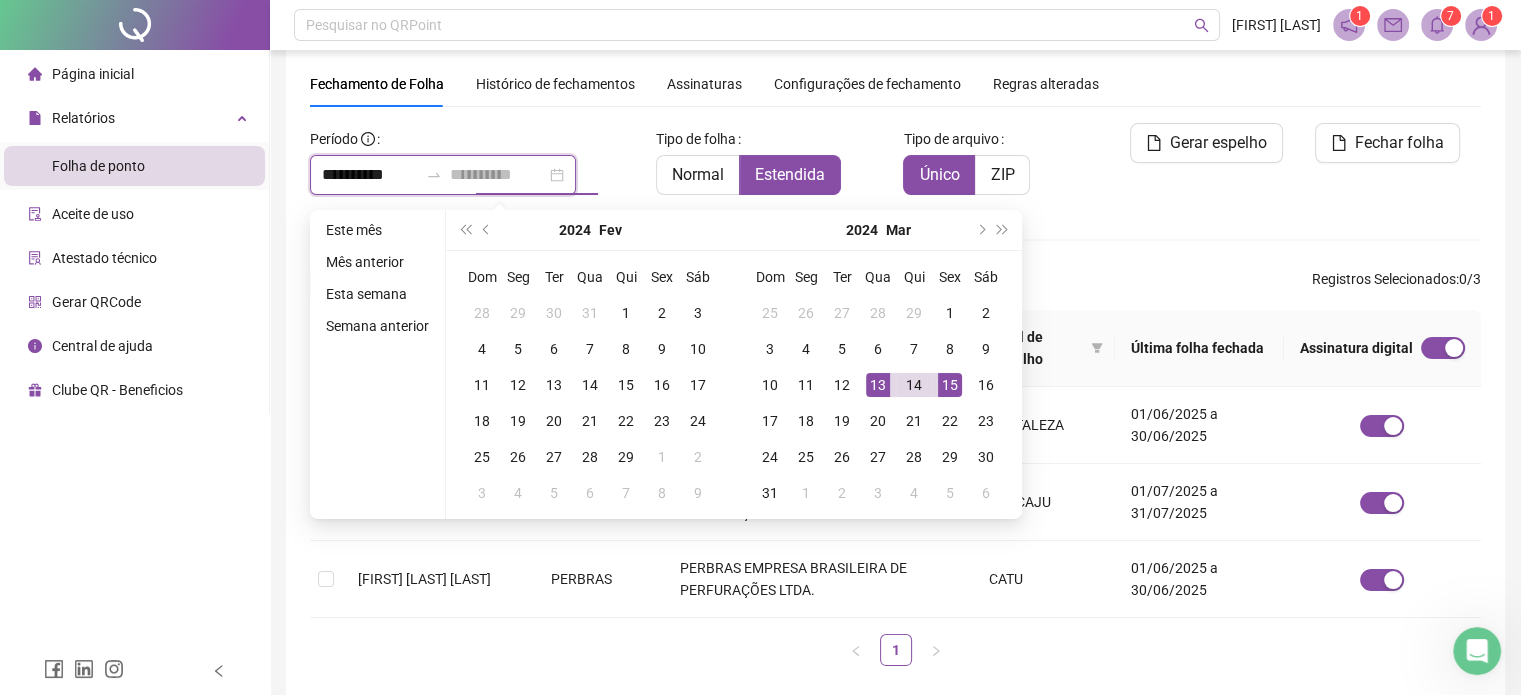 type on "**********" 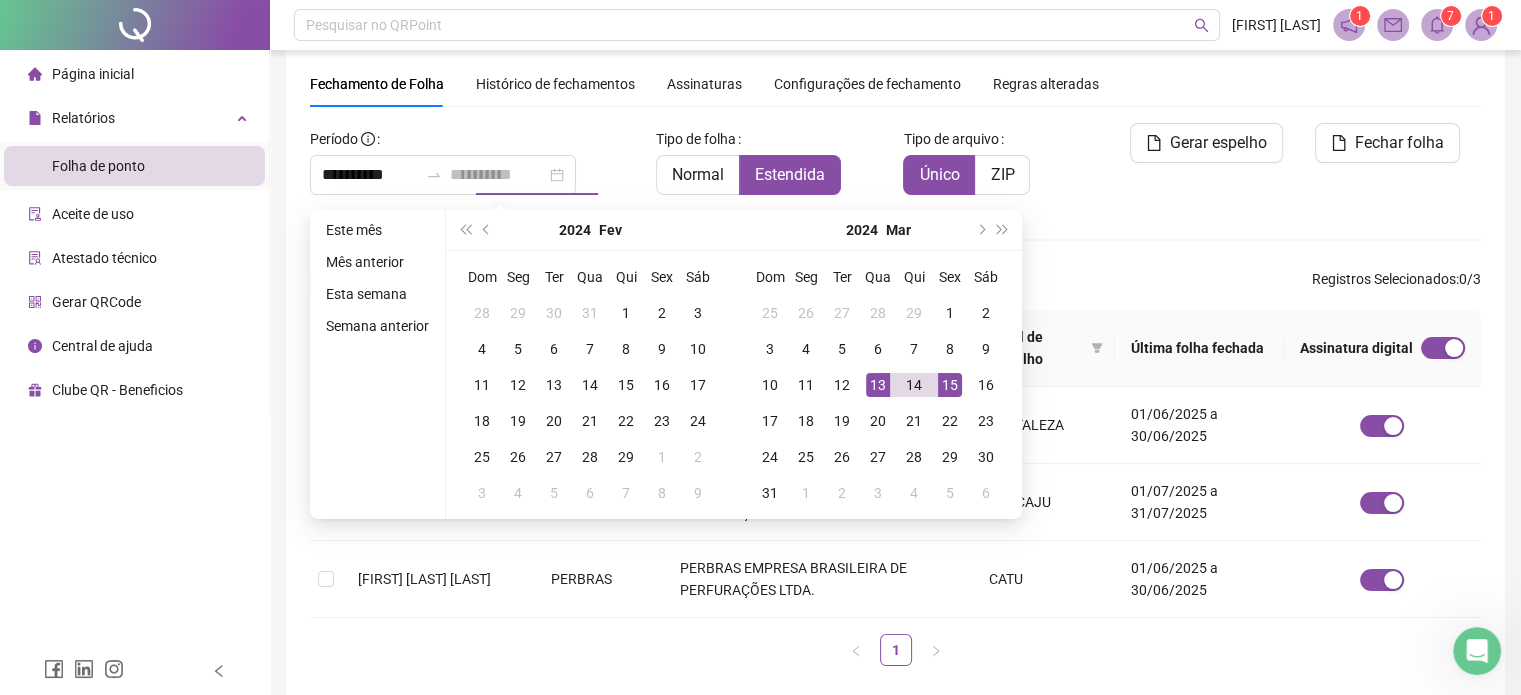 click on "15" at bounding box center (950, 385) 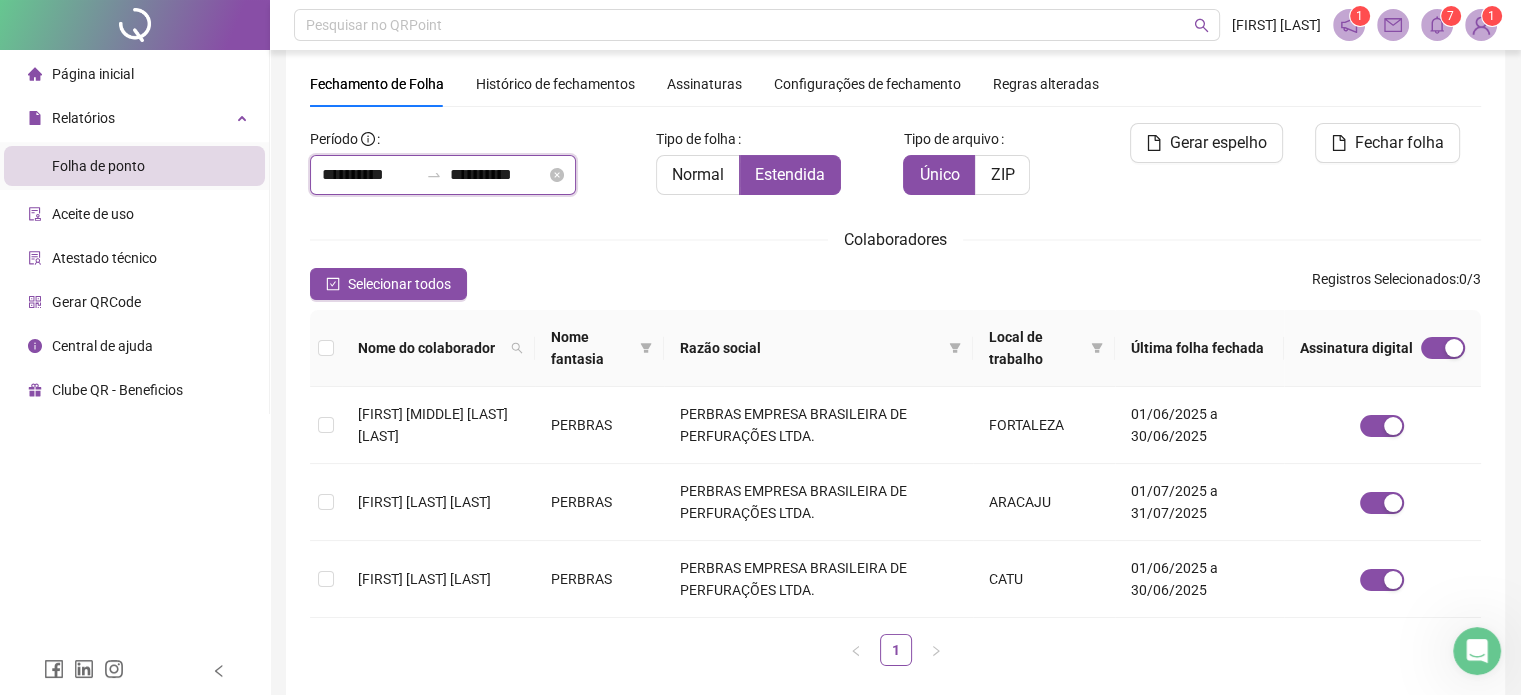 click on "**********" at bounding box center [370, 175] 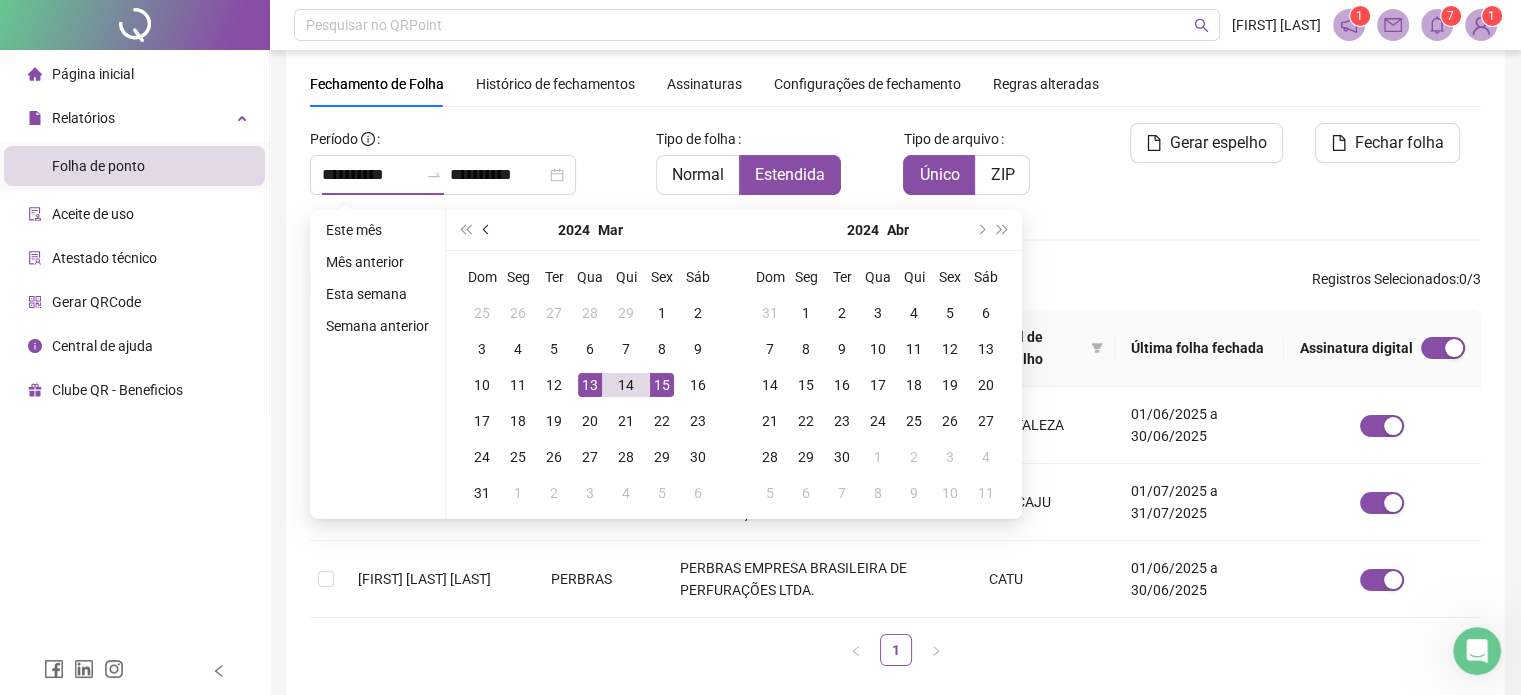 click at bounding box center (487, 230) 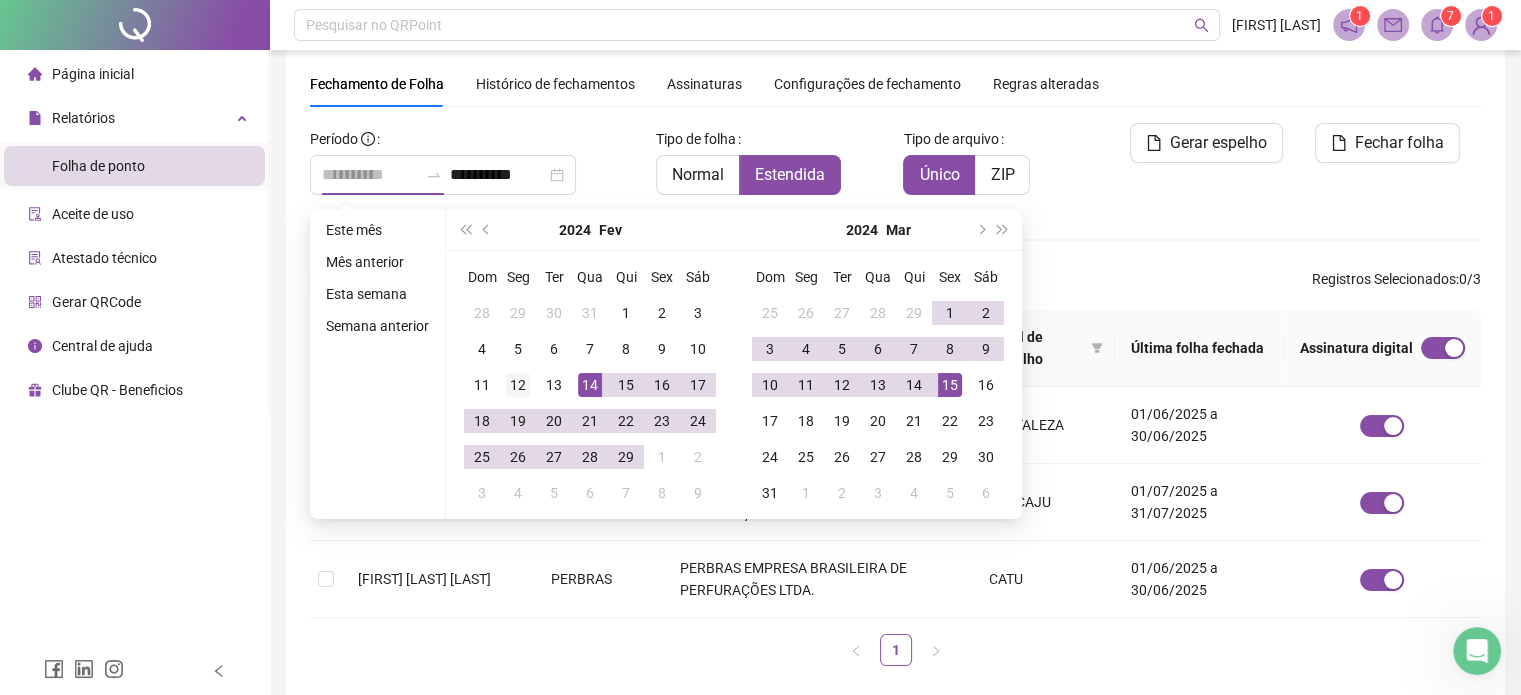 type on "**********" 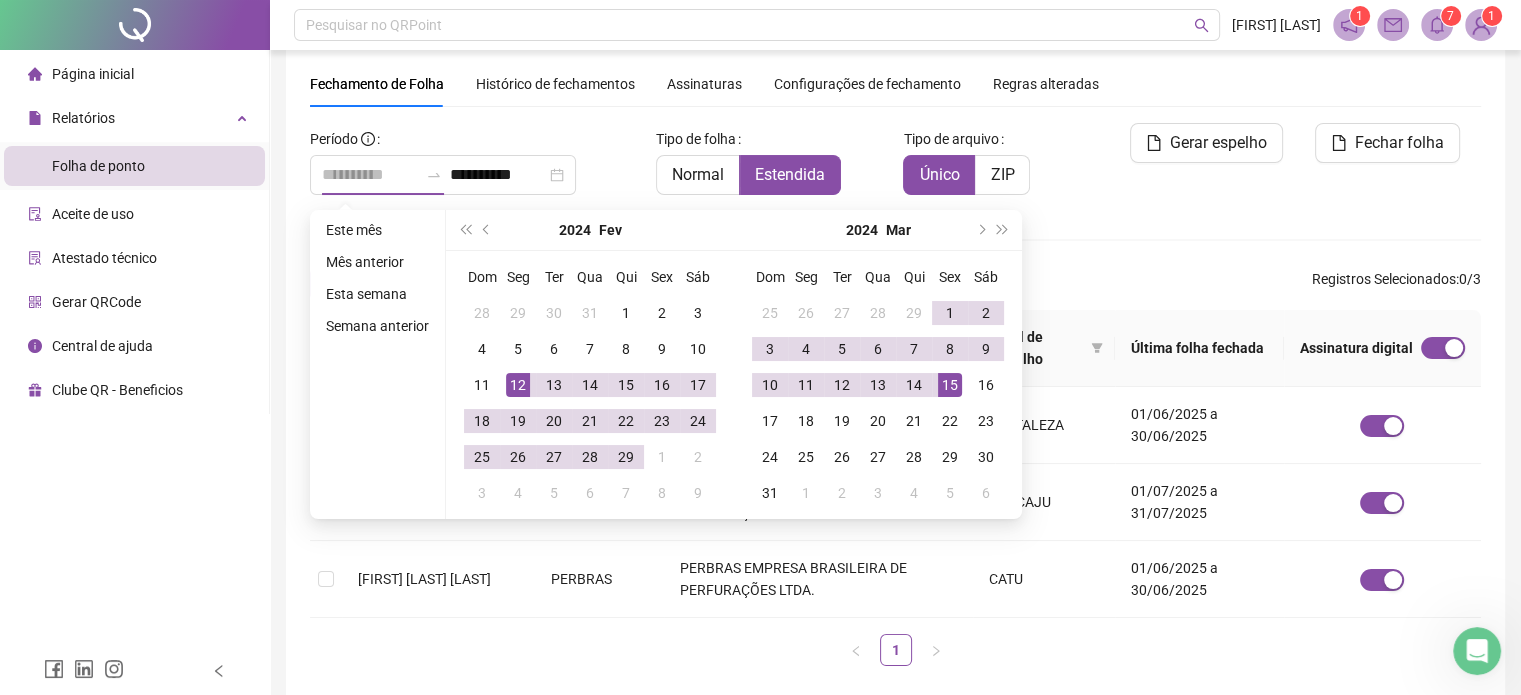 click on "12" at bounding box center (518, 385) 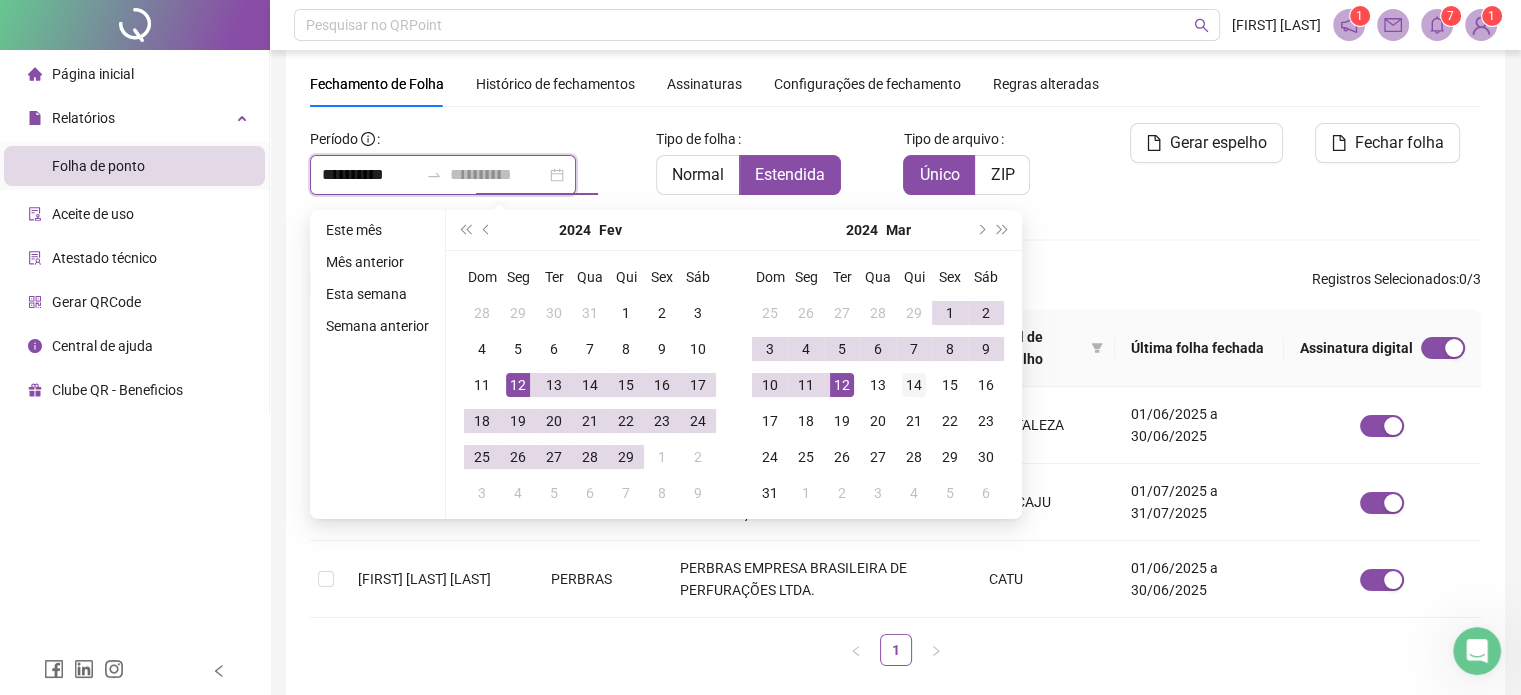 type on "**********" 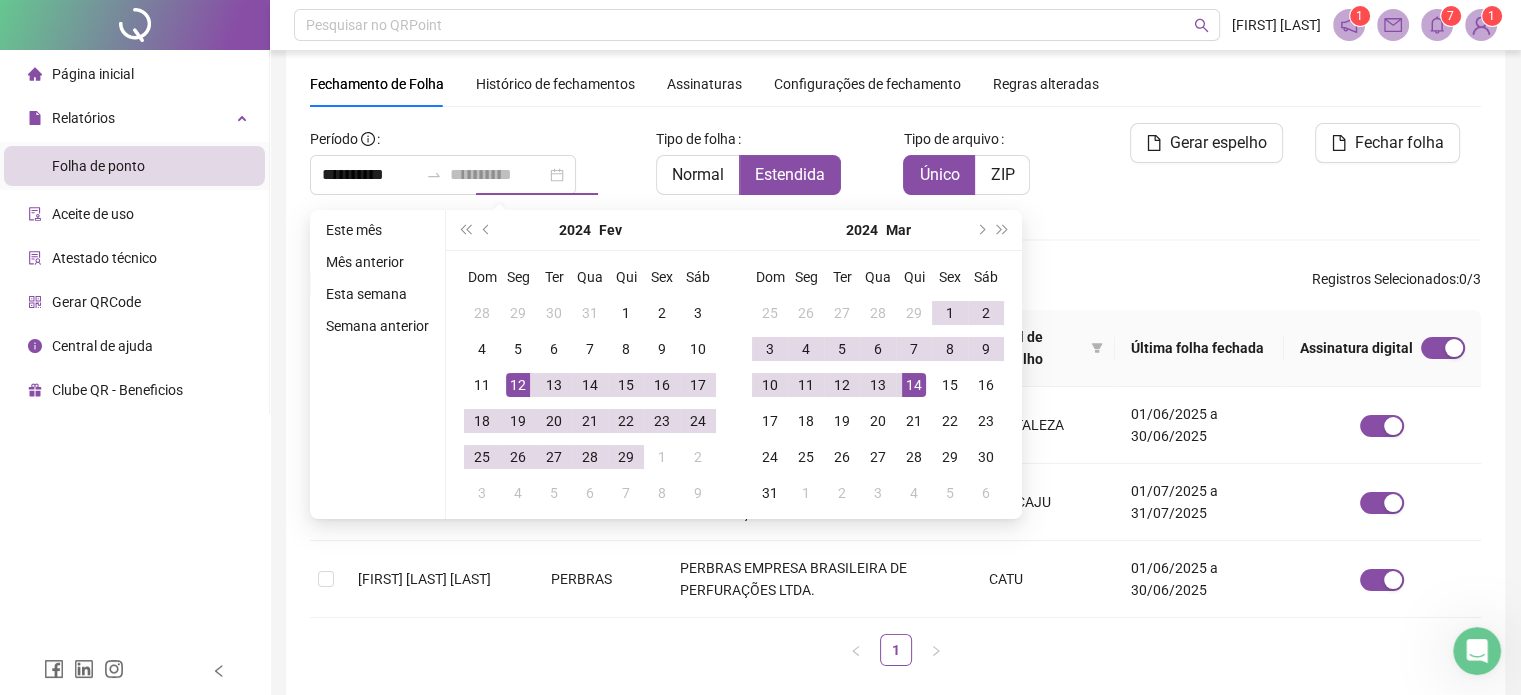 click on "14" at bounding box center (914, 385) 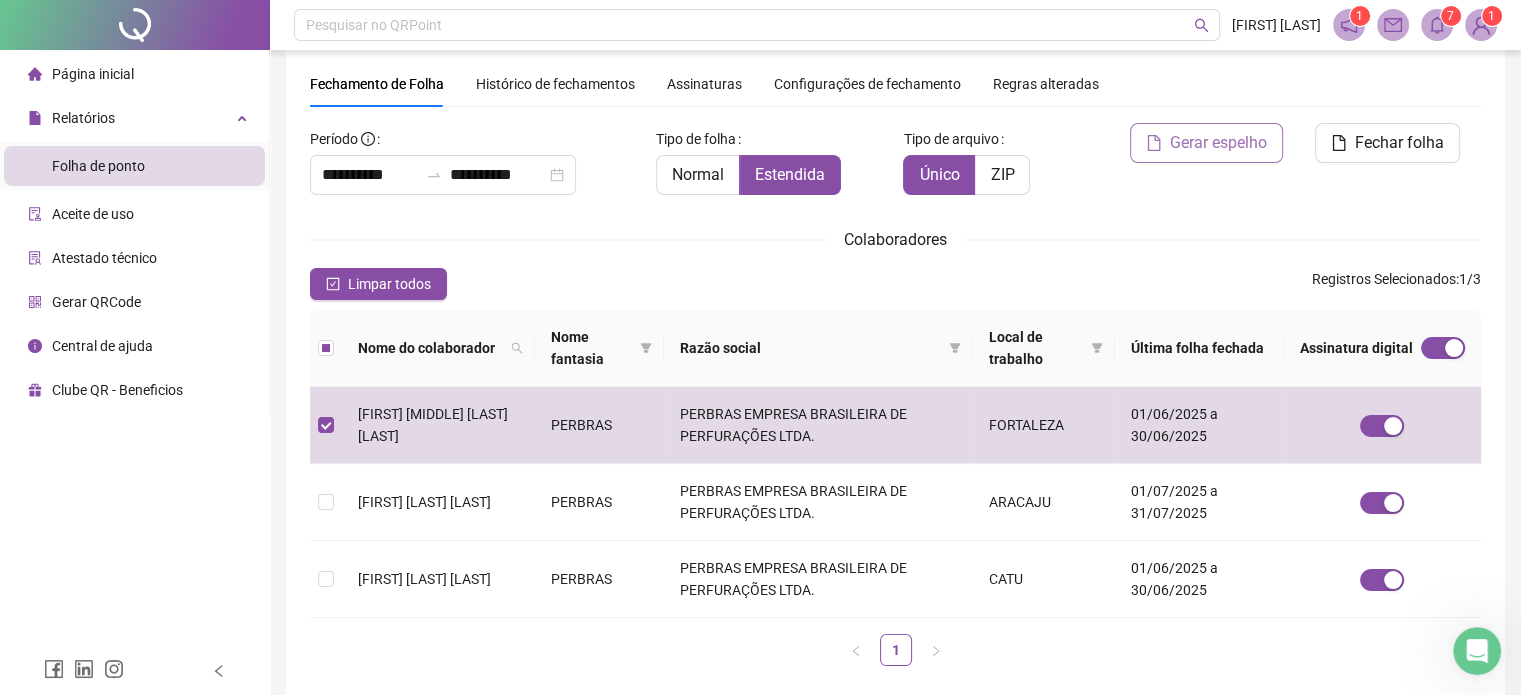 click on "Gerar espelho" at bounding box center (1218, 143) 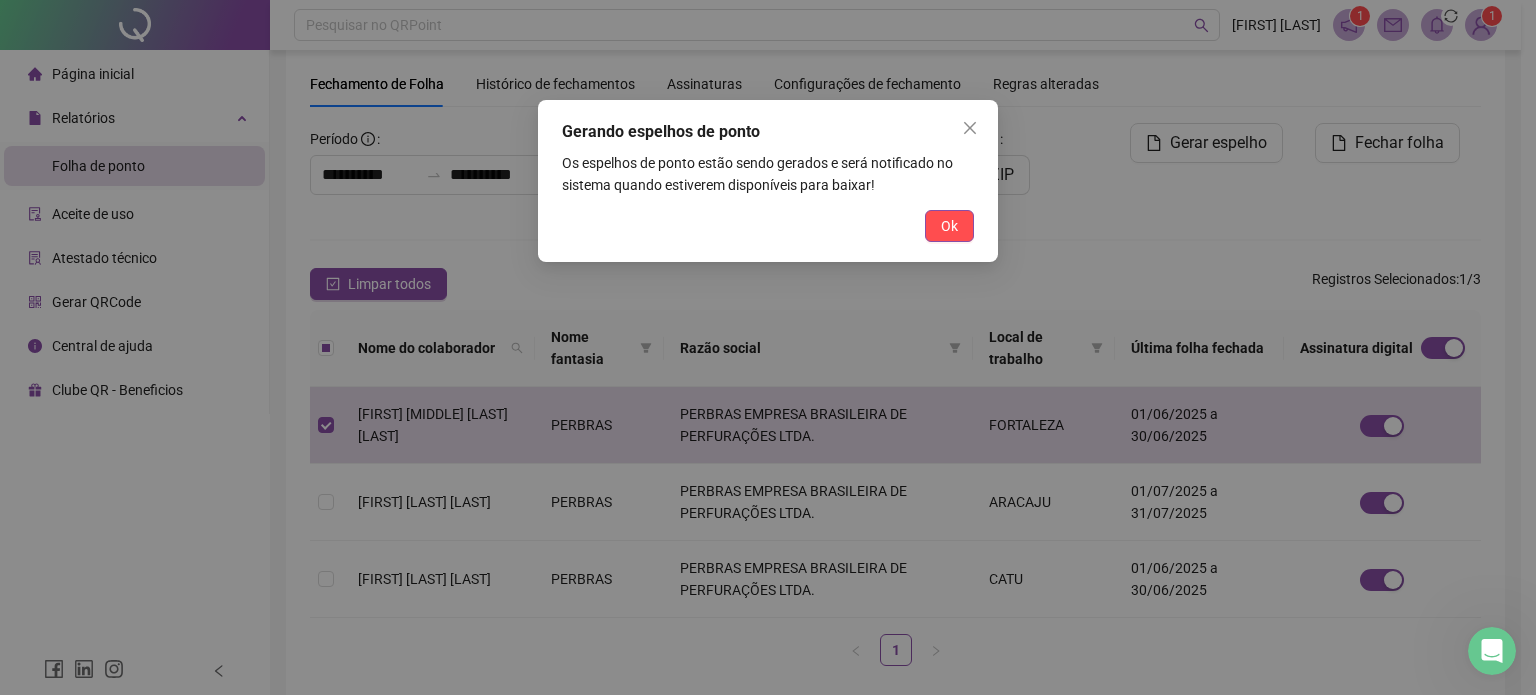 click on "Ok" at bounding box center [949, 226] 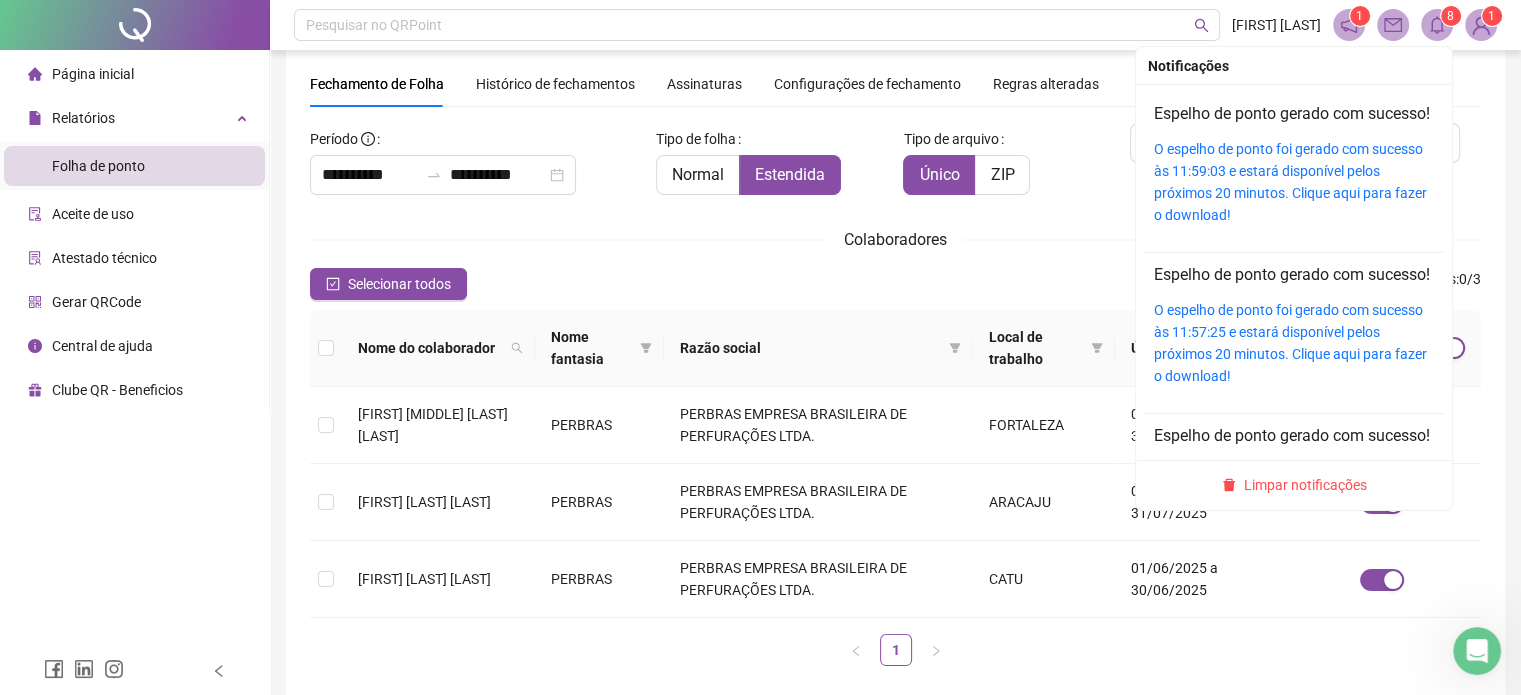 click on "O espelho de ponto foi gerado com sucesso às 11:59:03 e estará disponível pelos próximos 20 minutos.
Clique aqui para fazer o download!" at bounding box center [1294, 182] 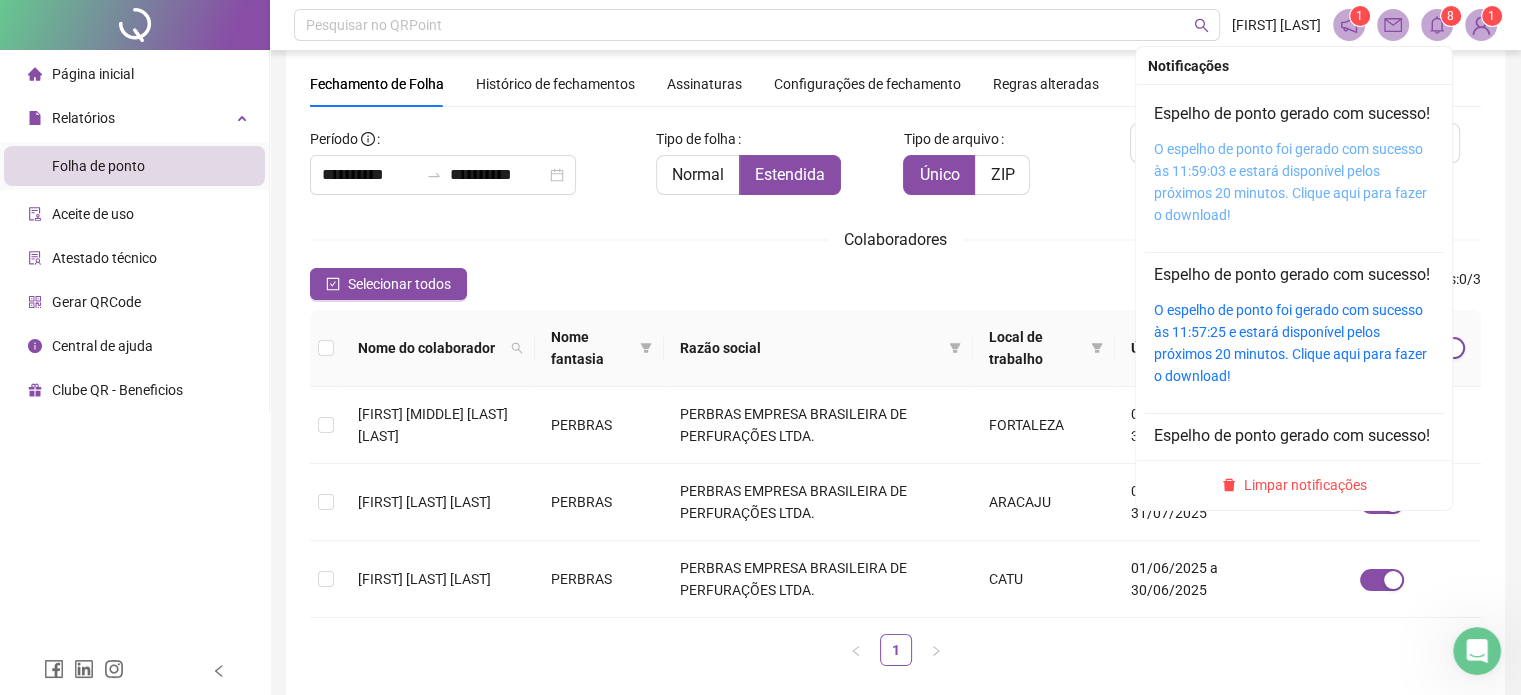 click on "O espelho de ponto foi gerado com sucesso às 11:59:03 e estará disponível pelos próximos 20 minutos.
Clique aqui para fazer o download!" at bounding box center (1290, 182) 